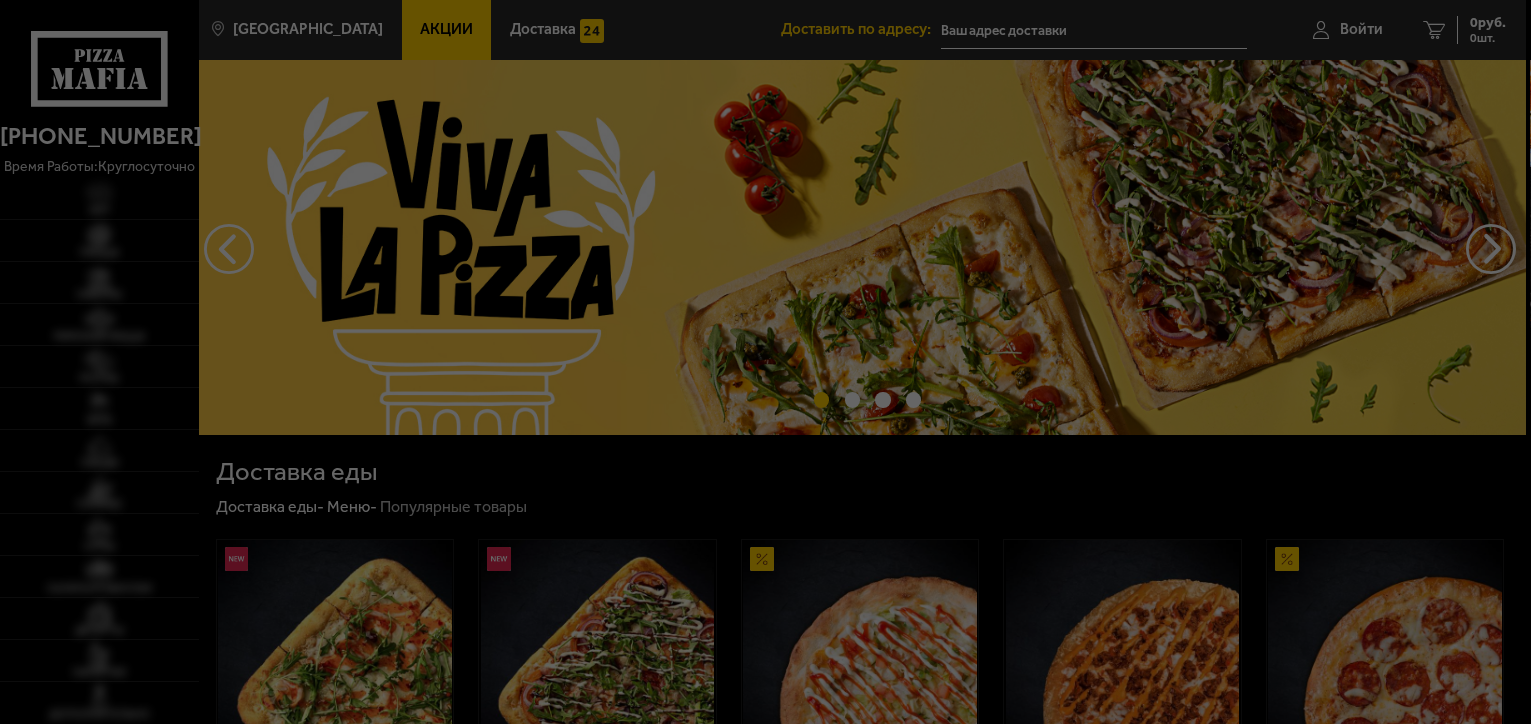 scroll, scrollTop: 0, scrollLeft: 0, axis: both 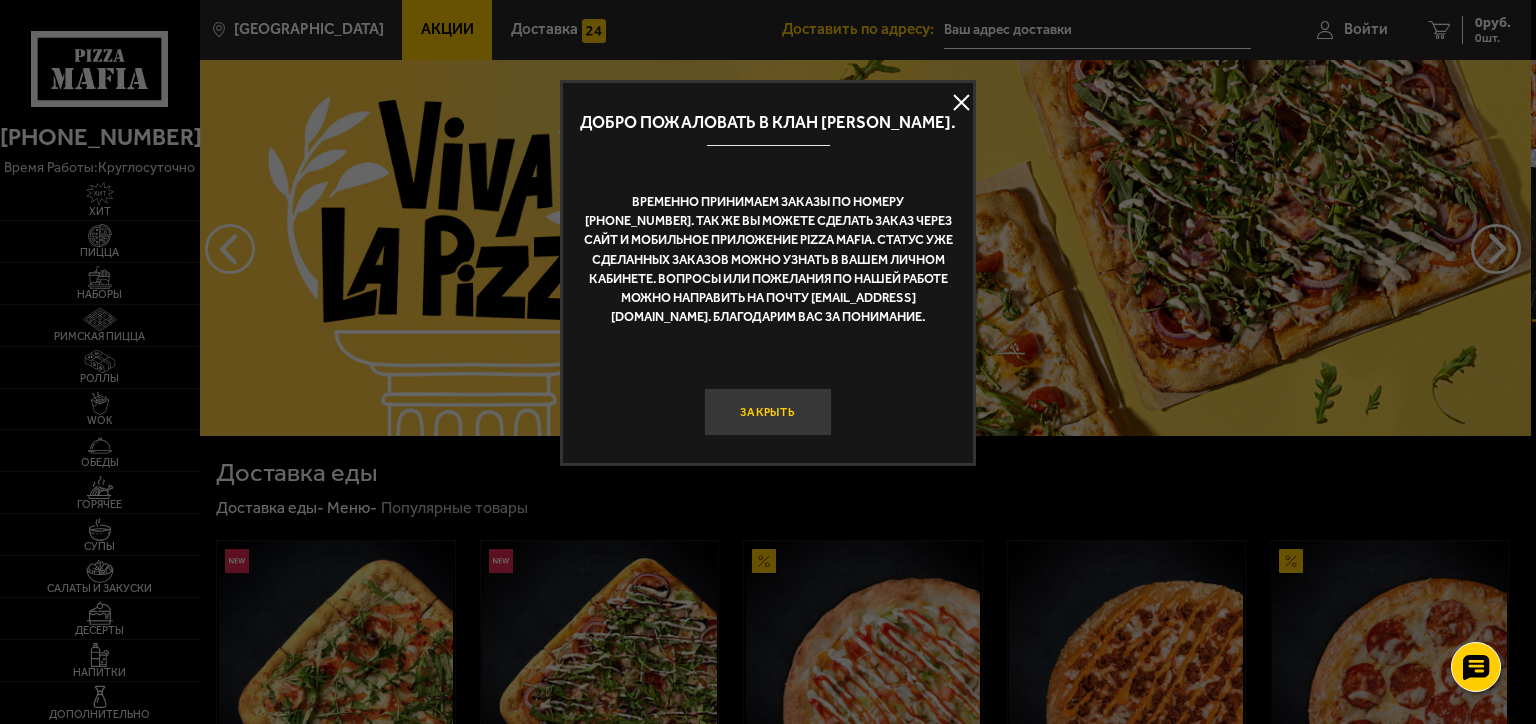 click on "Закрыть" at bounding box center (768, 412) 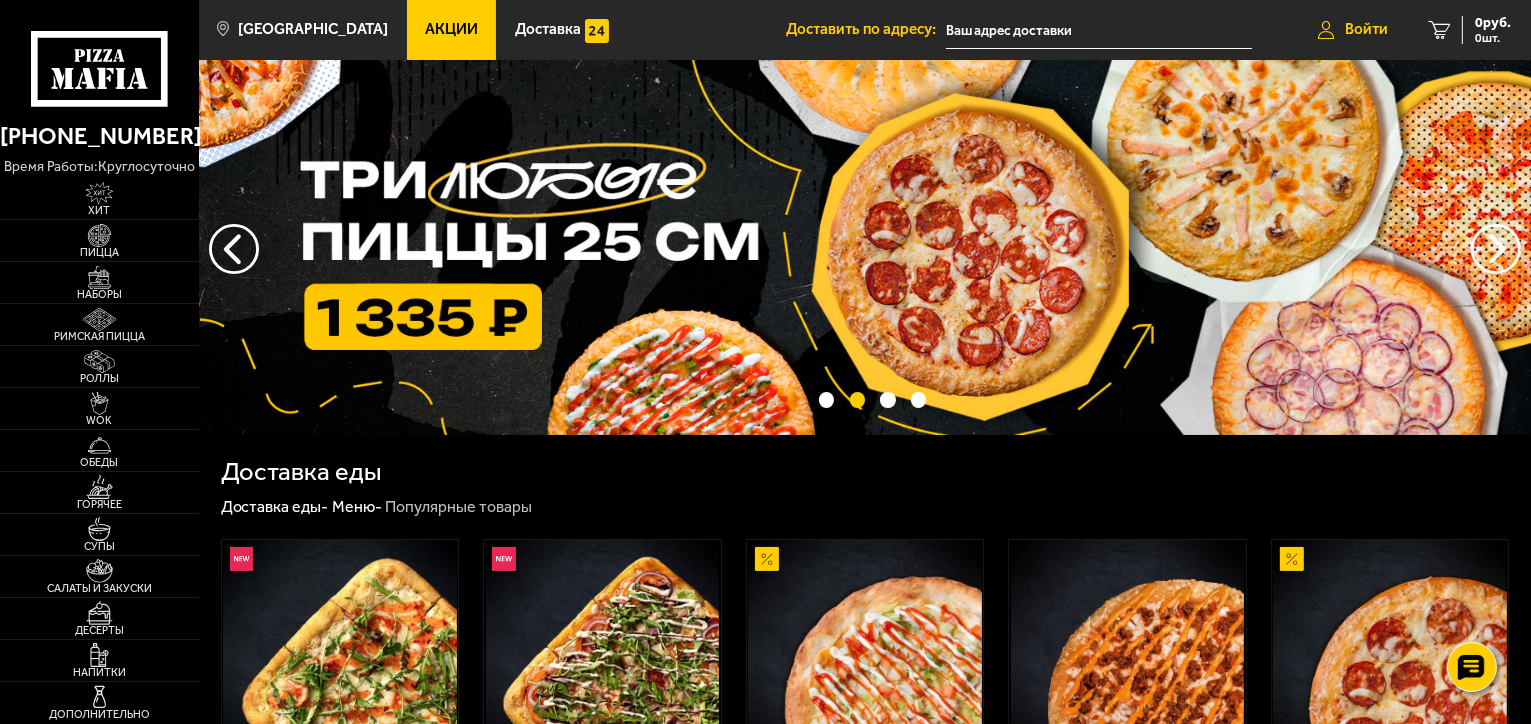click on "Войти" at bounding box center (1366, 29) 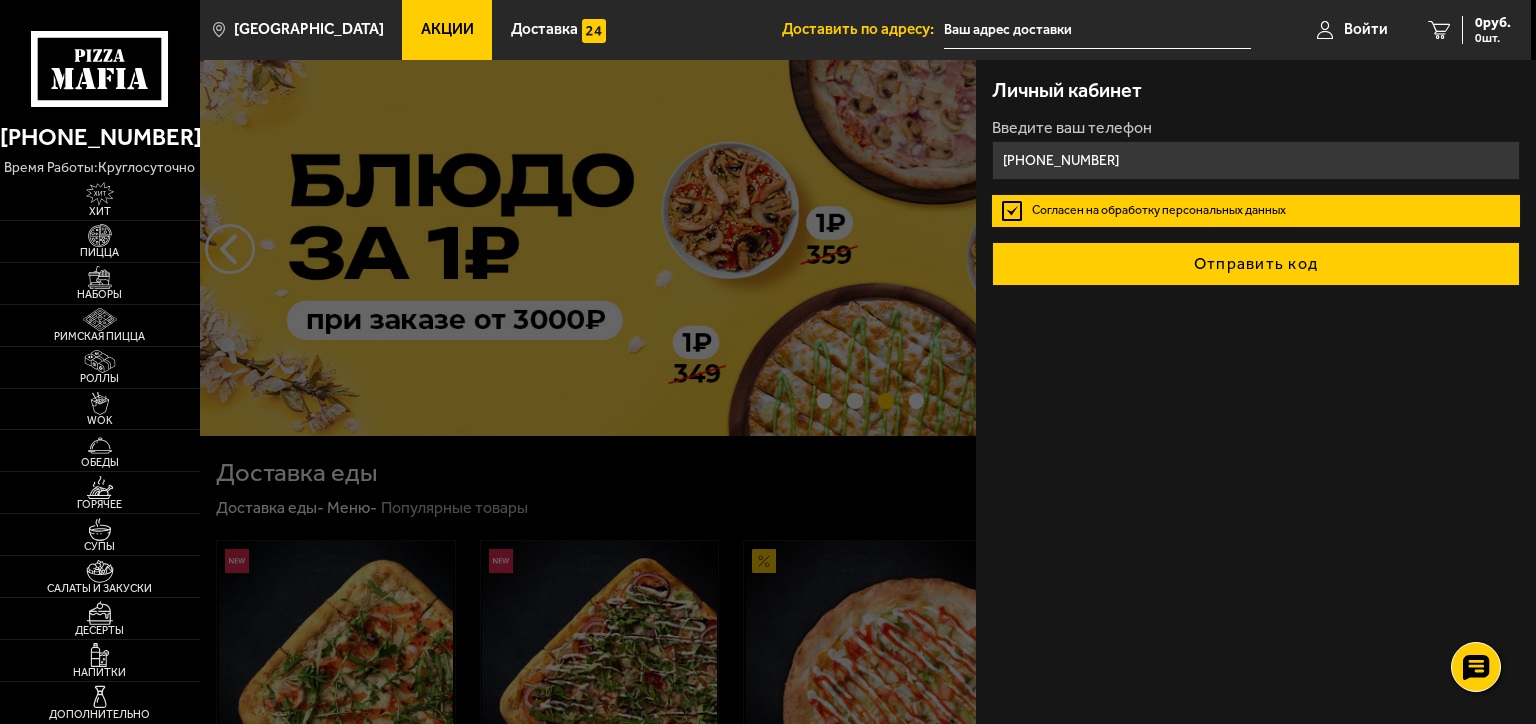 type on "[PHONE_NUMBER]" 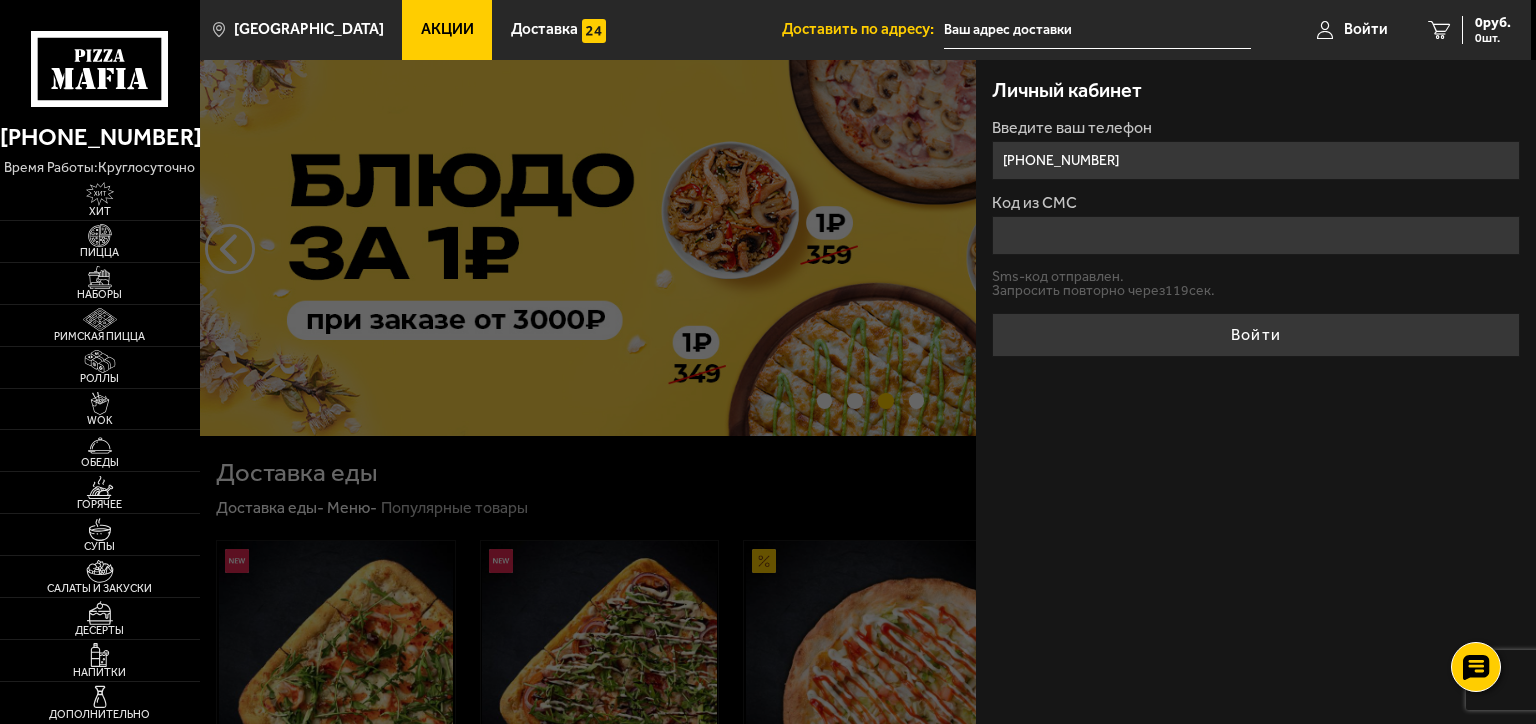 click on "Код из СМС" at bounding box center [1256, 235] 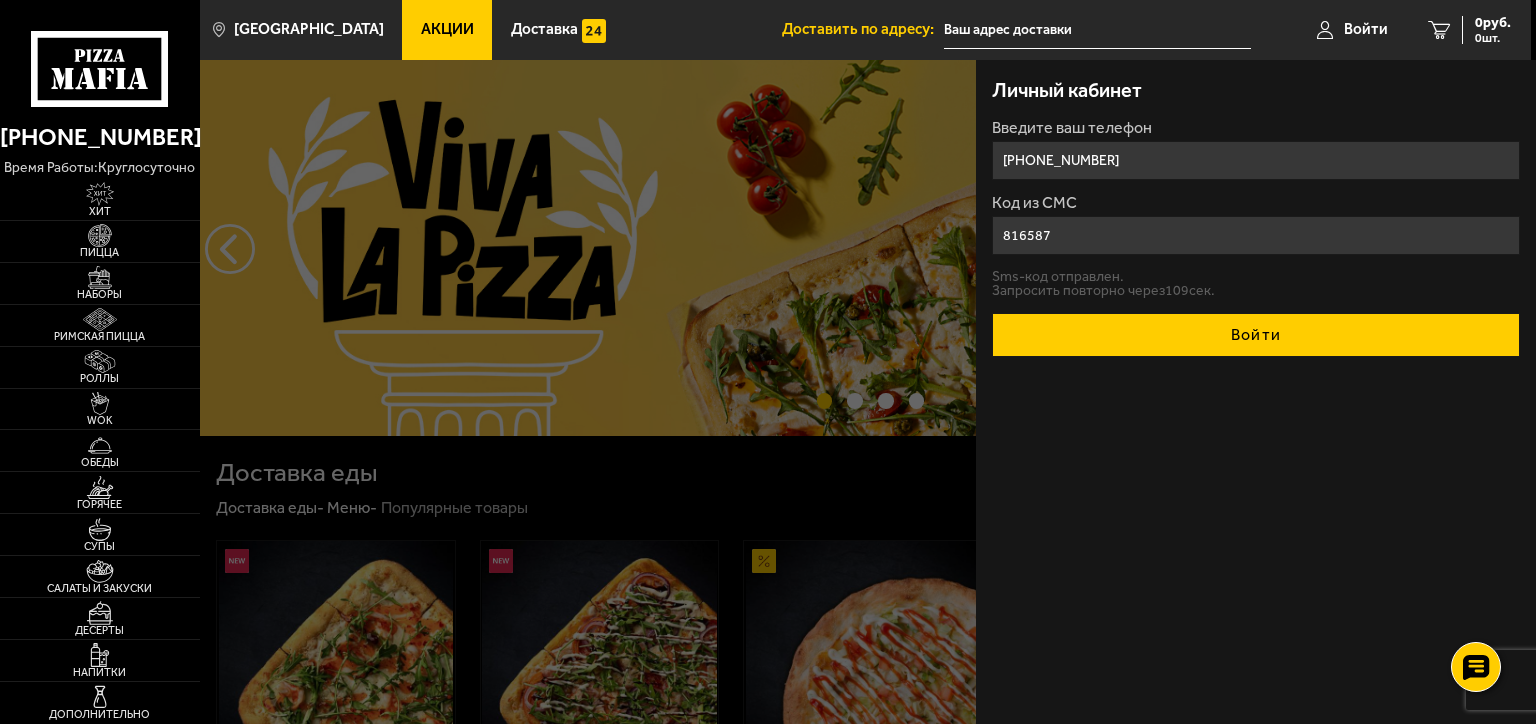 type on "816587" 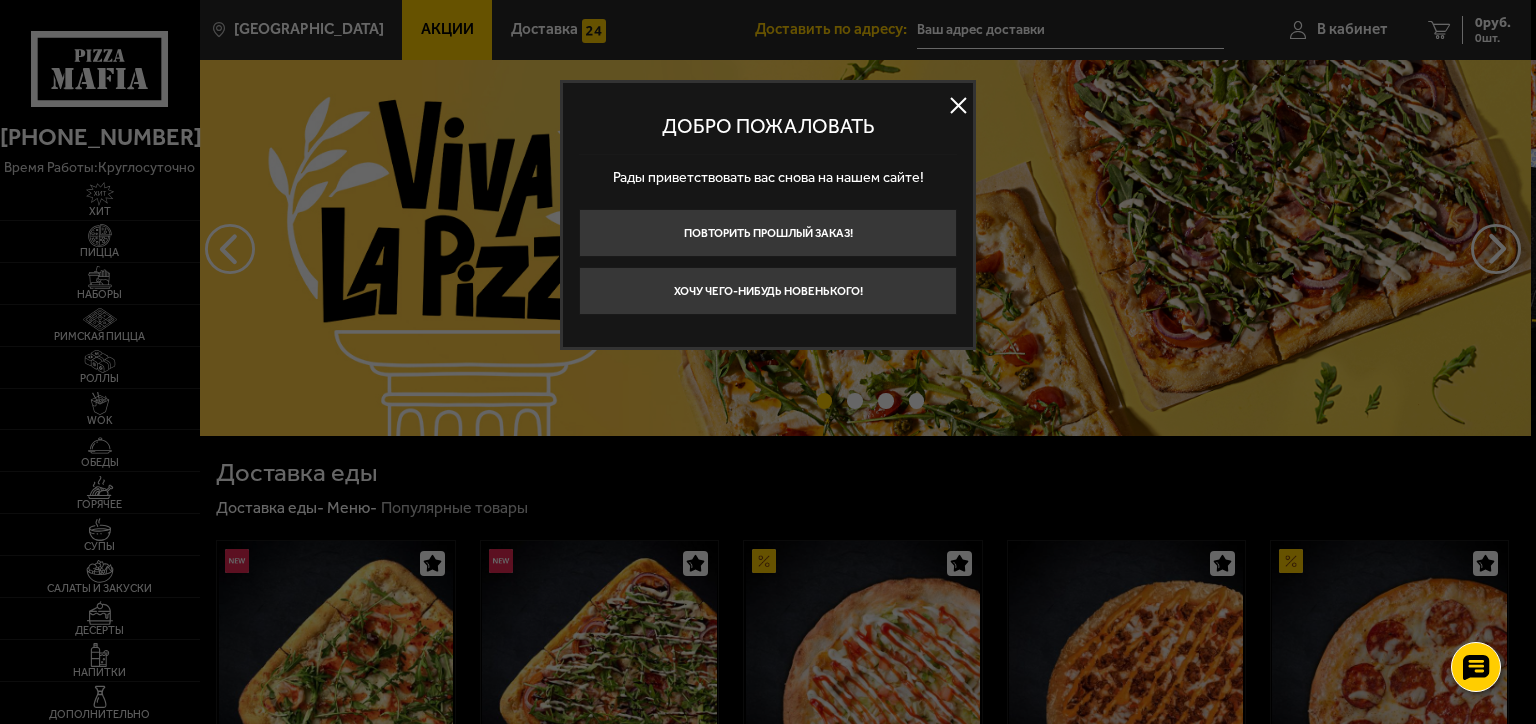 click at bounding box center [958, 106] 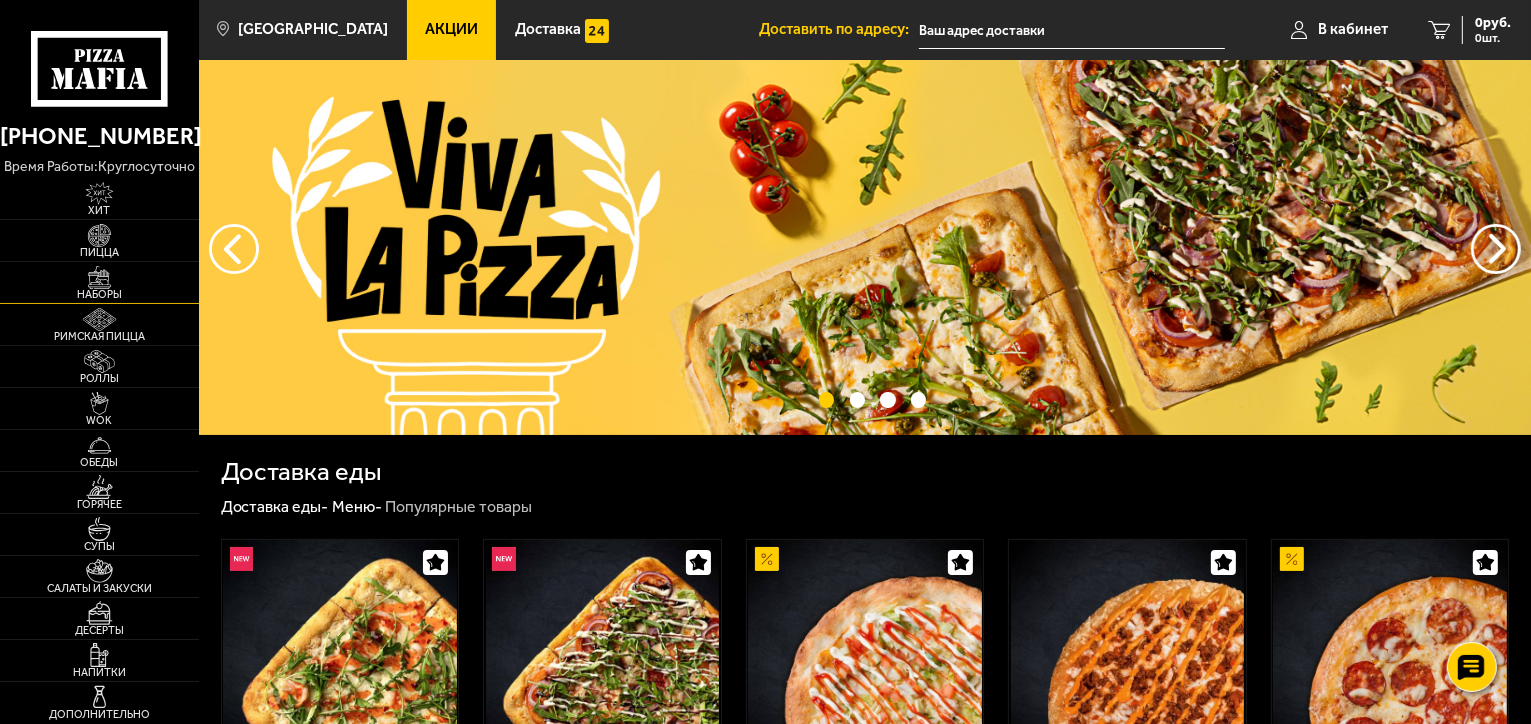 click at bounding box center [99, 277] 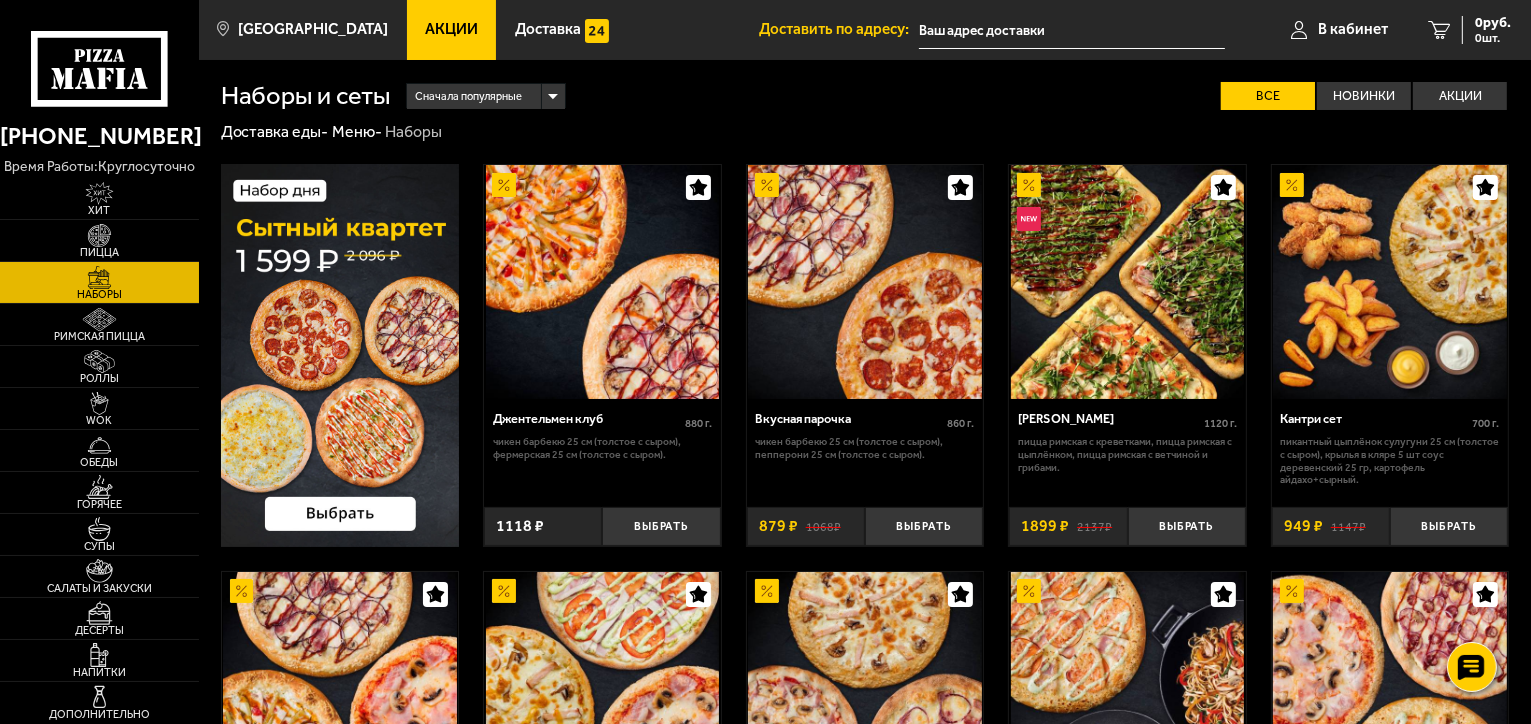 click at bounding box center (340, 355) 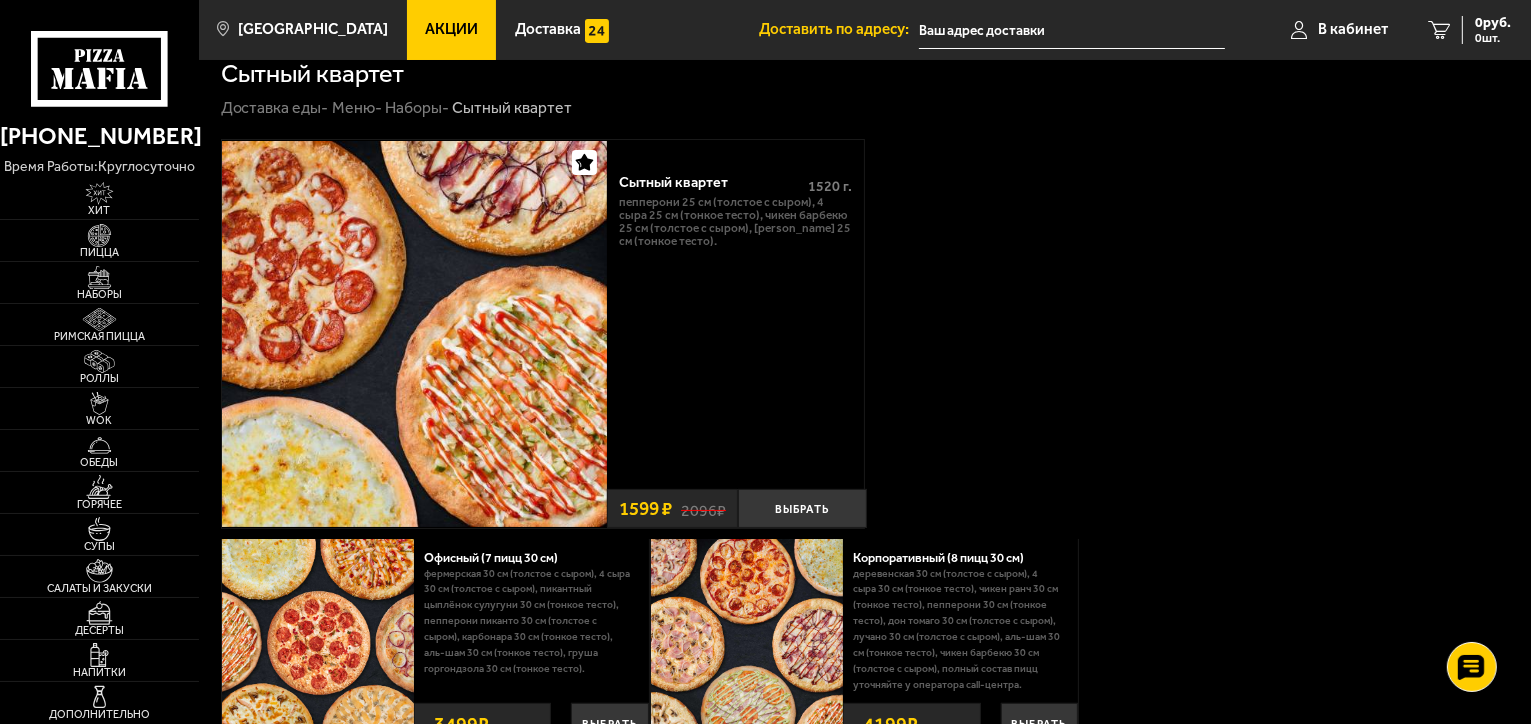 scroll, scrollTop: 0, scrollLeft: 0, axis: both 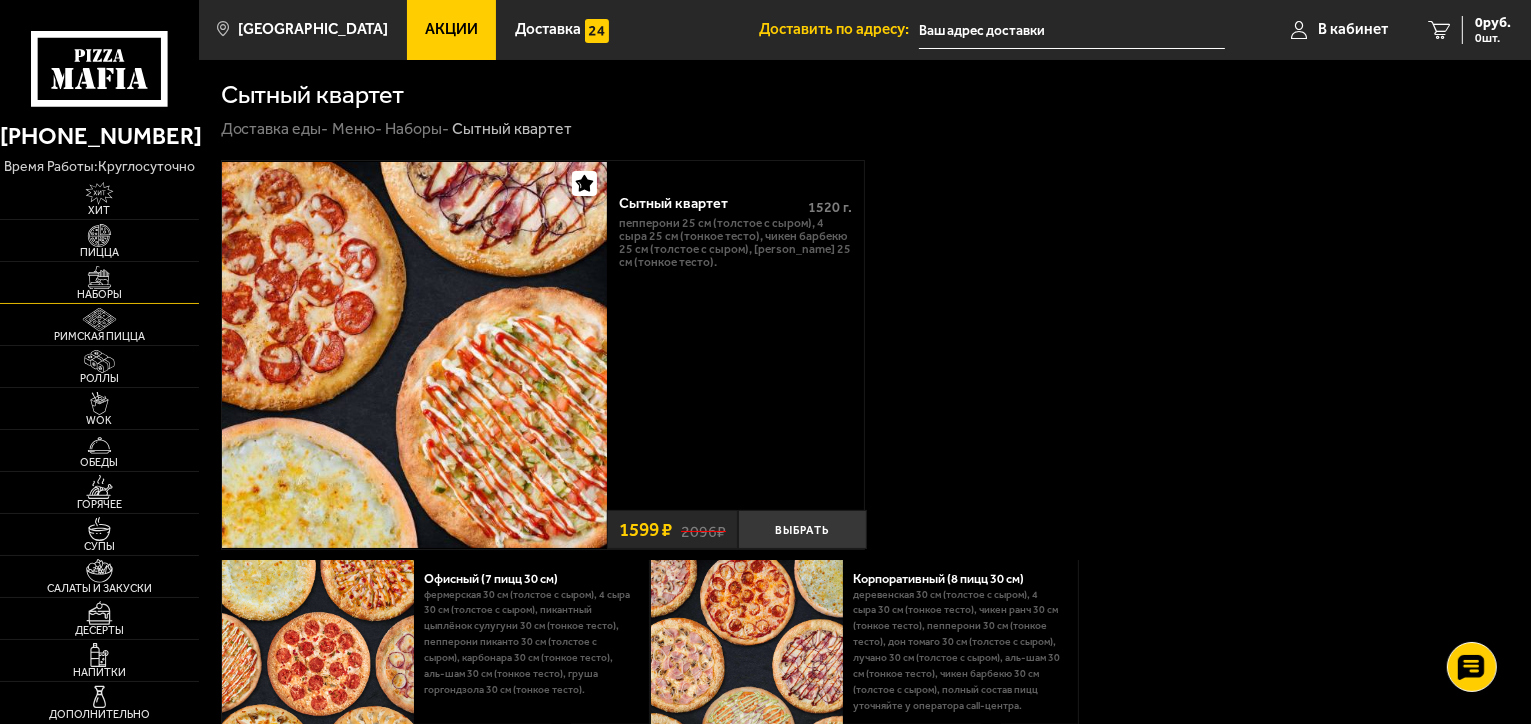 click at bounding box center (99, 277) 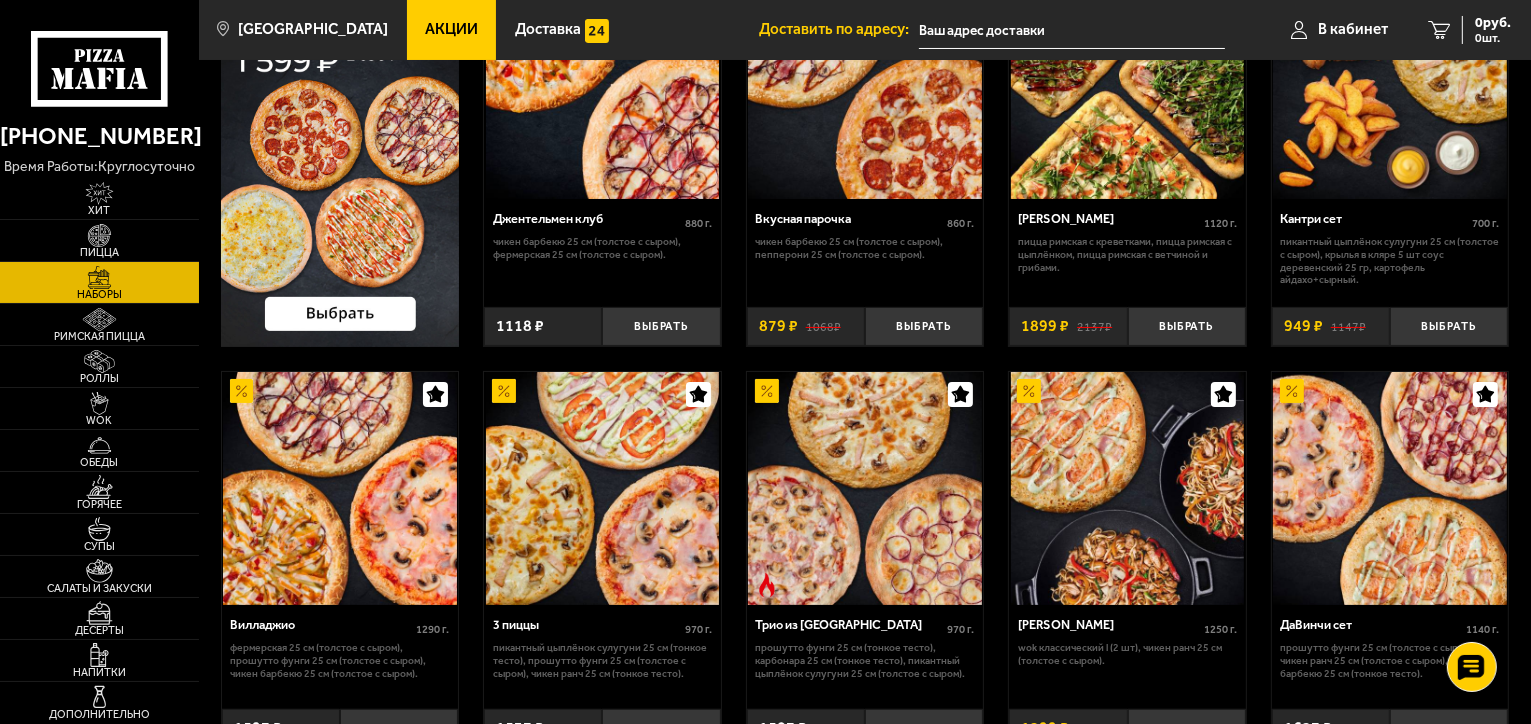 scroll, scrollTop: 0, scrollLeft: 0, axis: both 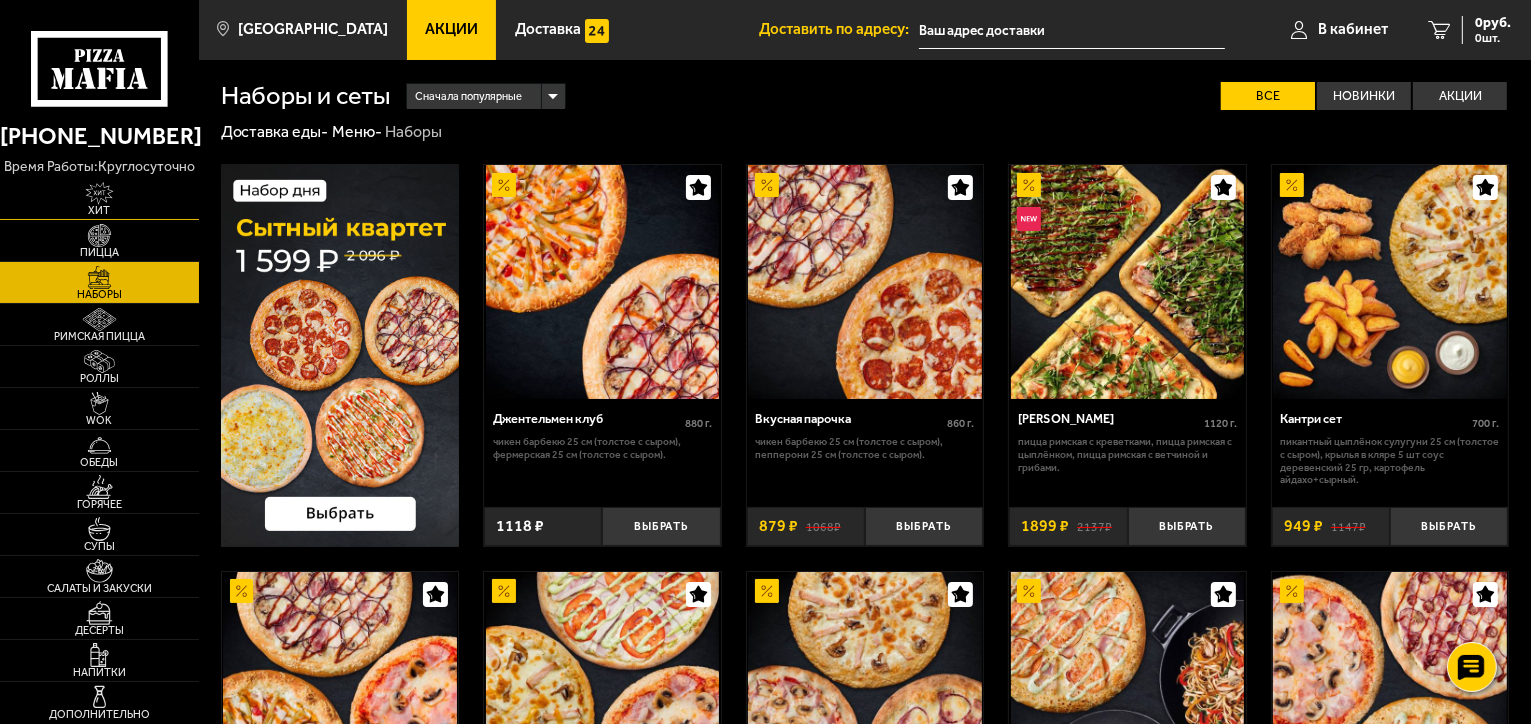 click on "Хит" at bounding box center [99, 210] 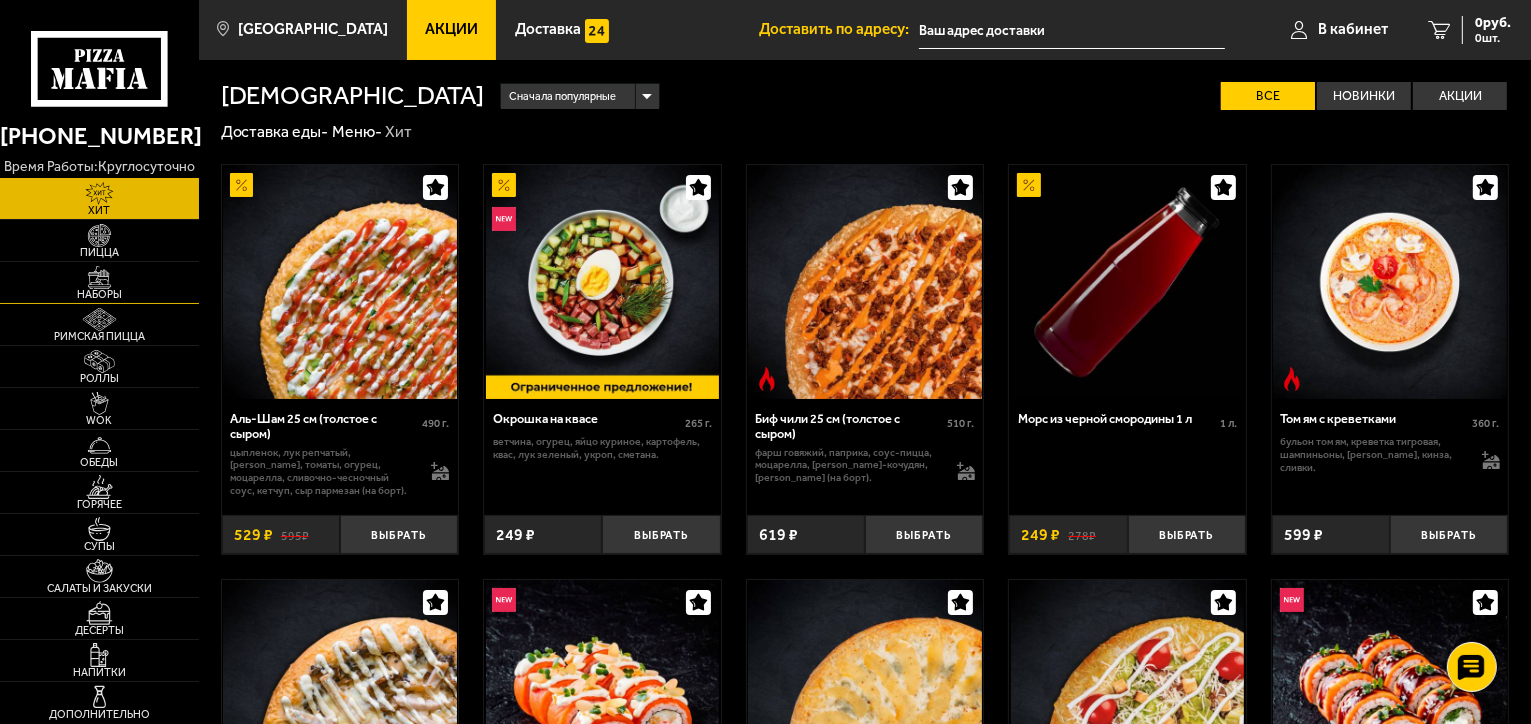 click at bounding box center (99, 277) 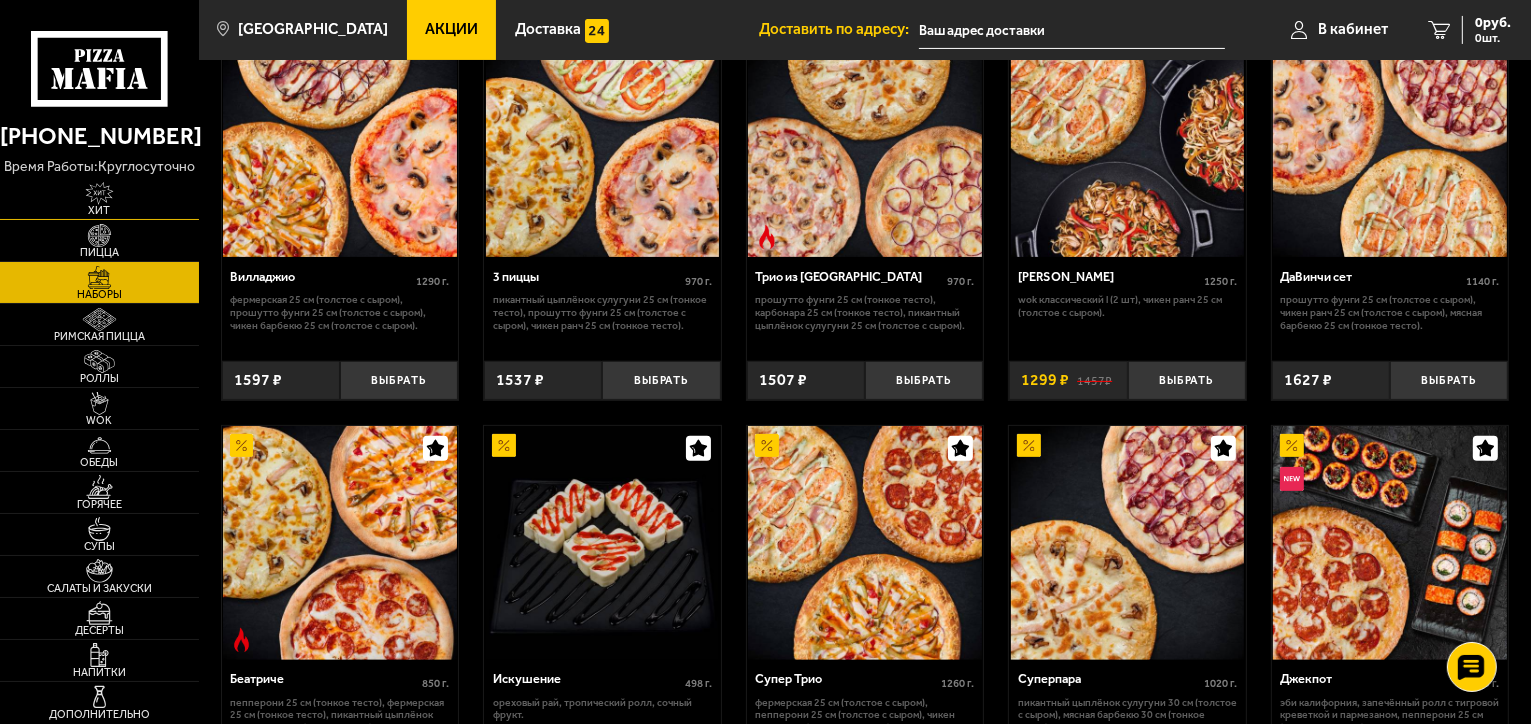 scroll, scrollTop: 0, scrollLeft: 0, axis: both 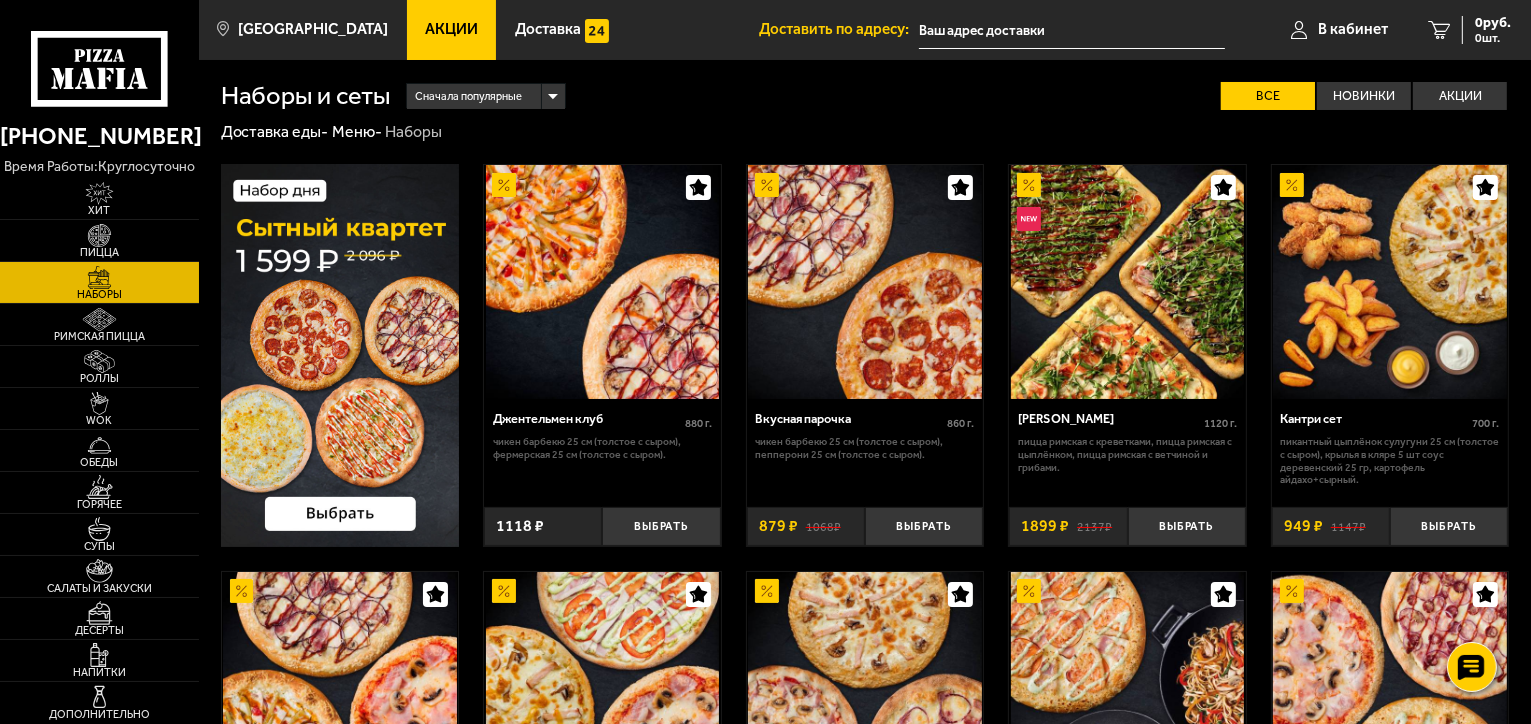 click 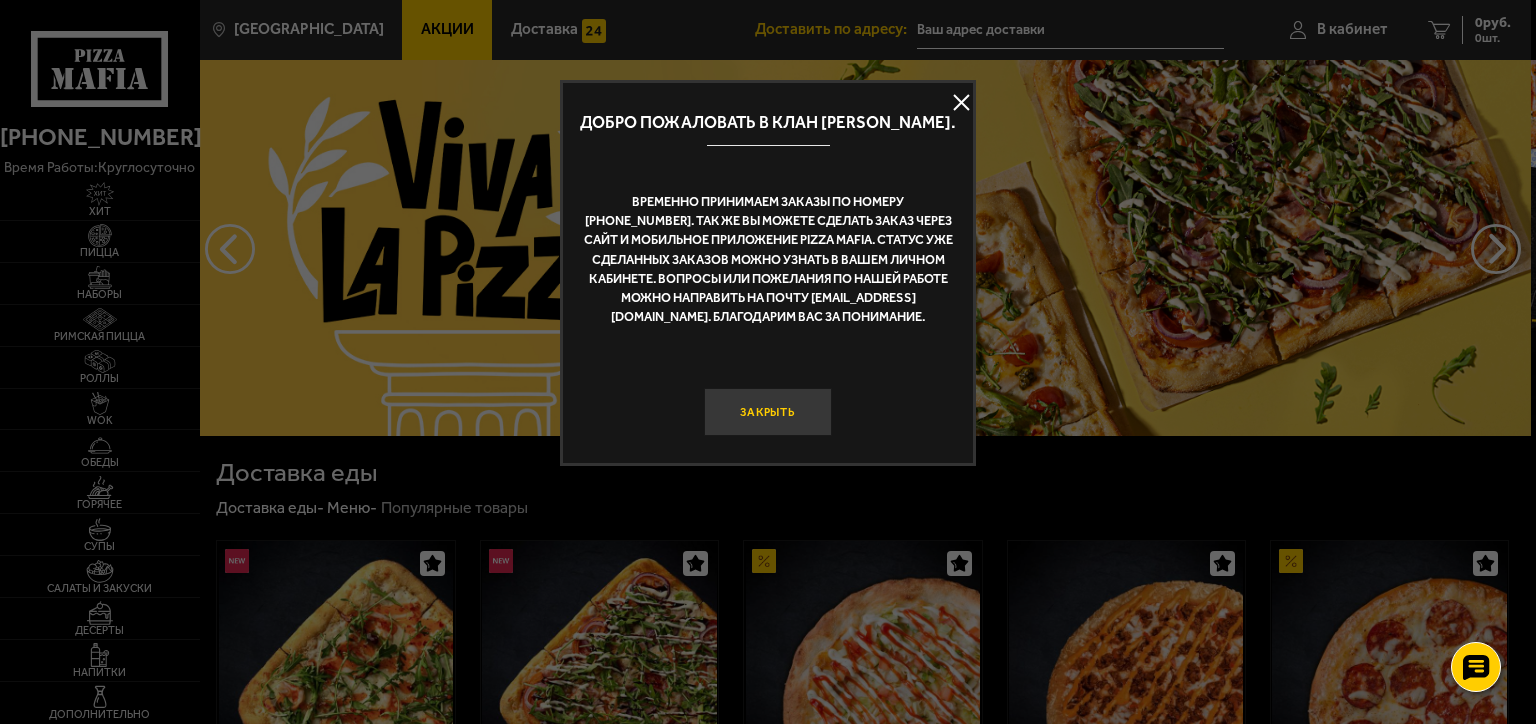 click on "Закрыть" at bounding box center [768, 412] 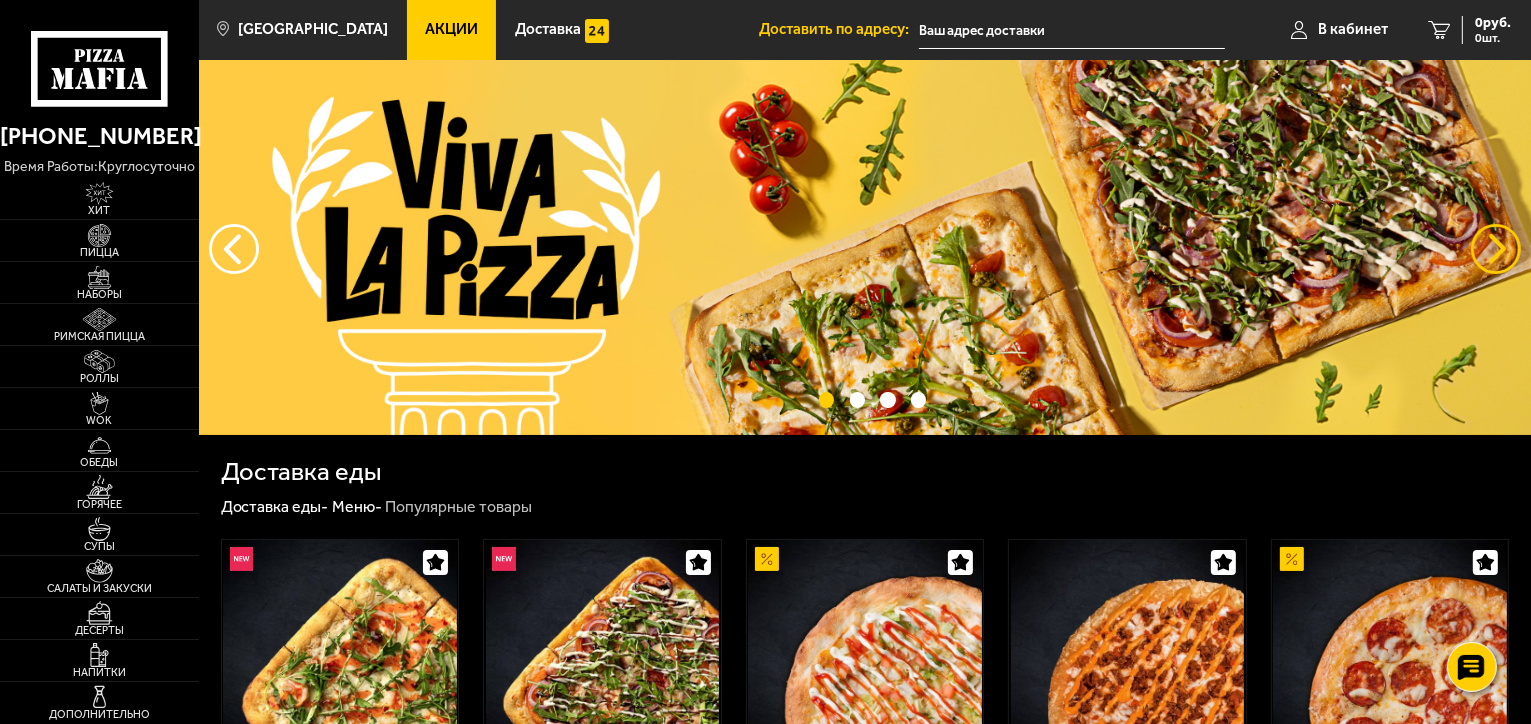 click at bounding box center [1496, 249] 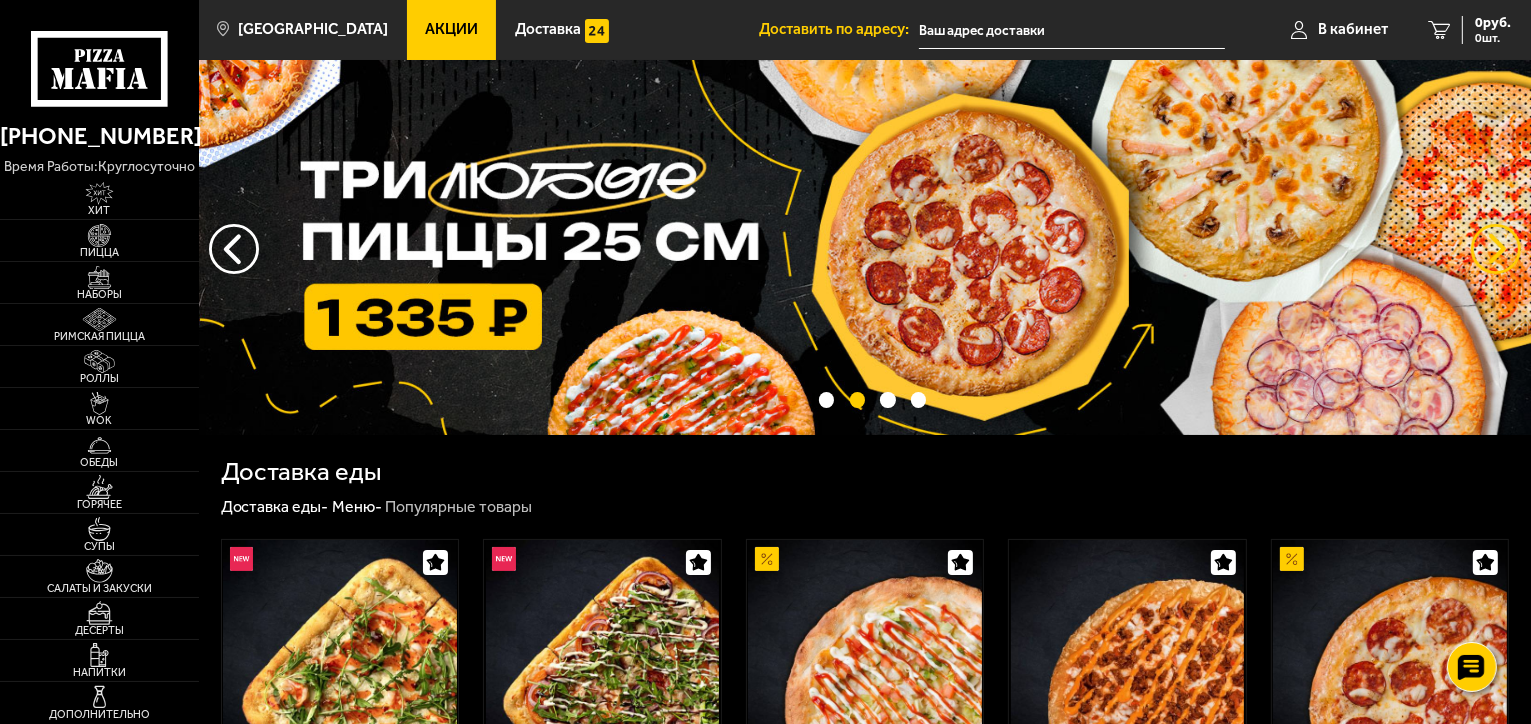 click at bounding box center [1496, 249] 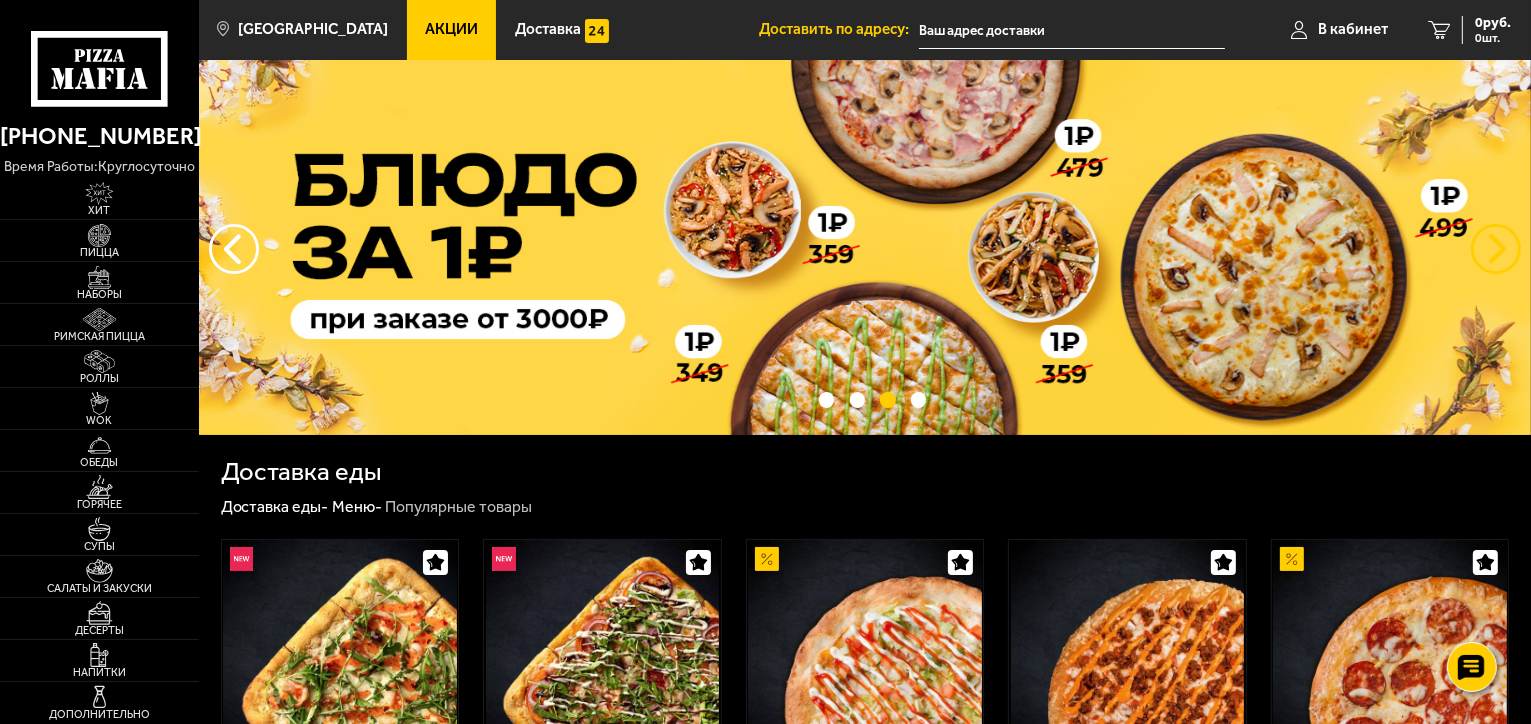 click at bounding box center (1496, 249) 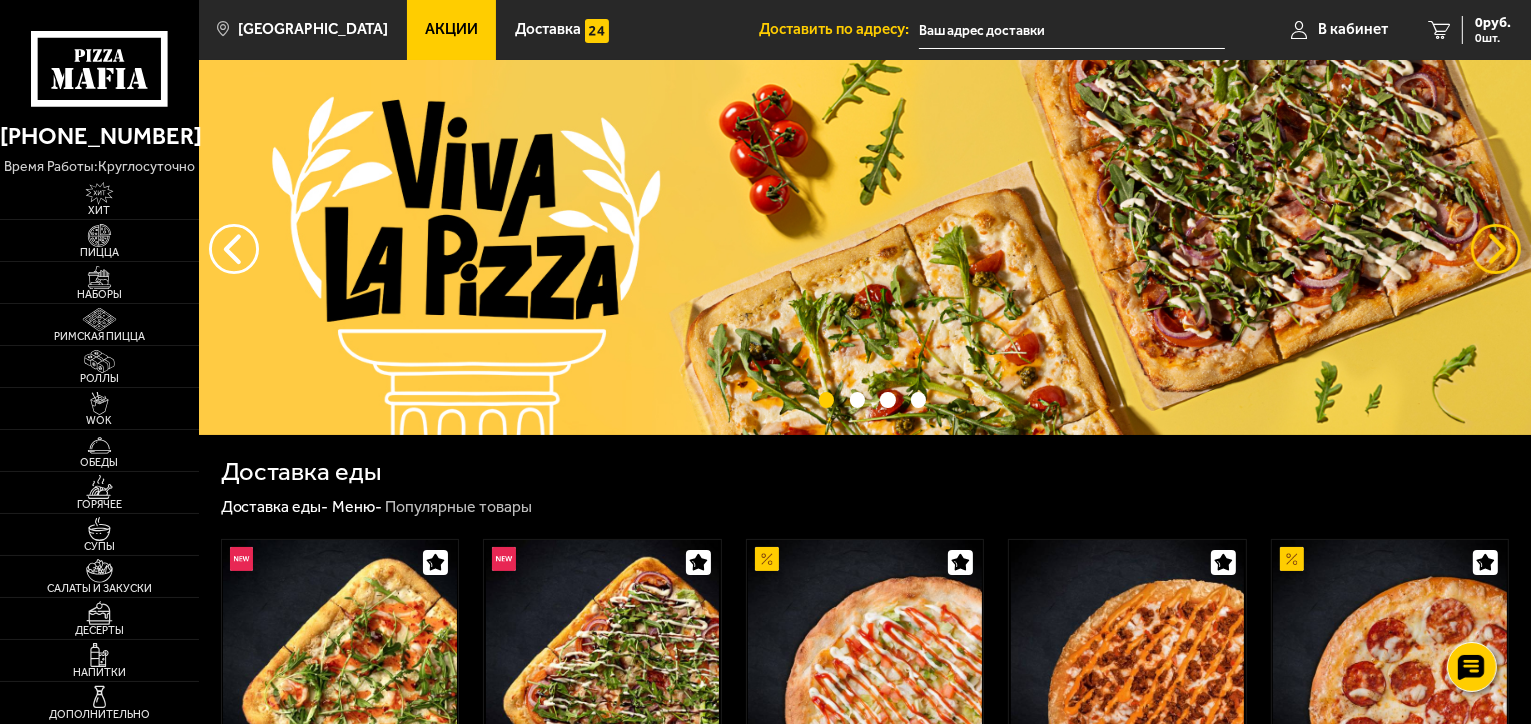 click at bounding box center [1496, 249] 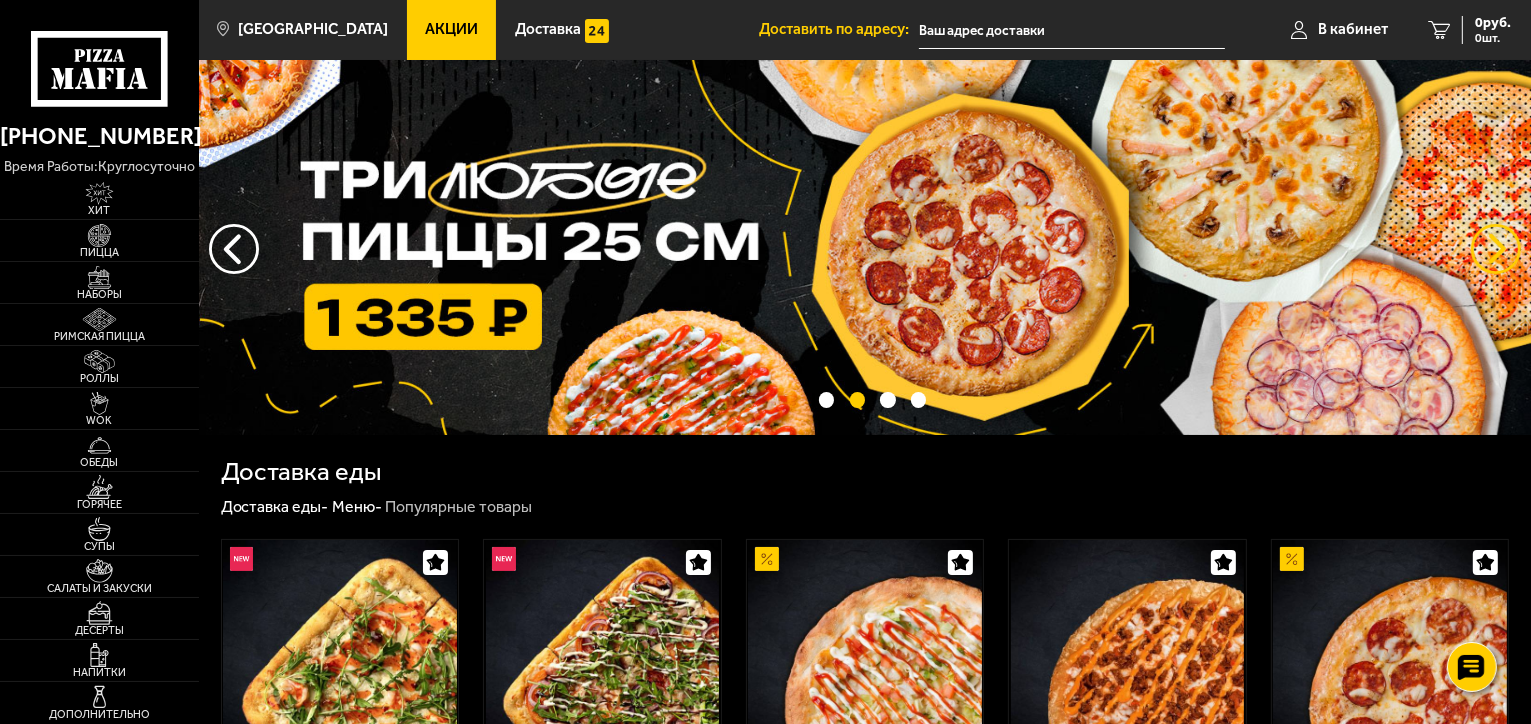 click at bounding box center [1496, 249] 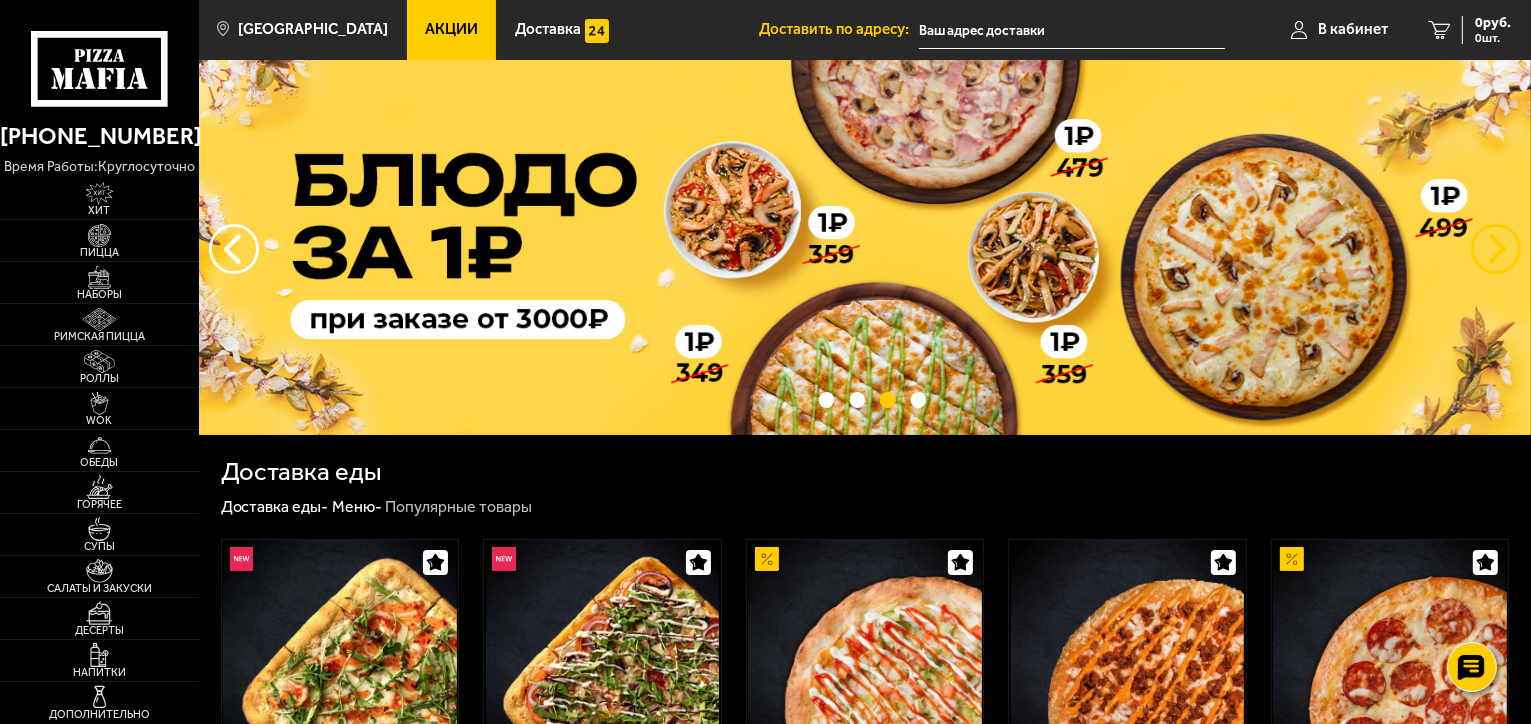 click at bounding box center (1496, 249) 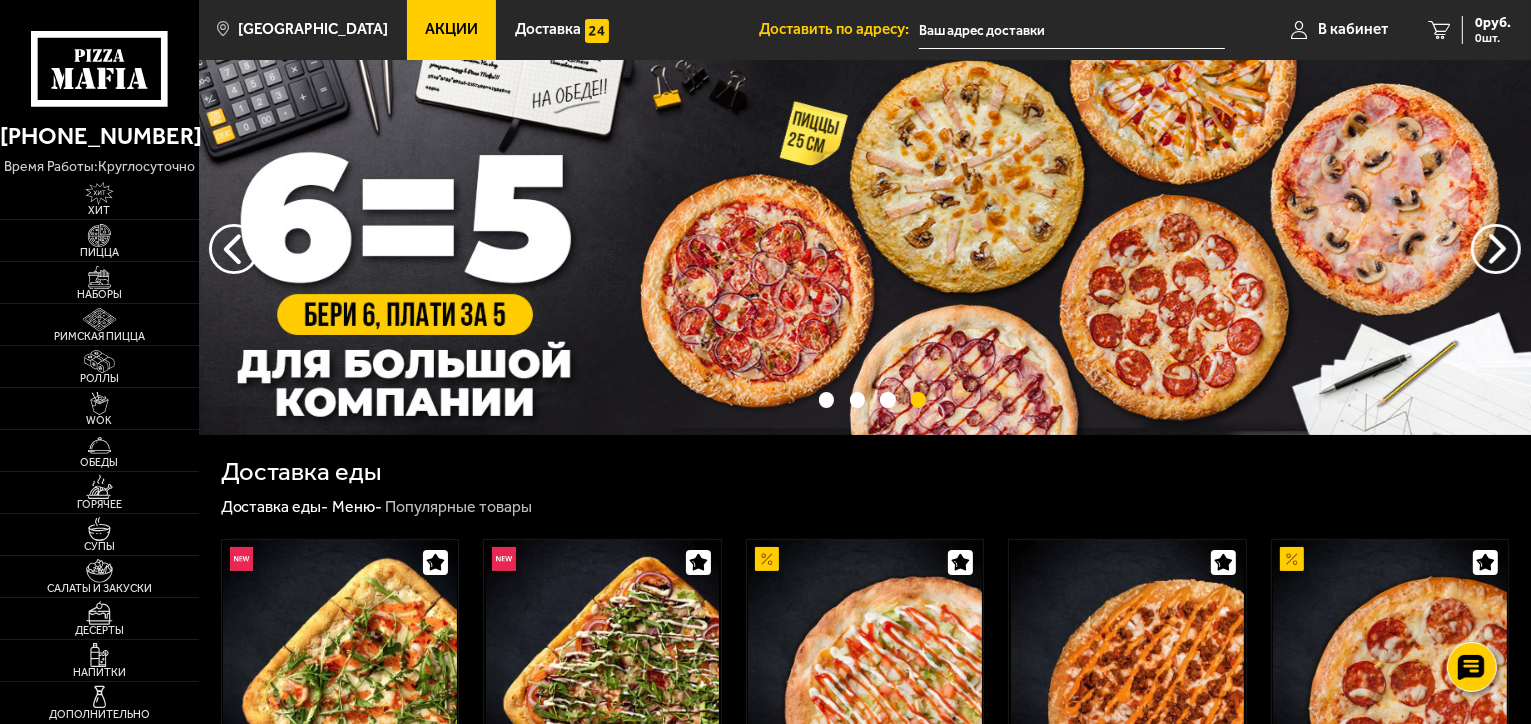 click at bounding box center [865, 247] 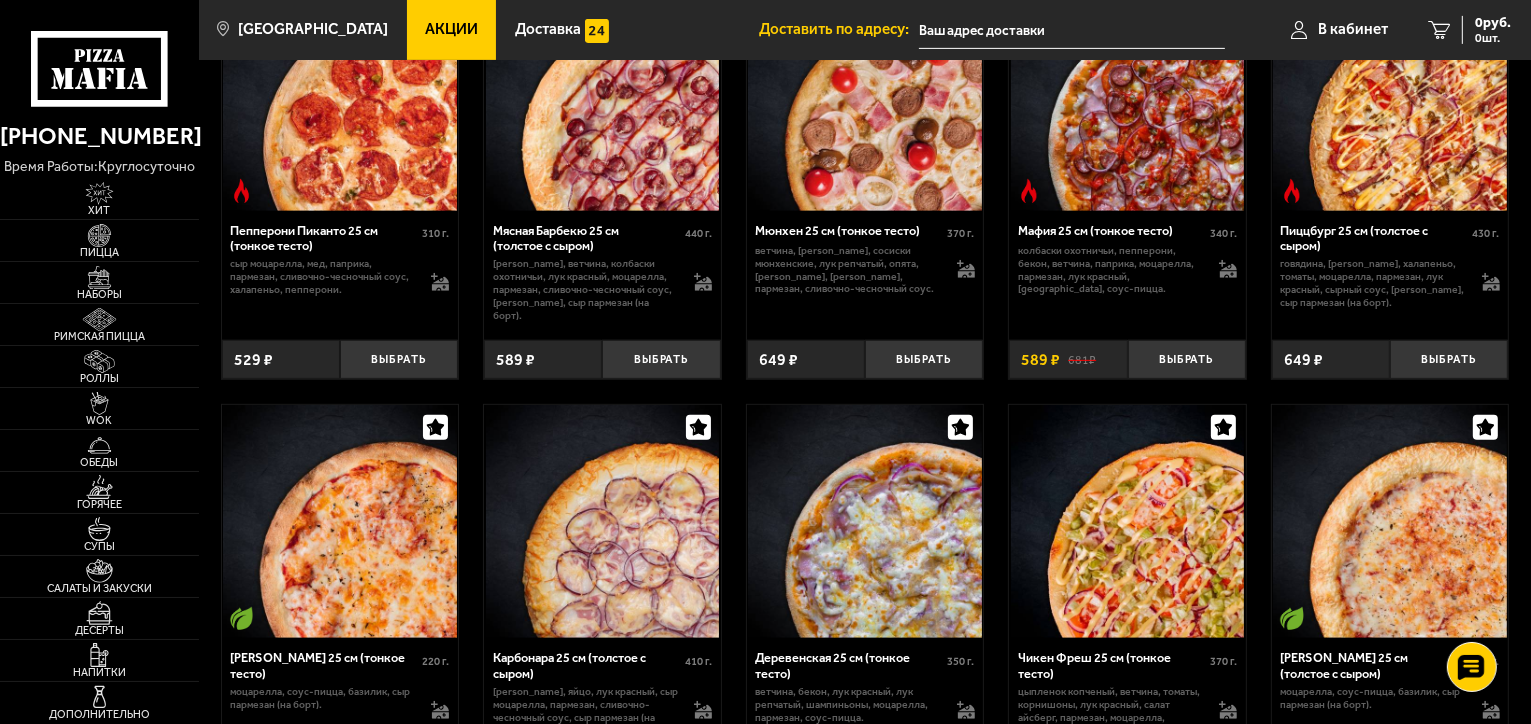 scroll, scrollTop: 900, scrollLeft: 0, axis: vertical 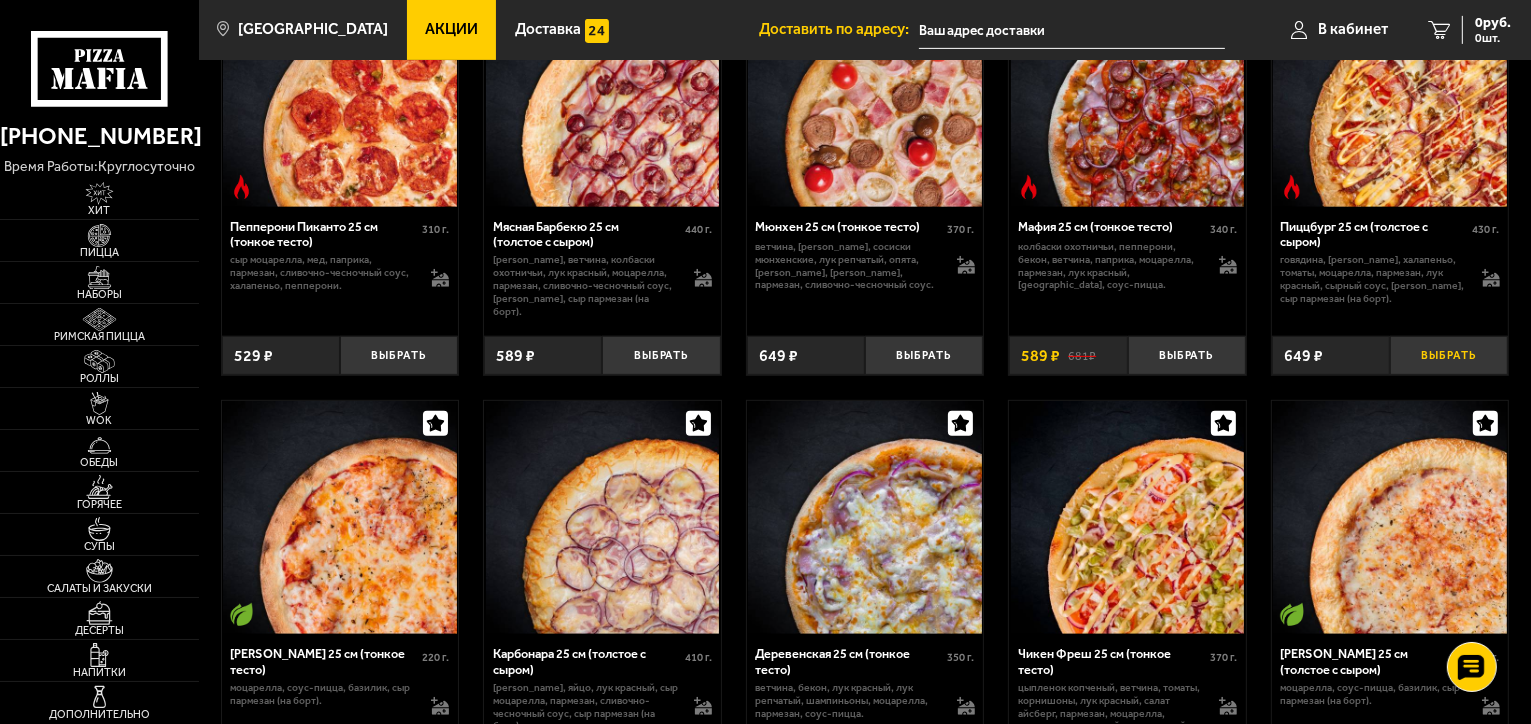 click on "Выбрать" at bounding box center (1449, 355) 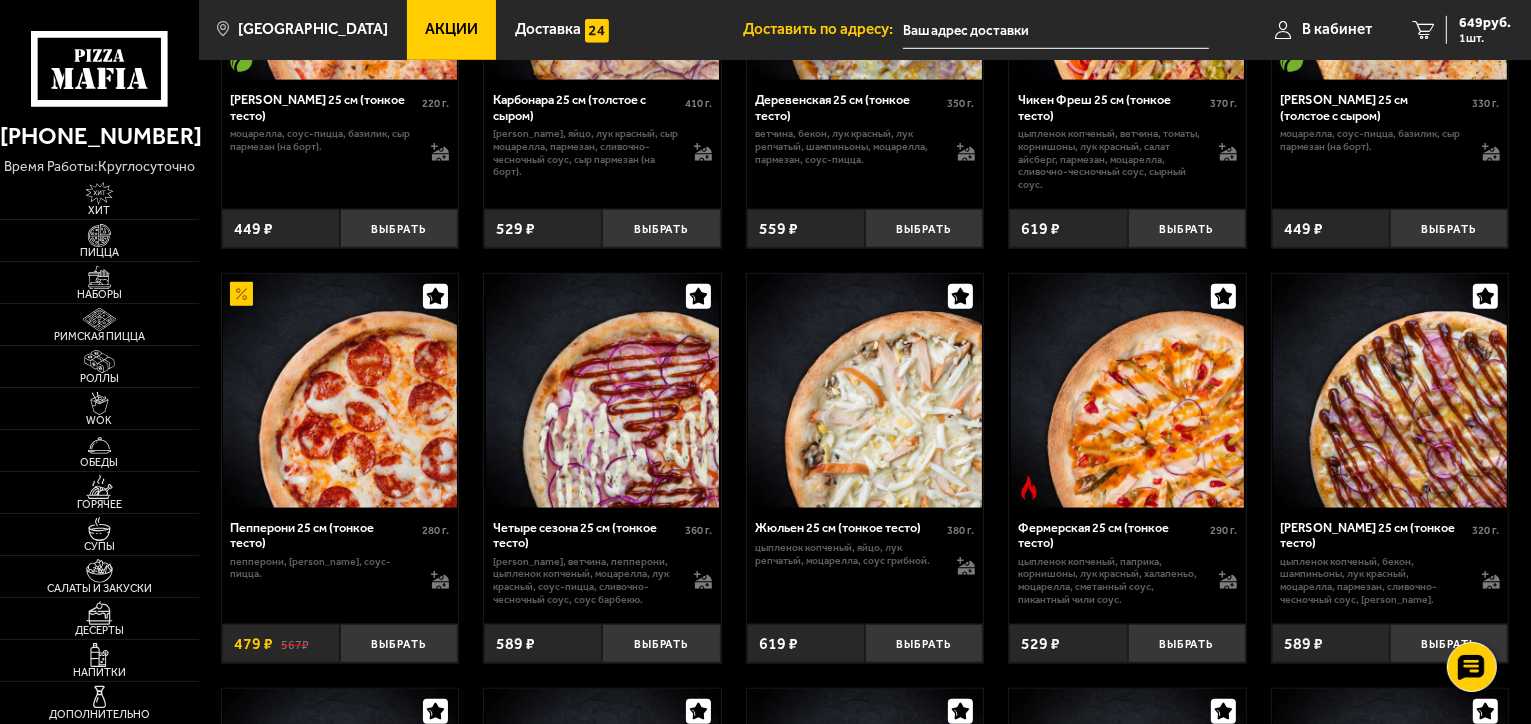 scroll, scrollTop: 1500, scrollLeft: 0, axis: vertical 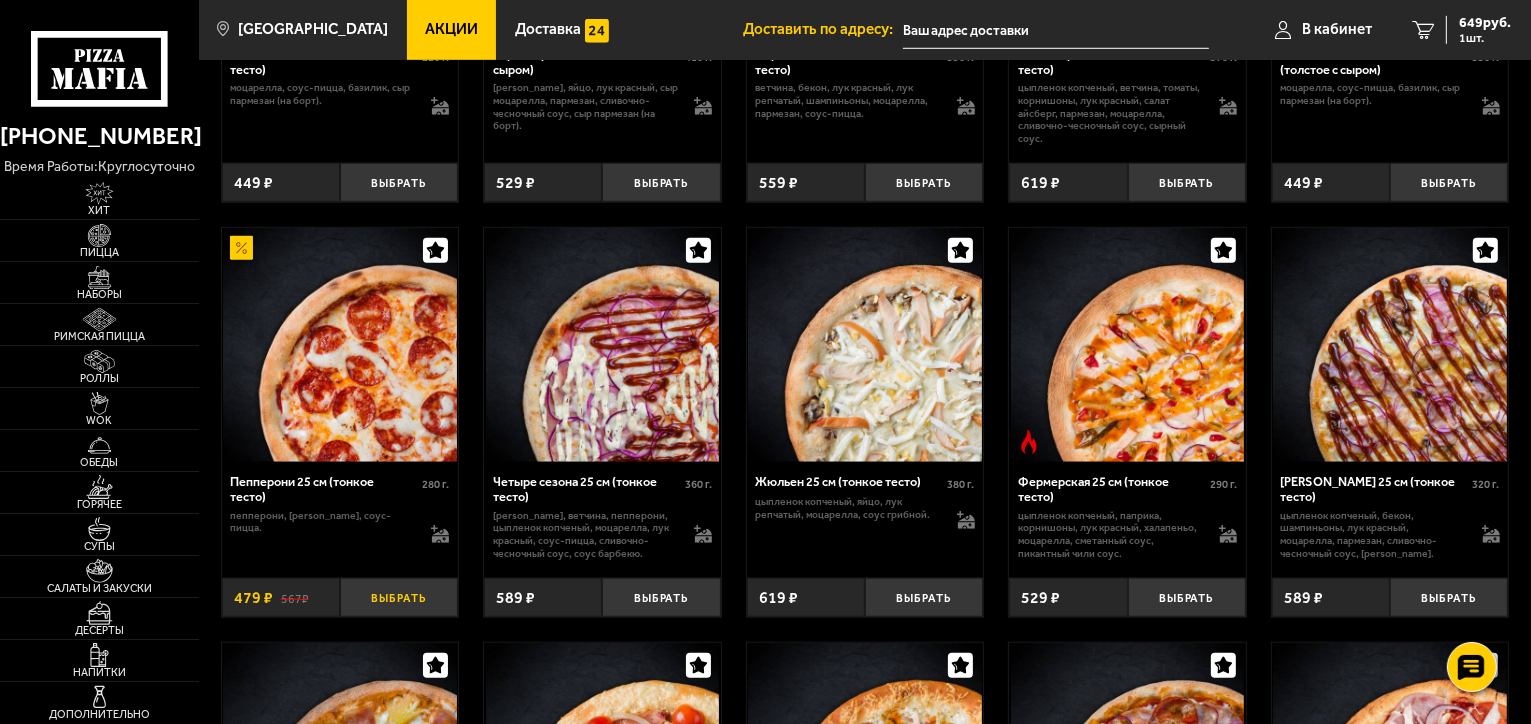 click on "Выбрать" at bounding box center [399, 597] 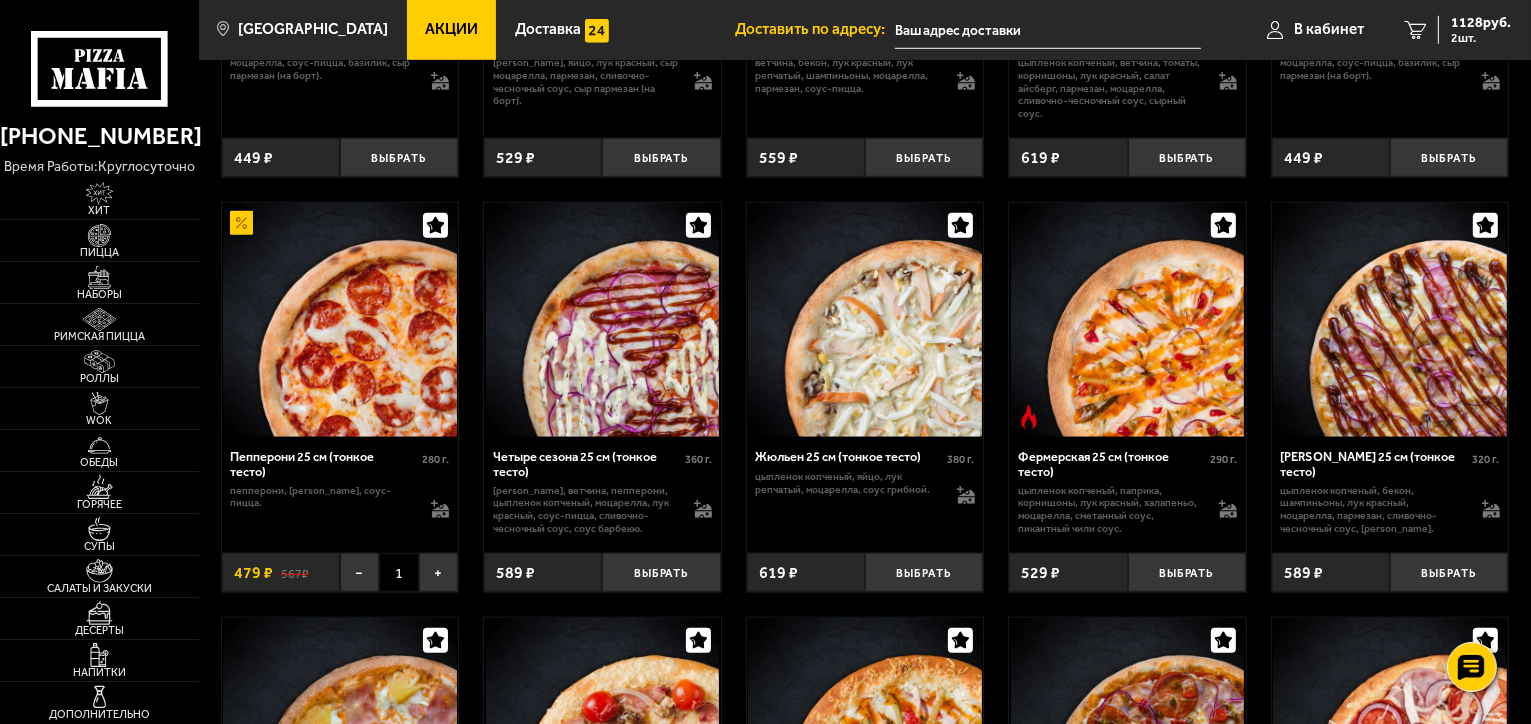 scroll, scrollTop: 1600, scrollLeft: 0, axis: vertical 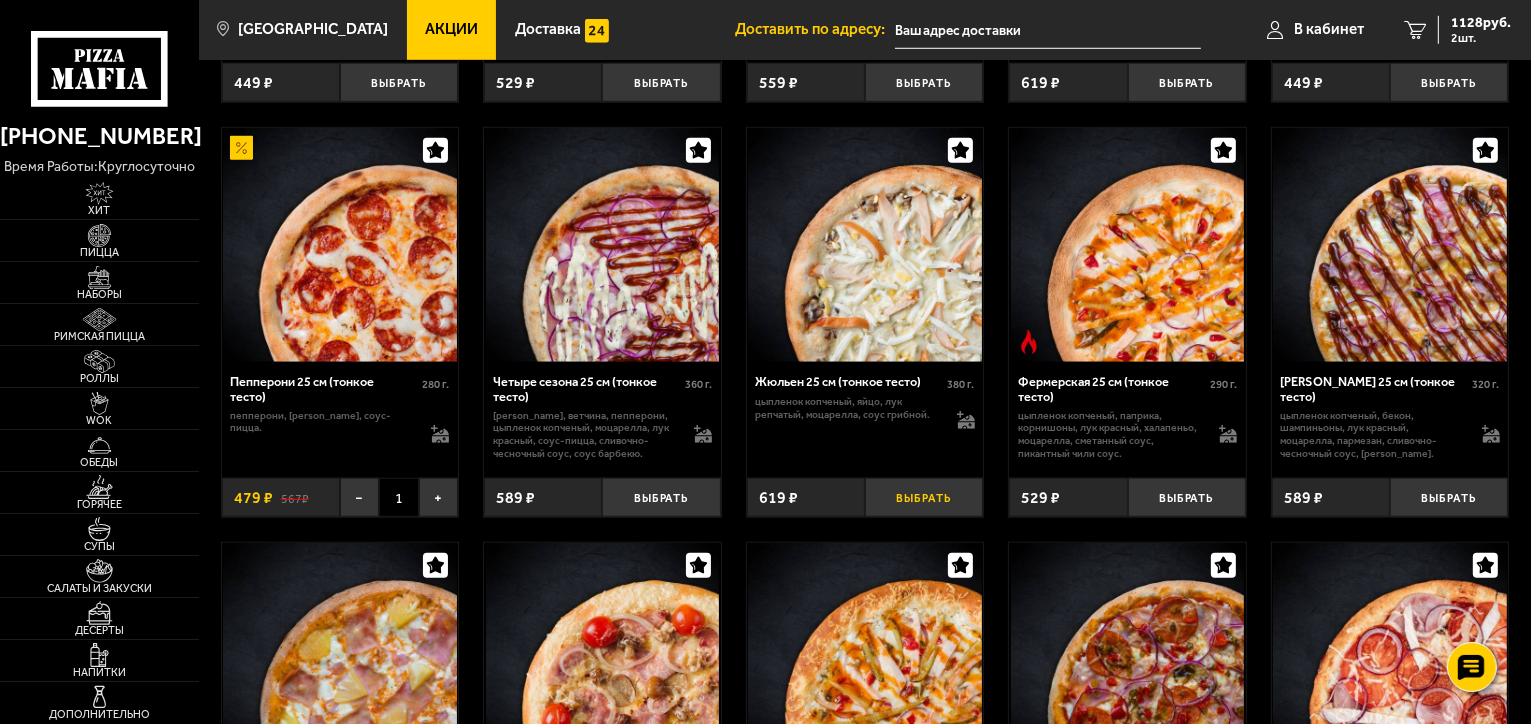 click on "Выбрать" at bounding box center (924, 497) 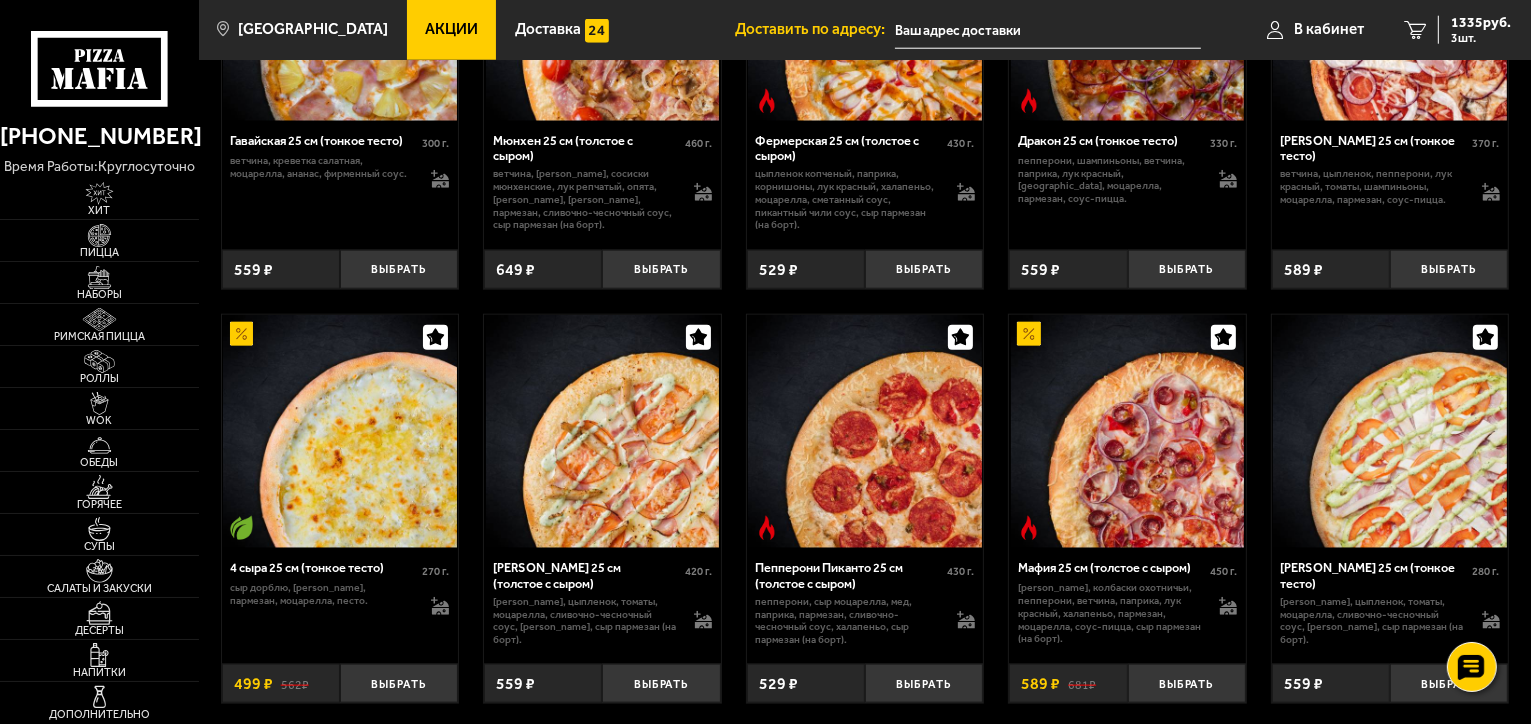 scroll, scrollTop: 2300, scrollLeft: 0, axis: vertical 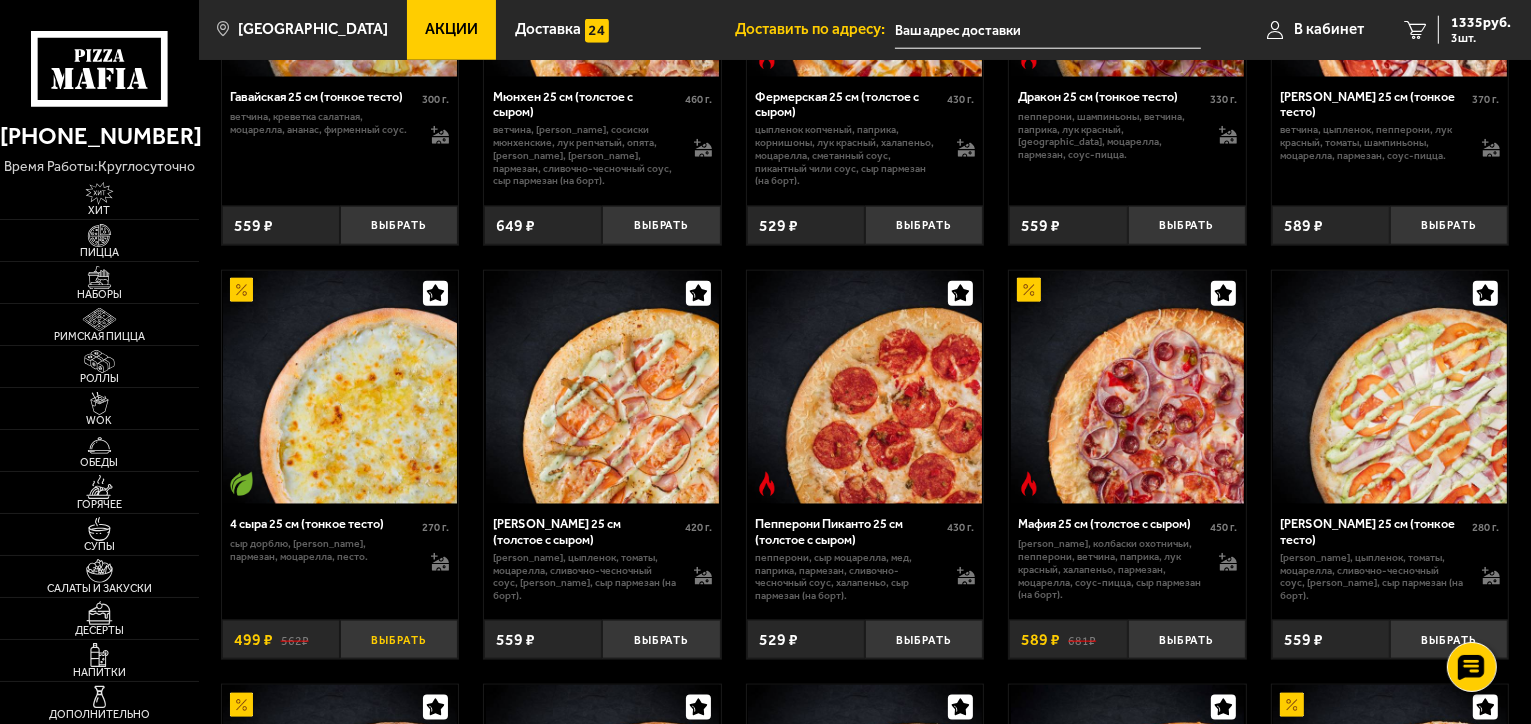 click on "Выбрать" at bounding box center [399, 639] 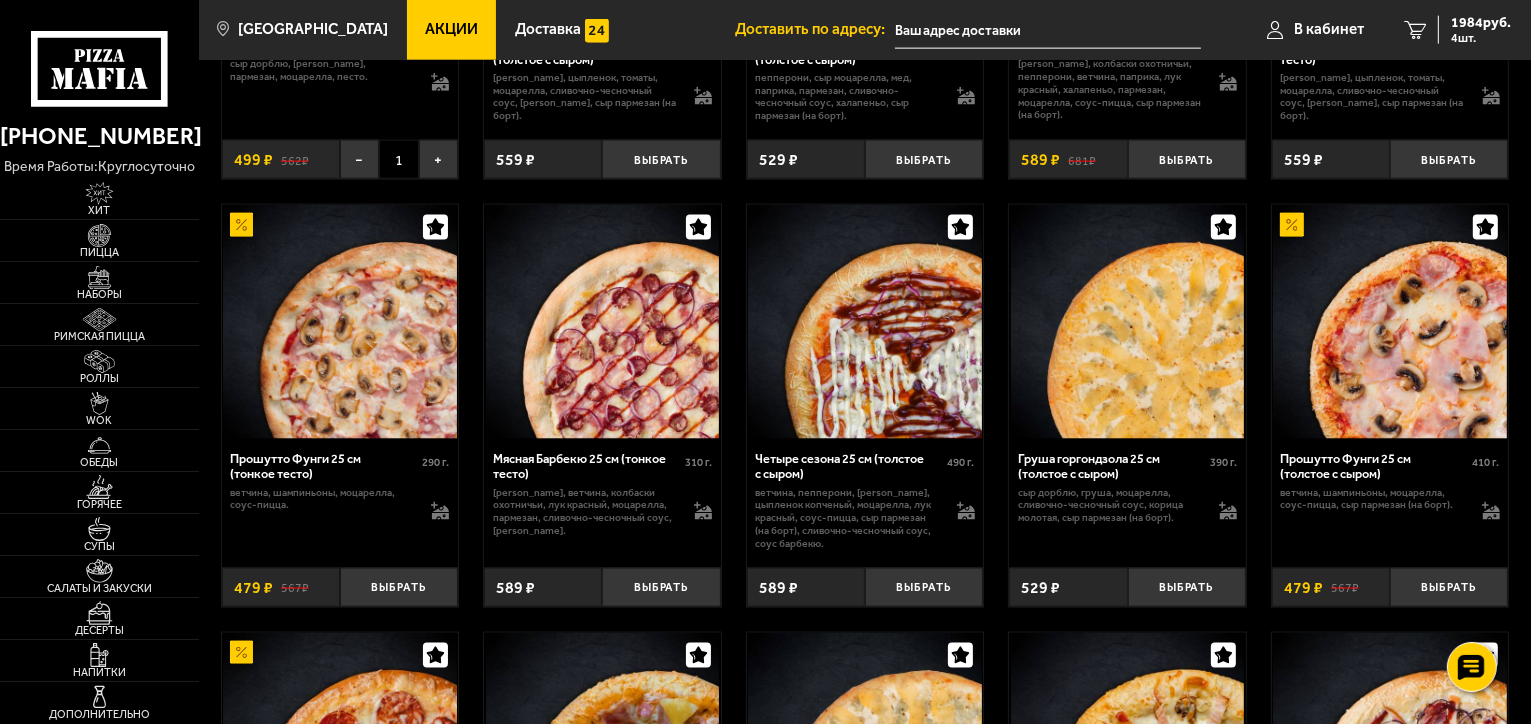 scroll, scrollTop: 2800, scrollLeft: 0, axis: vertical 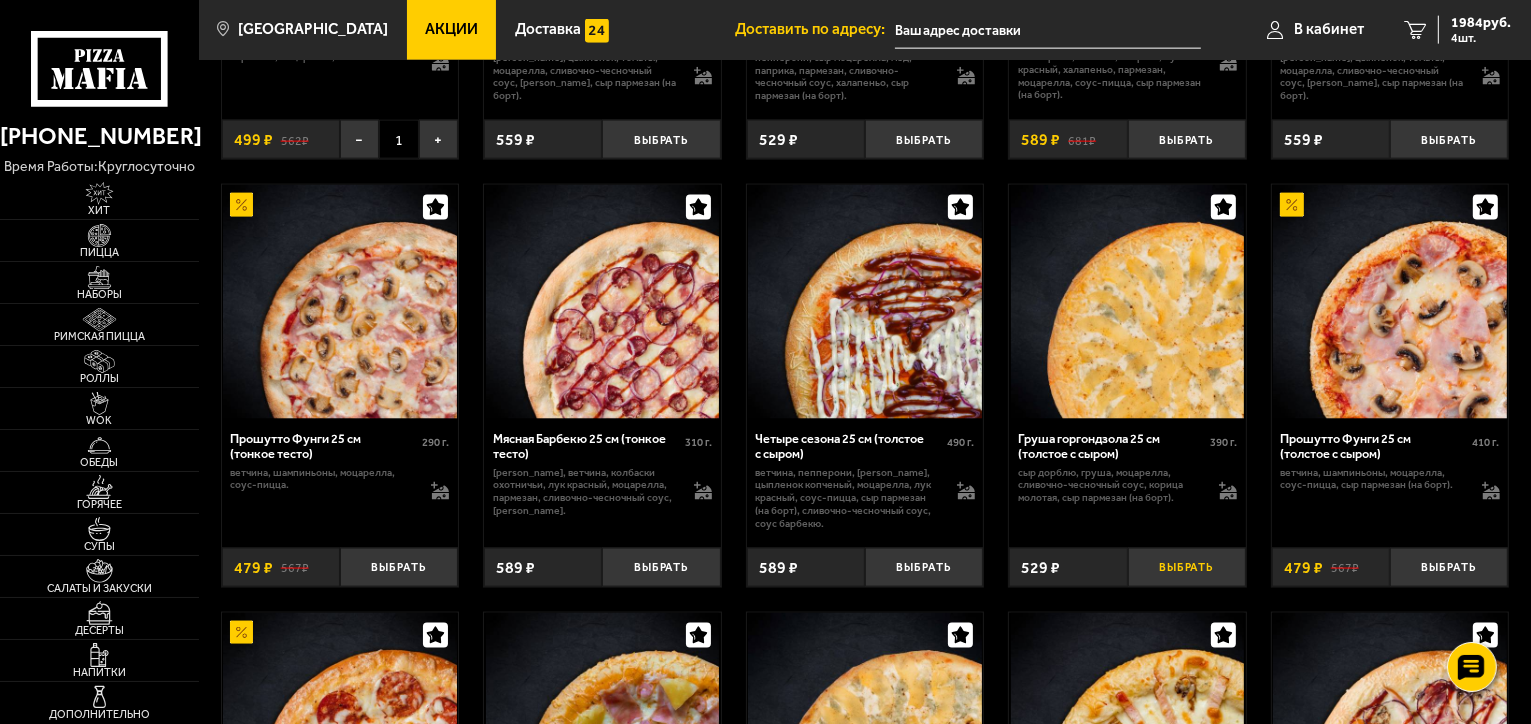 click on "Выбрать" at bounding box center (1187, 567) 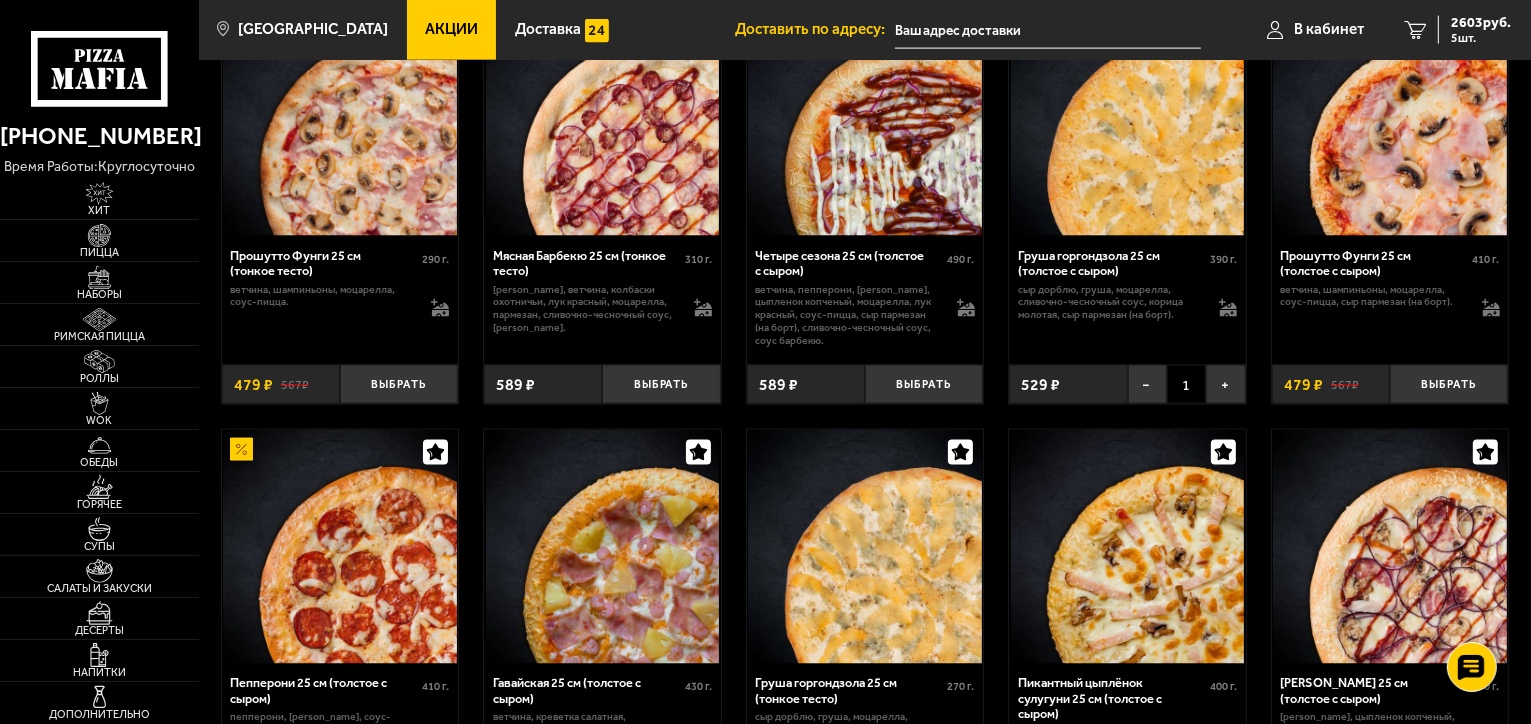 scroll, scrollTop: 3000, scrollLeft: 0, axis: vertical 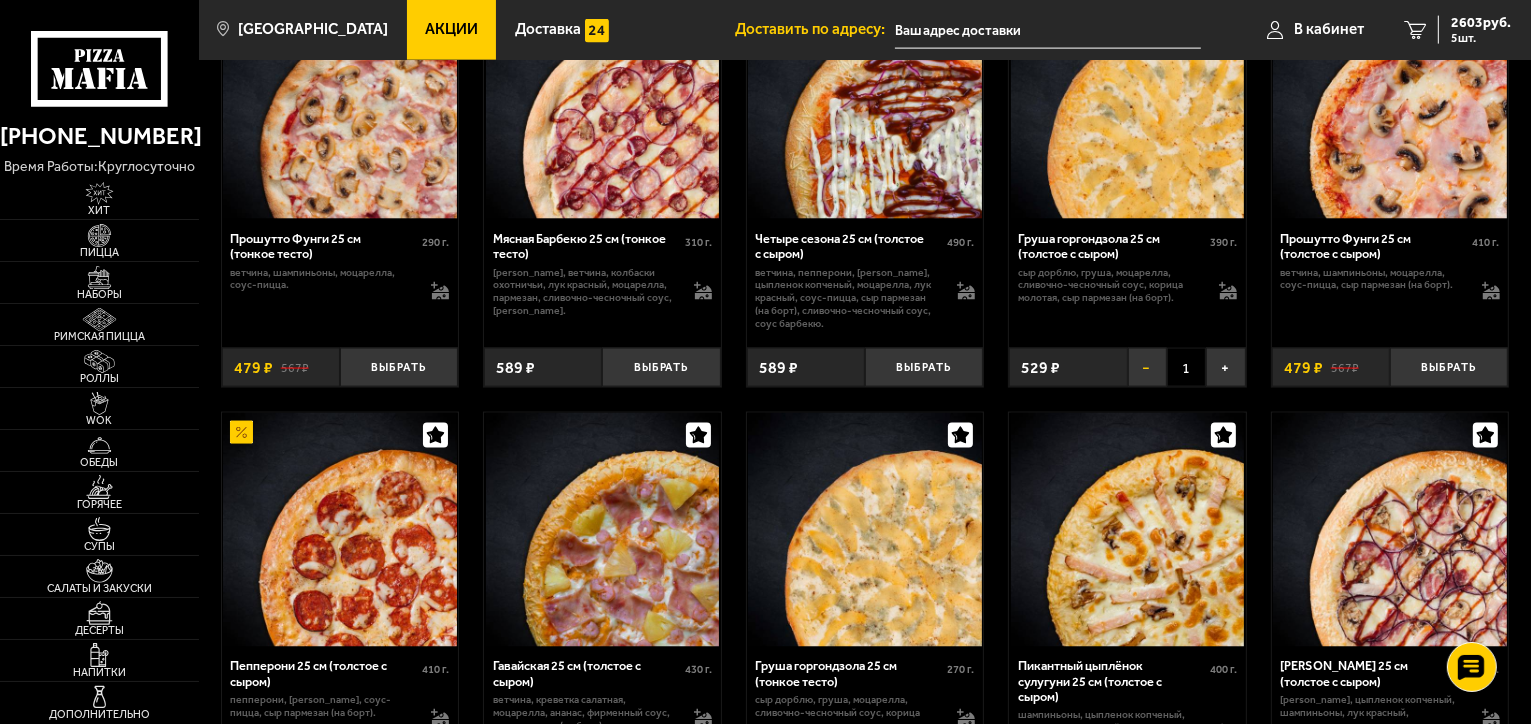 click on "−" at bounding box center (1147, 367) 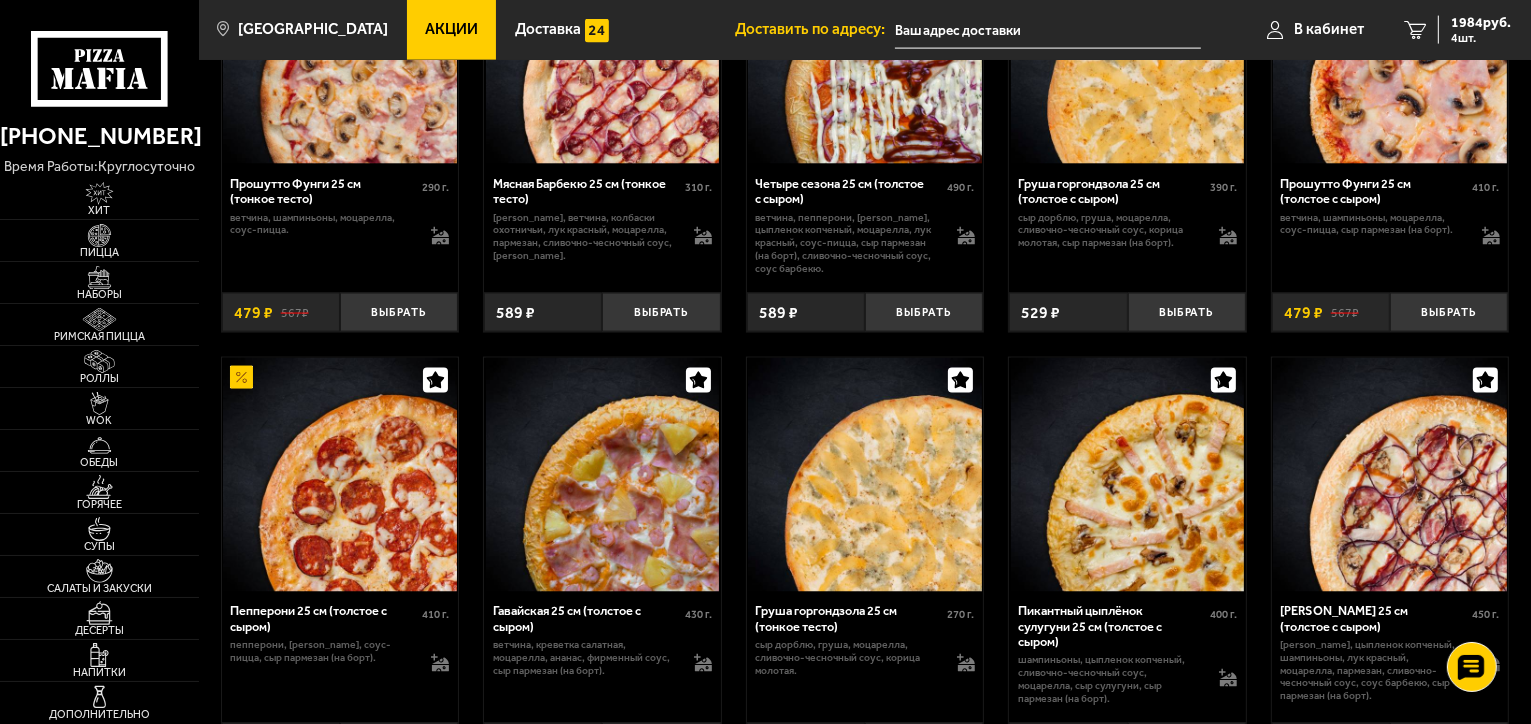 scroll, scrollTop: 3100, scrollLeft: 0, axis: vertical 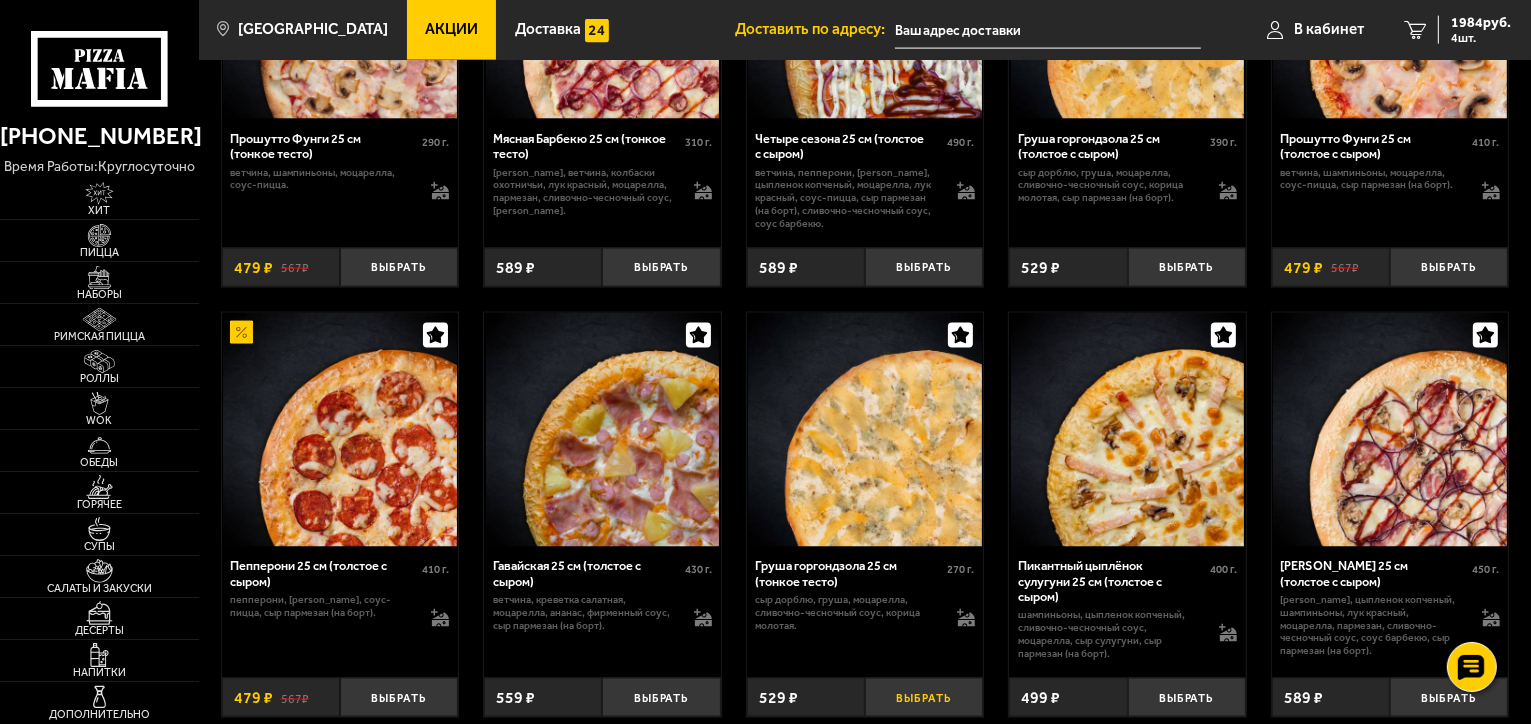 click on "Выбрать" at bounding box center [924, 697] 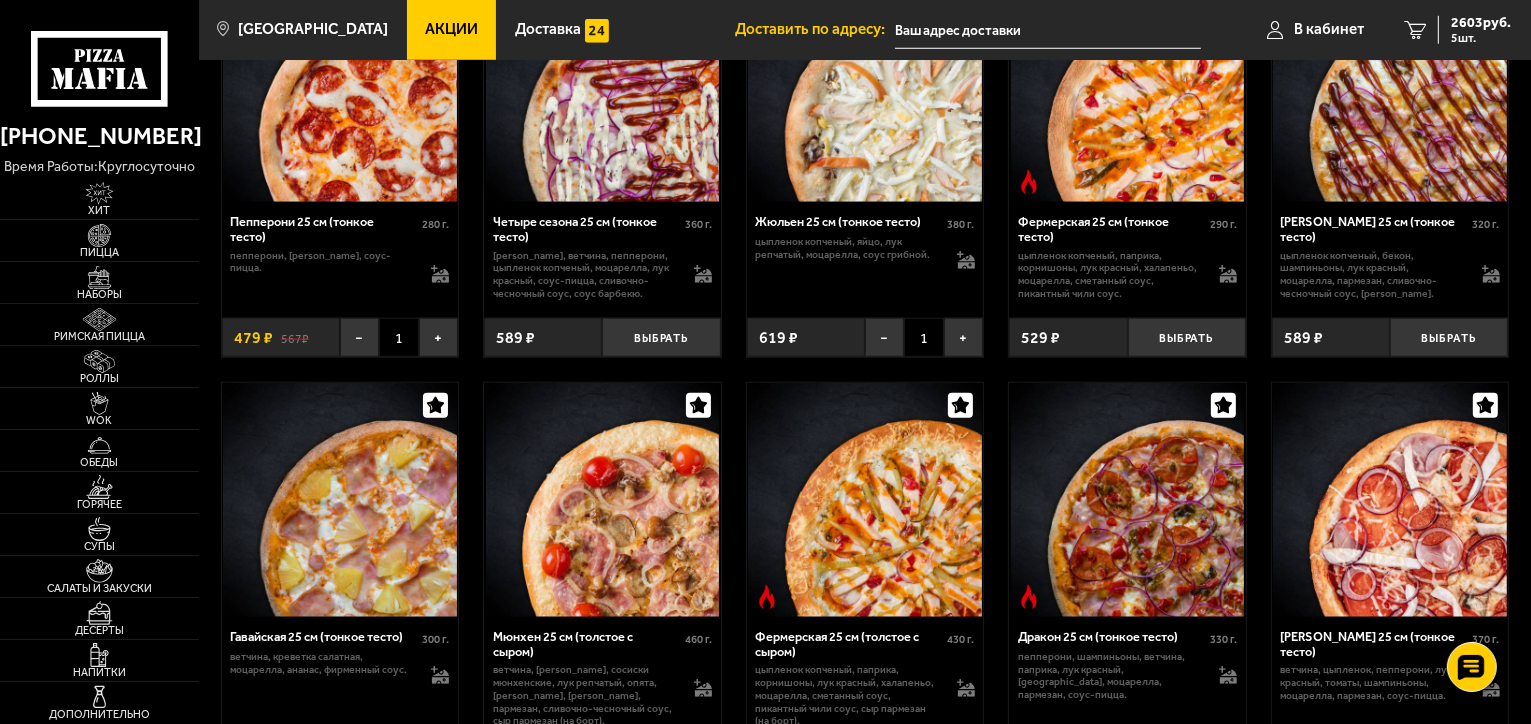 scroll, scrollTop: 1700, scrollLeft: 0, axis: vertical 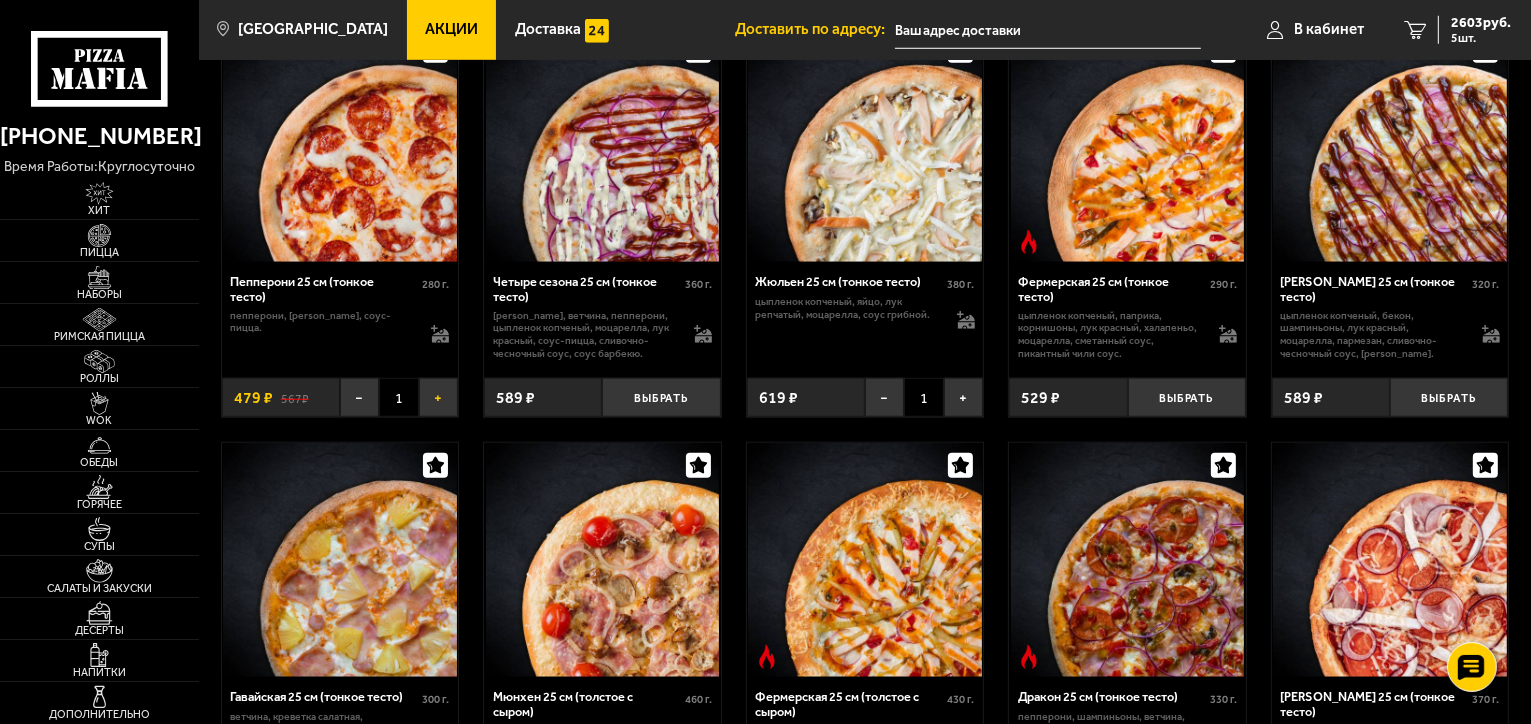 click on "+" at bounding box center [438, 397] 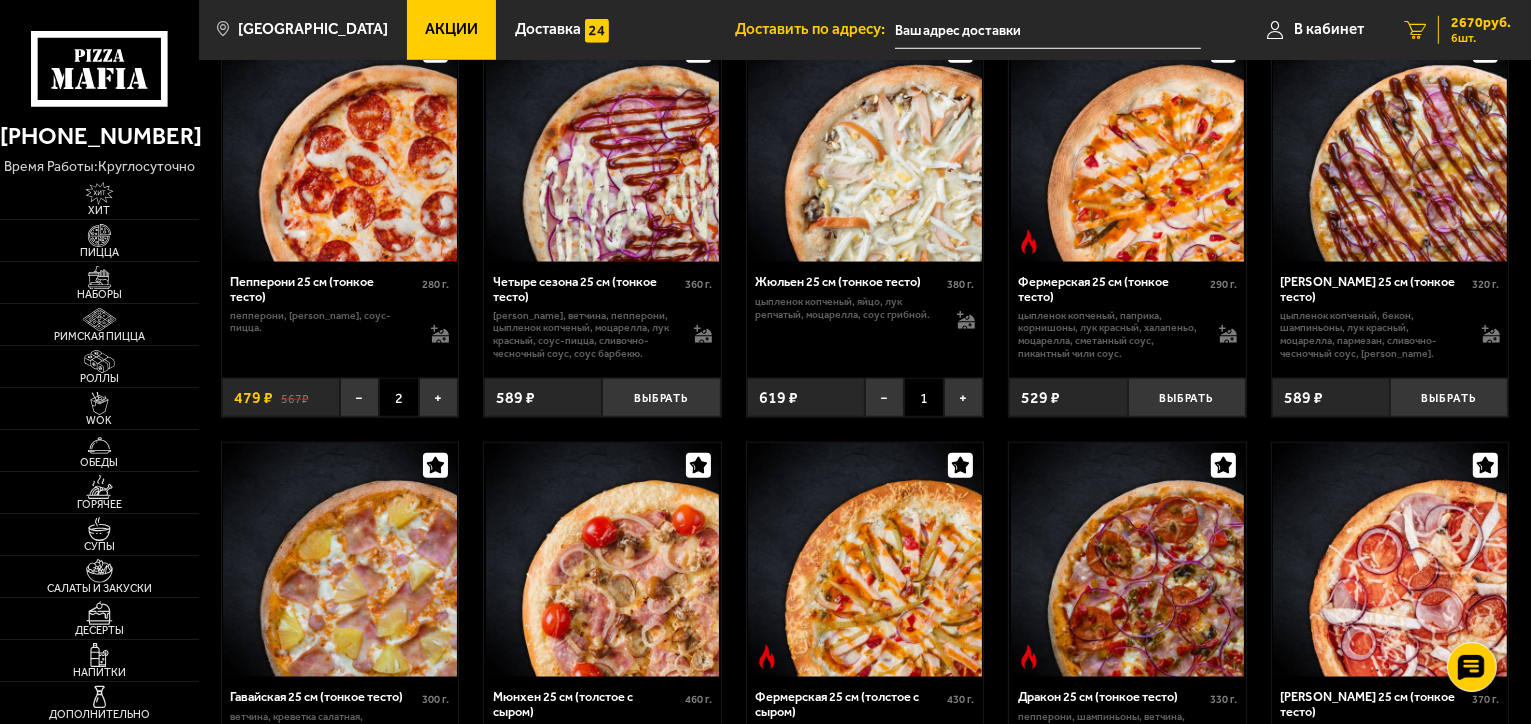 click on "2670  руб." at bounding box center [1481, 23] 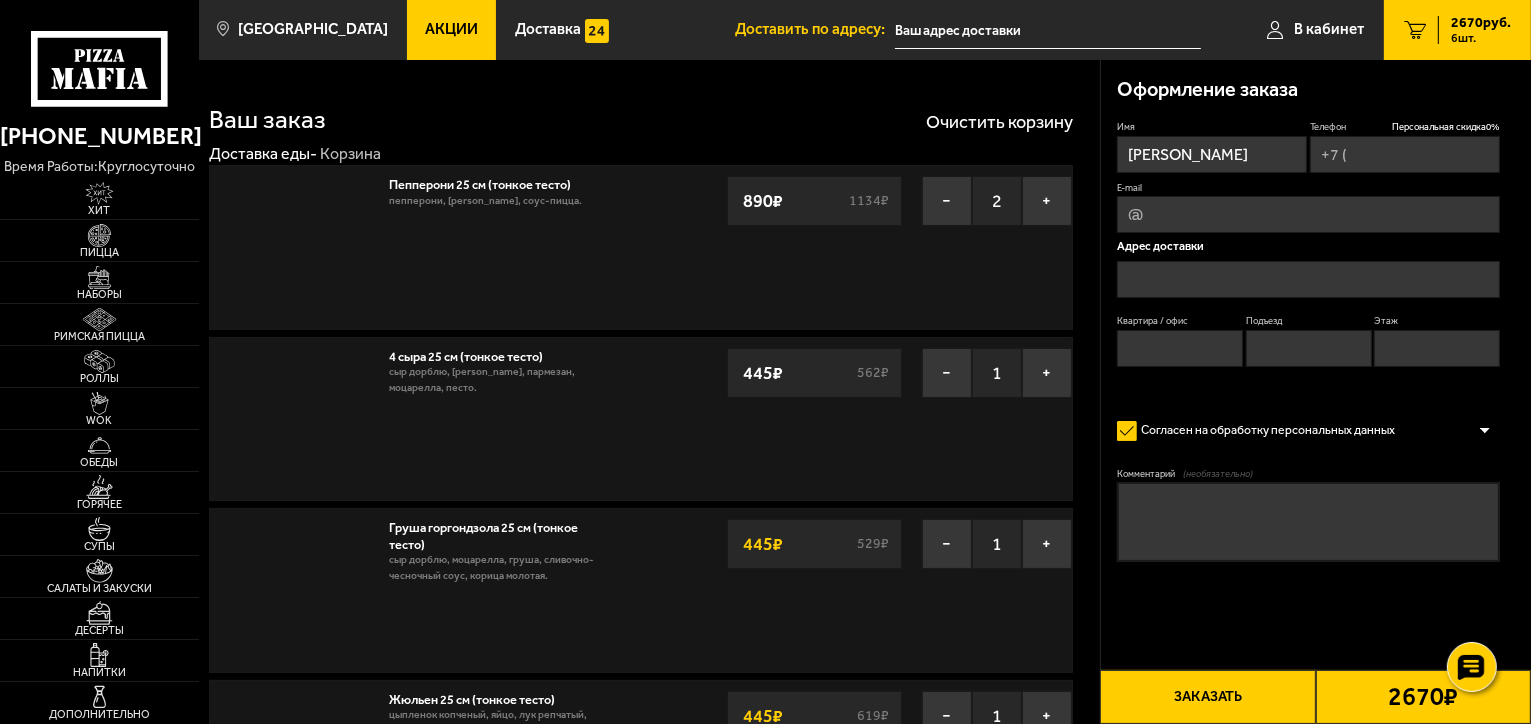 type on "[PHONE_NUMBER]" 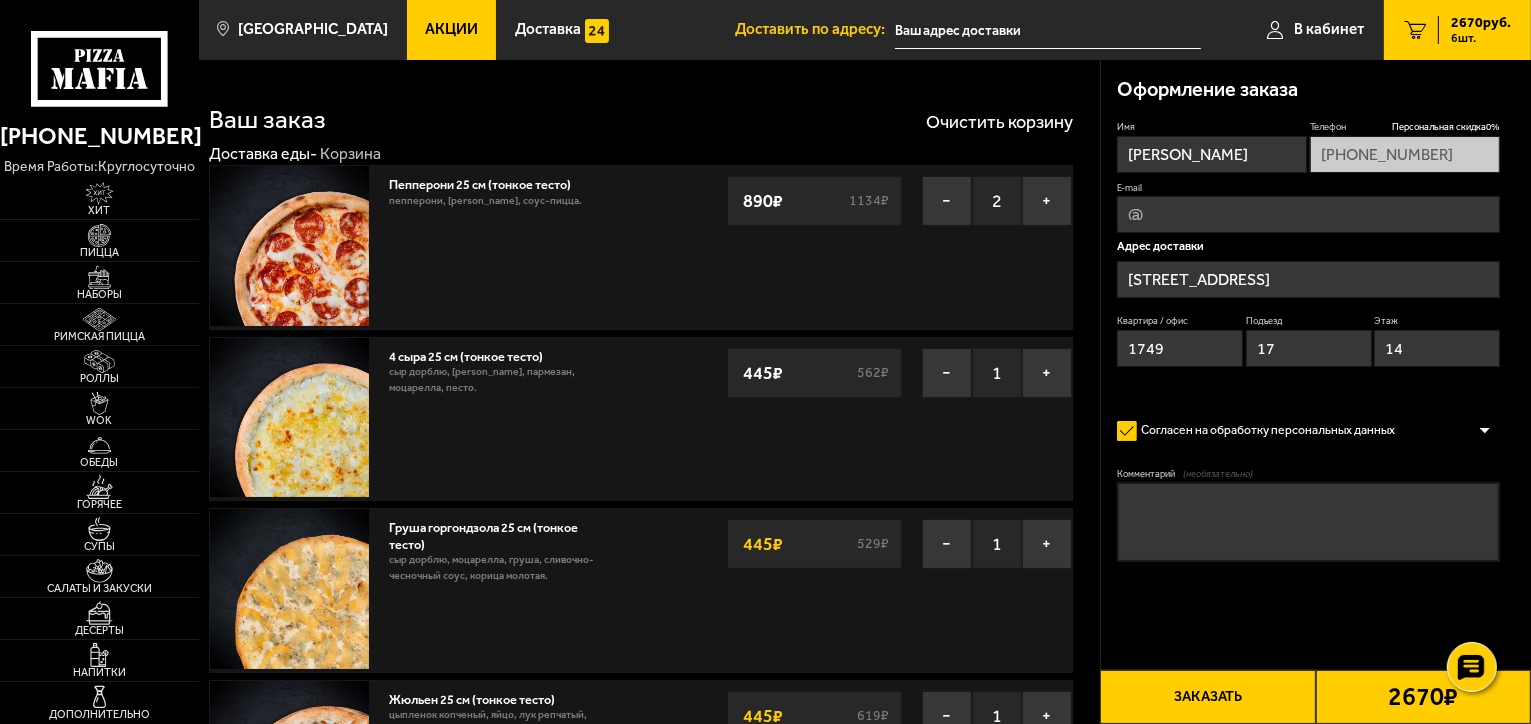 type on "[STREET_ADDRESS]" 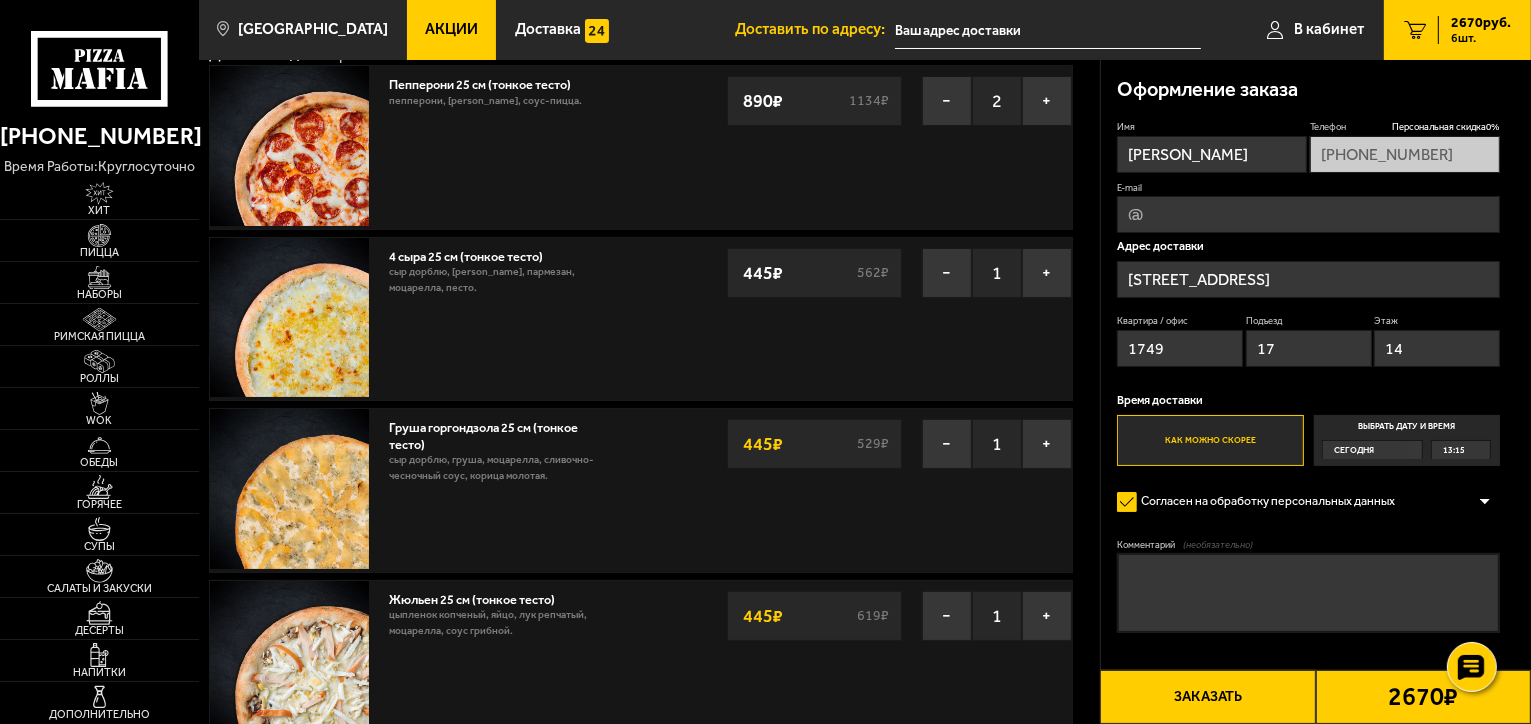 scroll, scrollTop: 0, scrollLeft: 0, axis: both 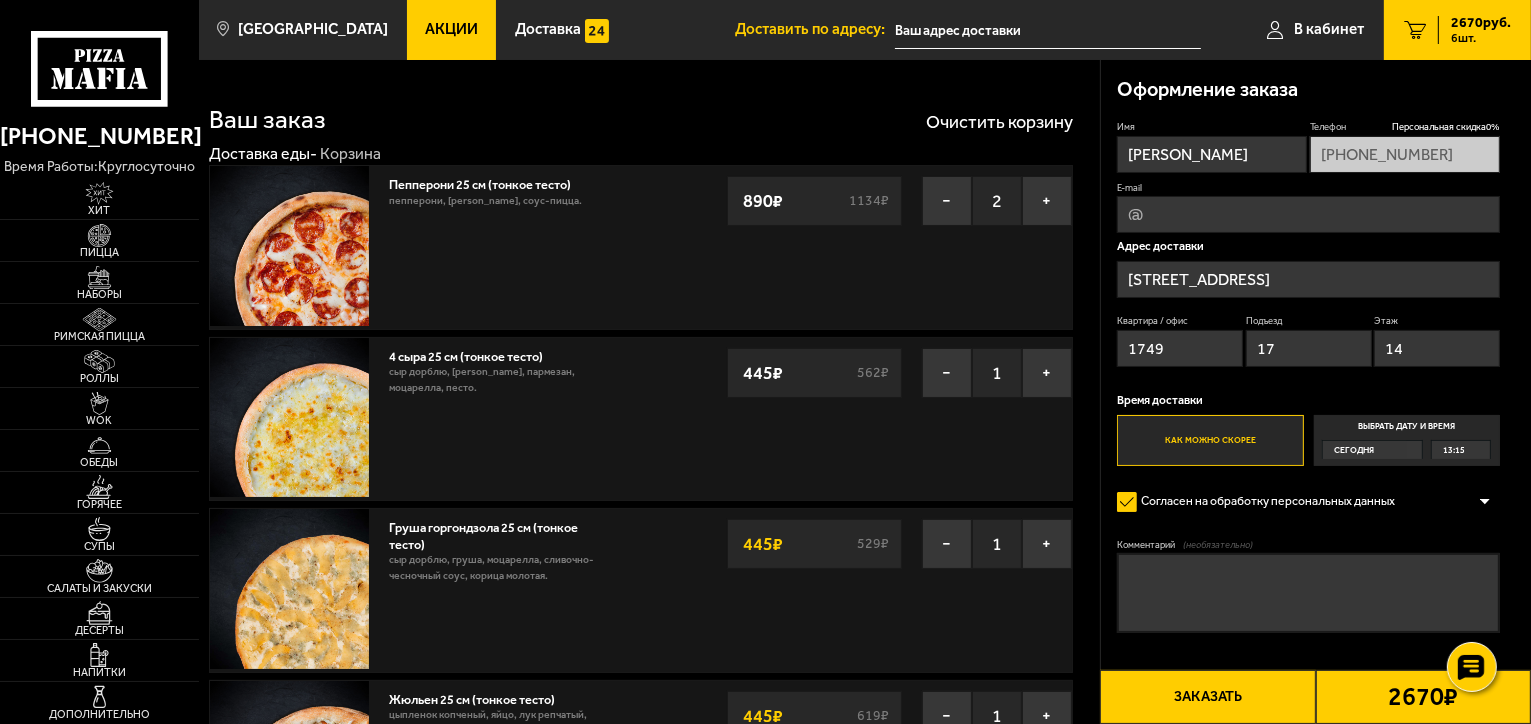 click on "[STREET_ADDRESS]" at bounding box center (1308, 279) 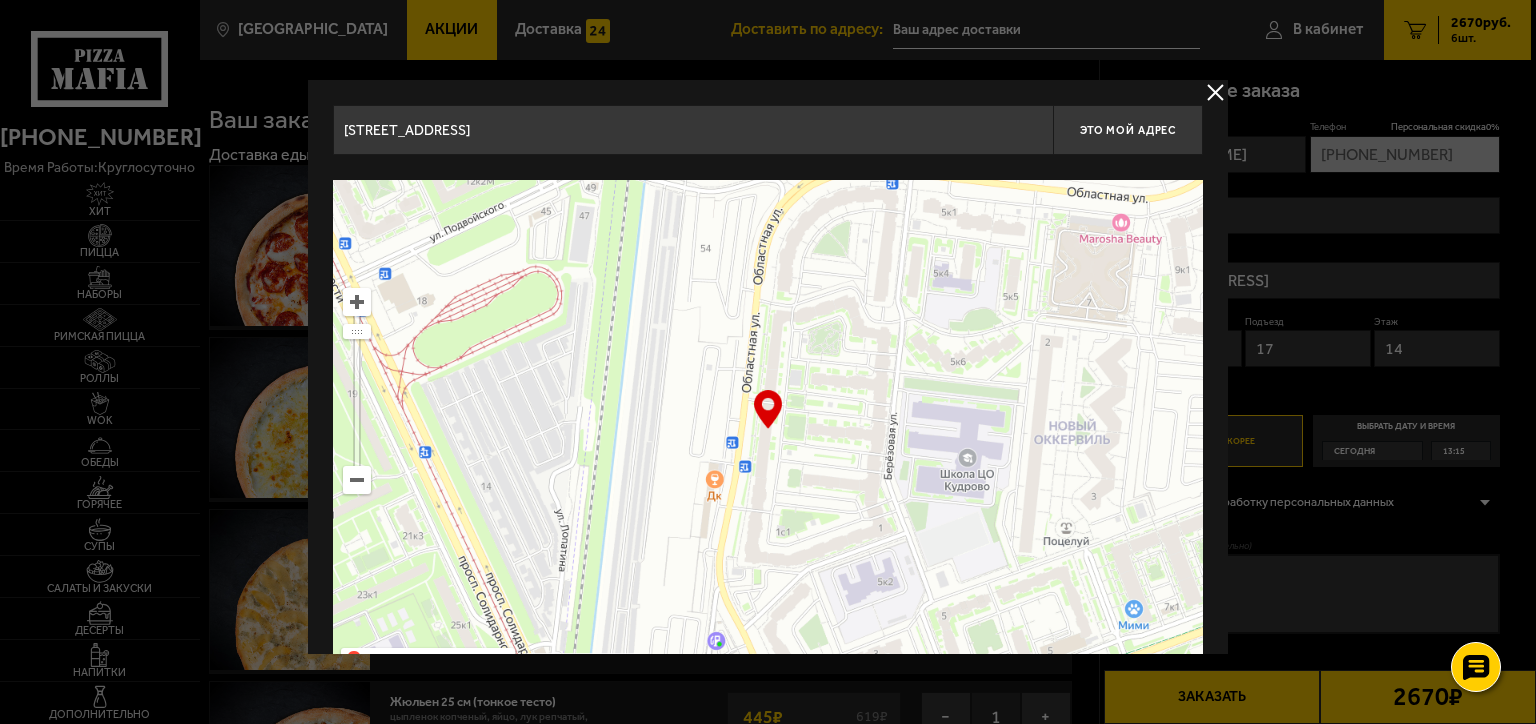 drag, startPoint x: 1032, startPoint y: 125, endPoint x: 900, endPoint y: 127, distance: 132.01515 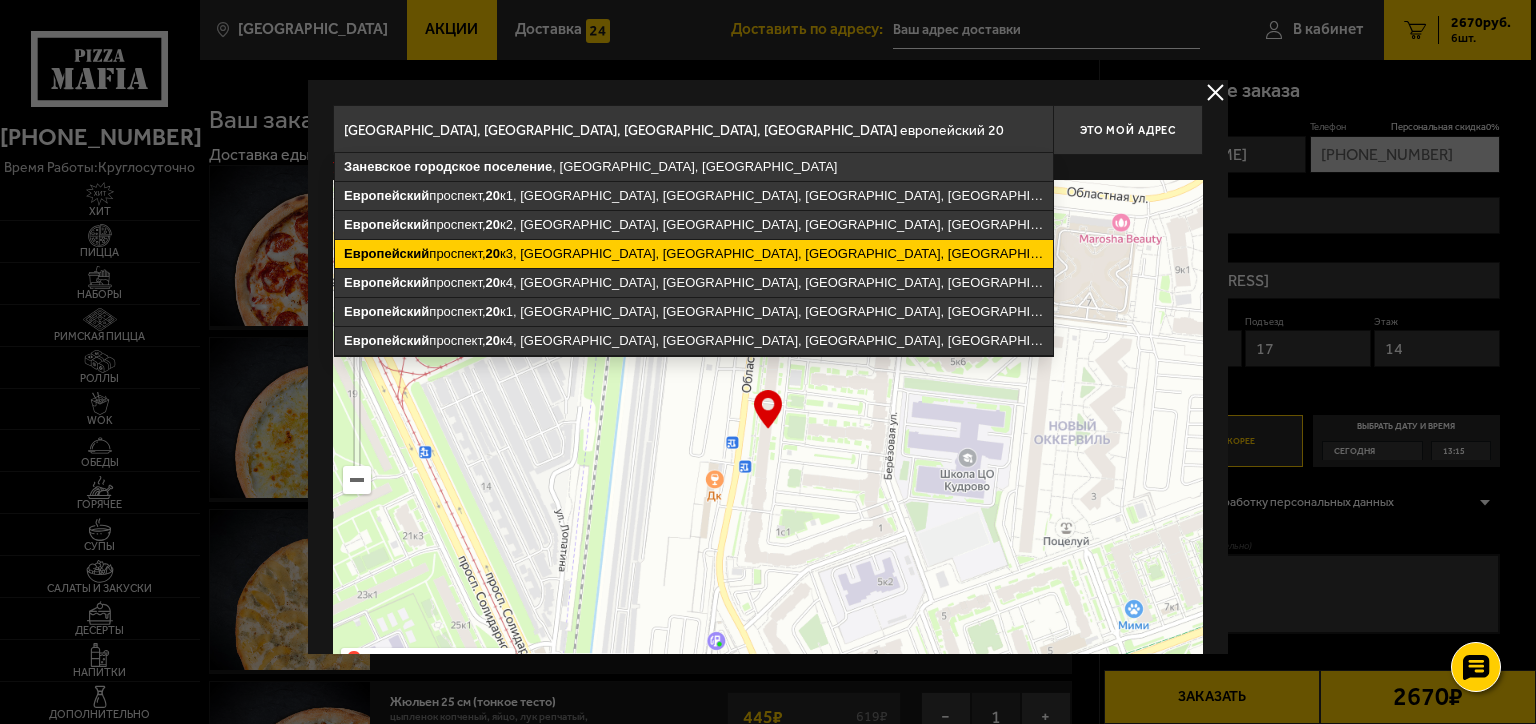 click on "[STREET_ADDRESS]" at bounding box center (694, 254) 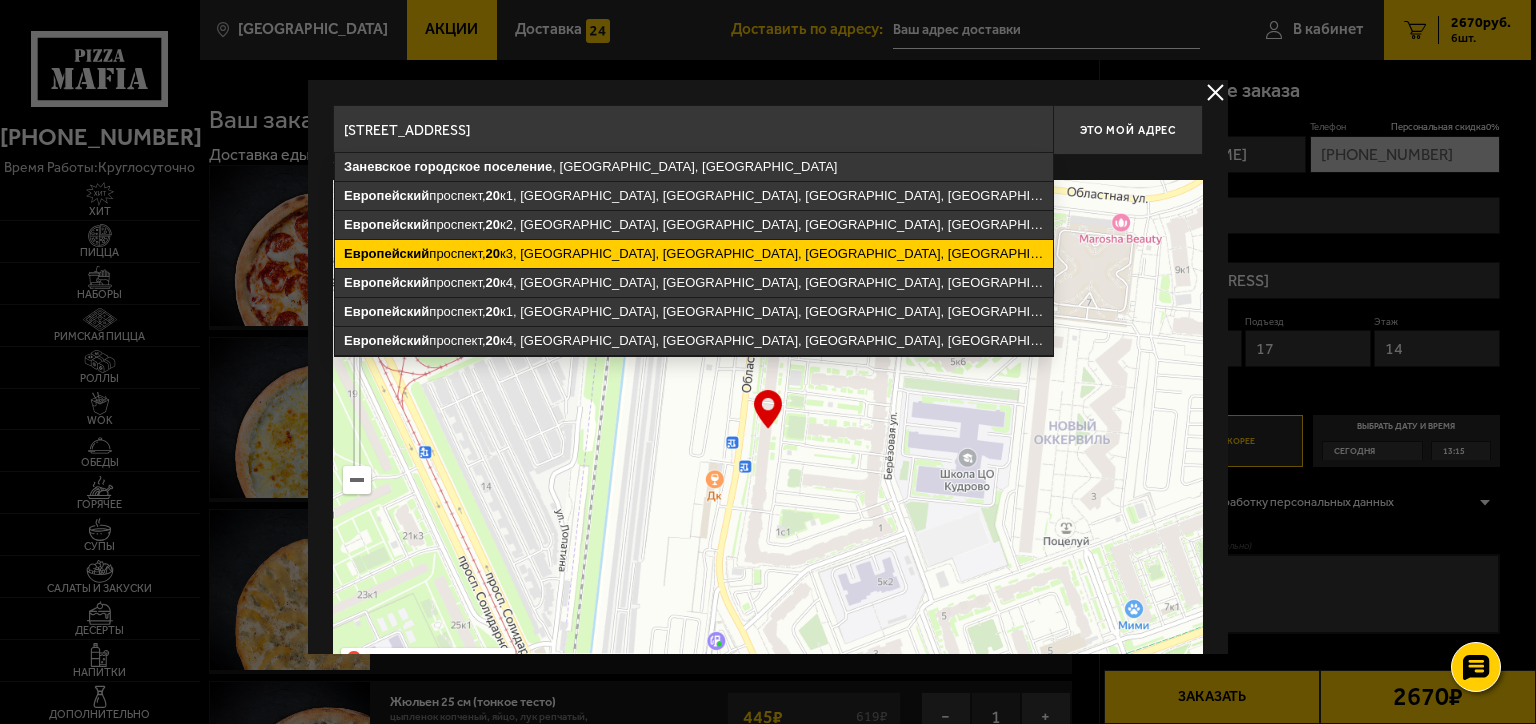 type on "[STREET_ADDRESS]" 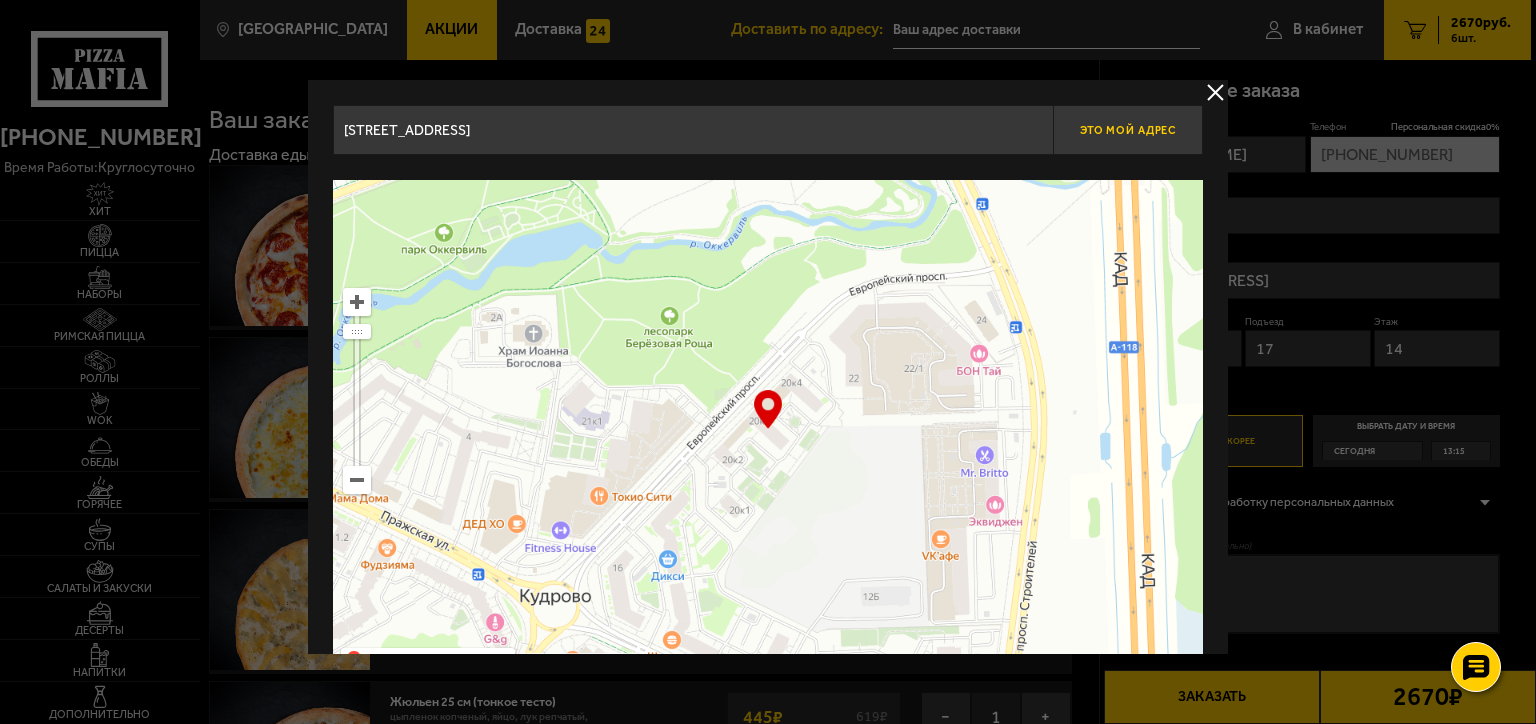 click on "Это мой адрес" at bounding box center [1128, 130] 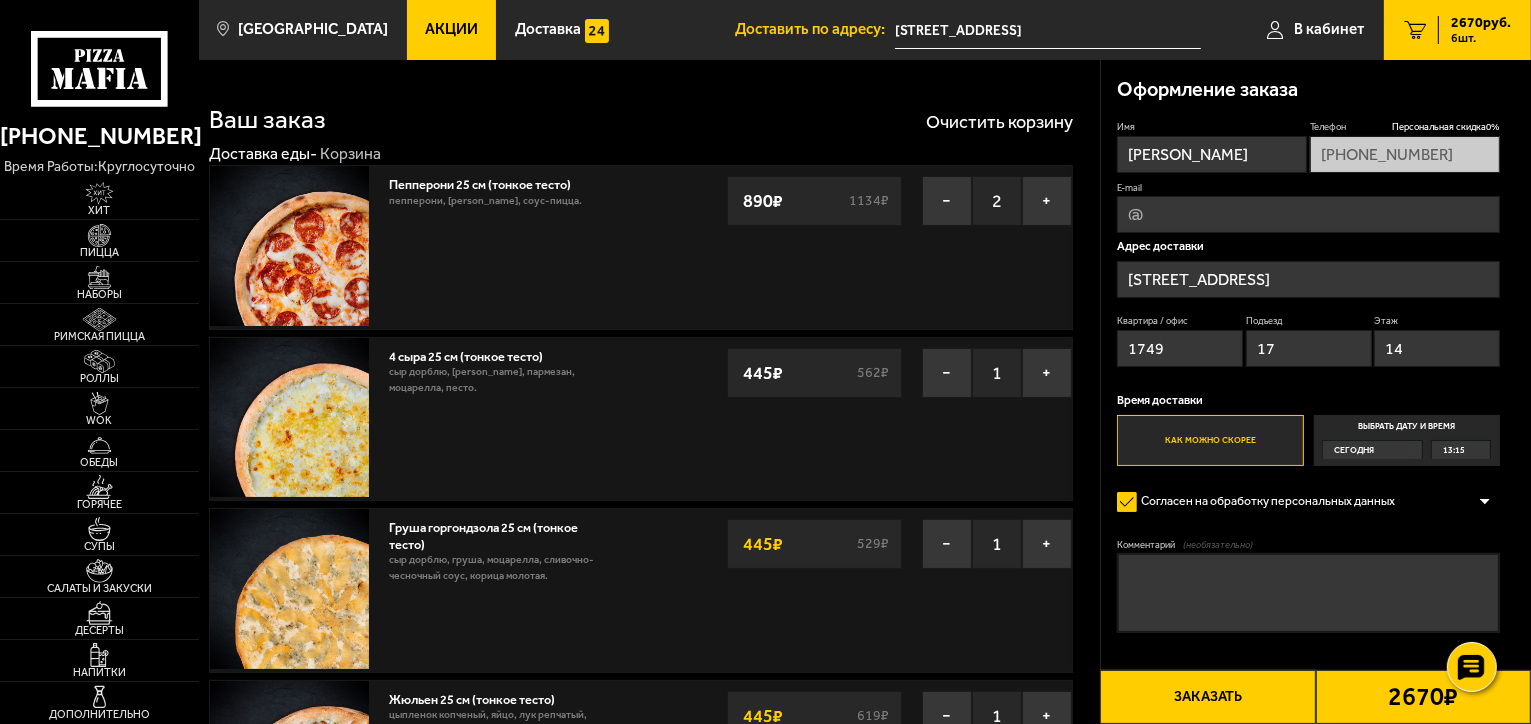 click on "[STREET_ADDRESS]" at bounding box center [1308, 279] 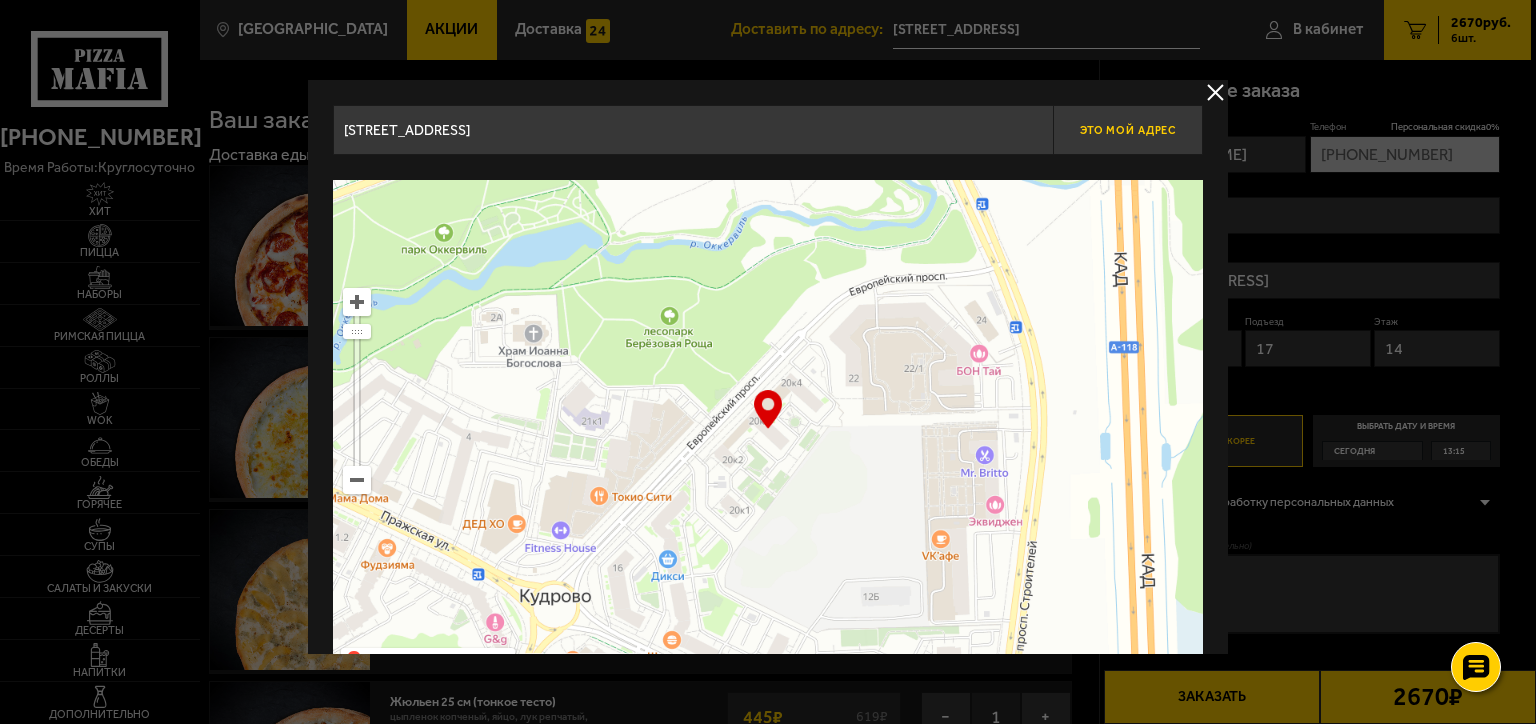 click on "Это мой адрес" at bounding box center (1128, 130) 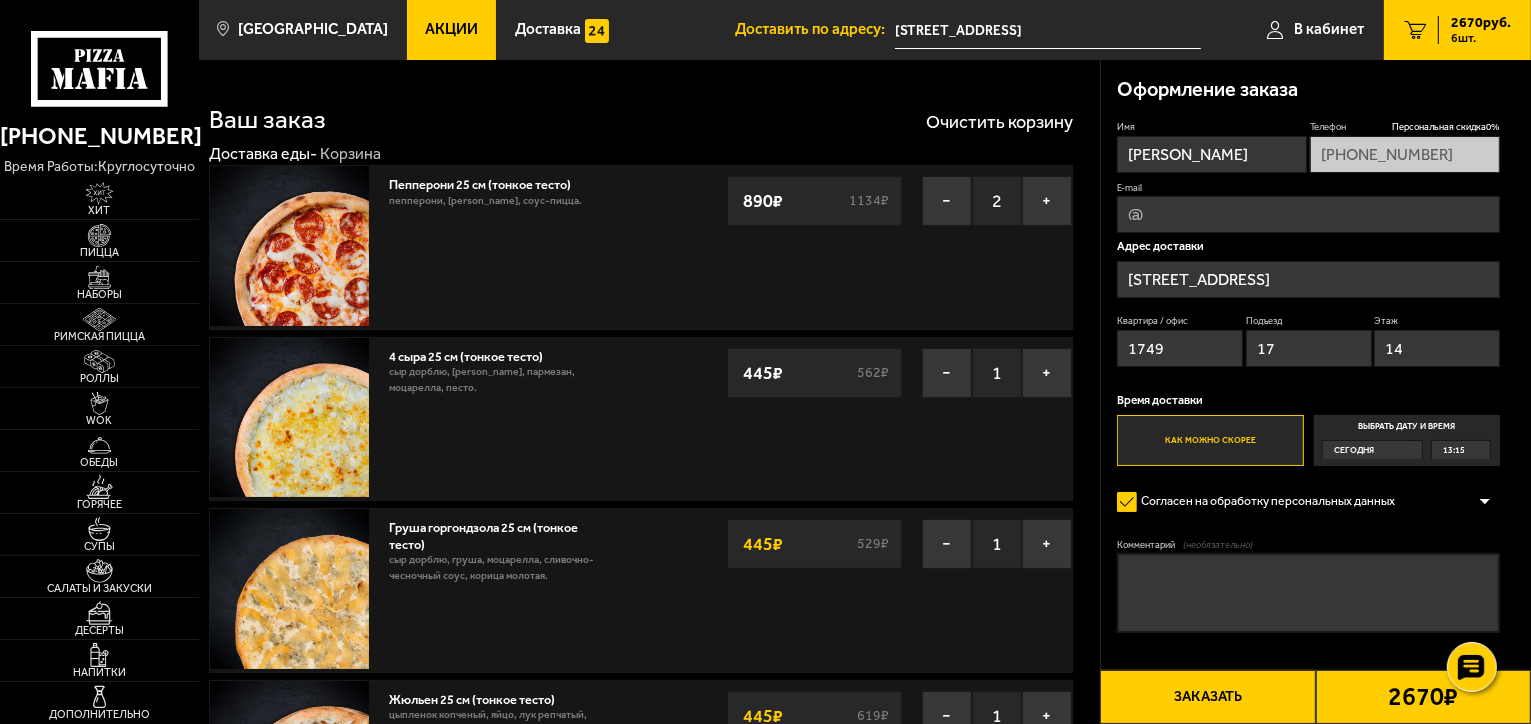 drag, startPoint x: 1161, startPoint y: 352, endPoint x: 1073, endPoint y: 343, distance: 88.45903 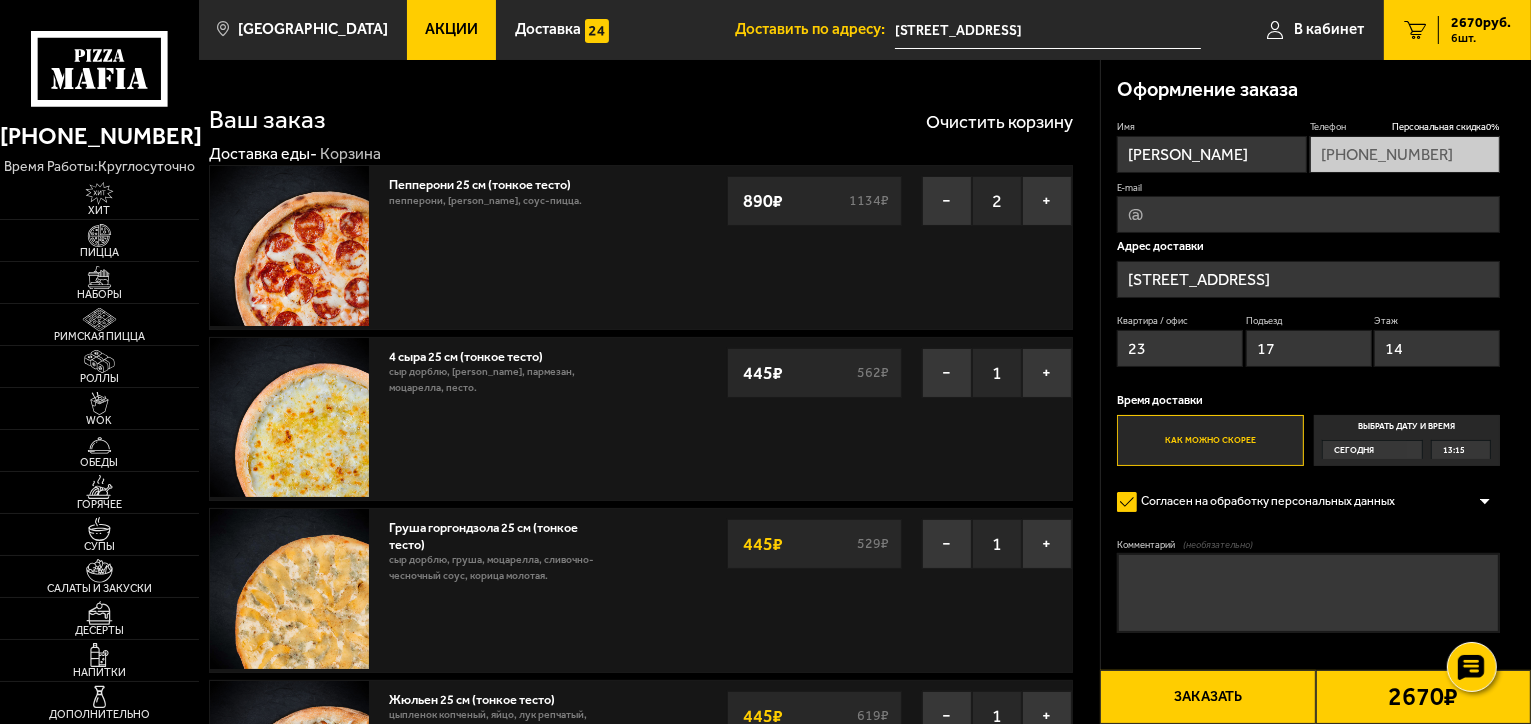 type on "2" 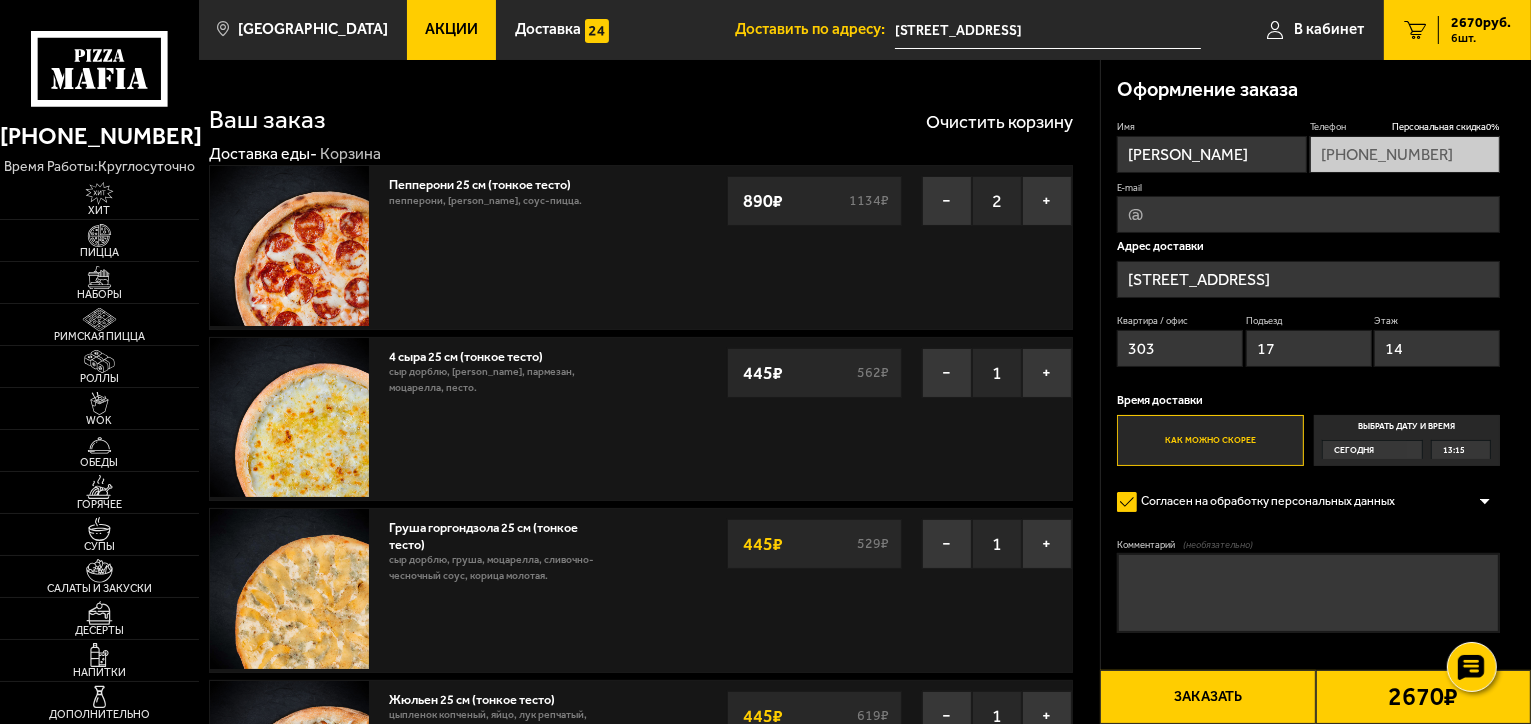 type on "303" 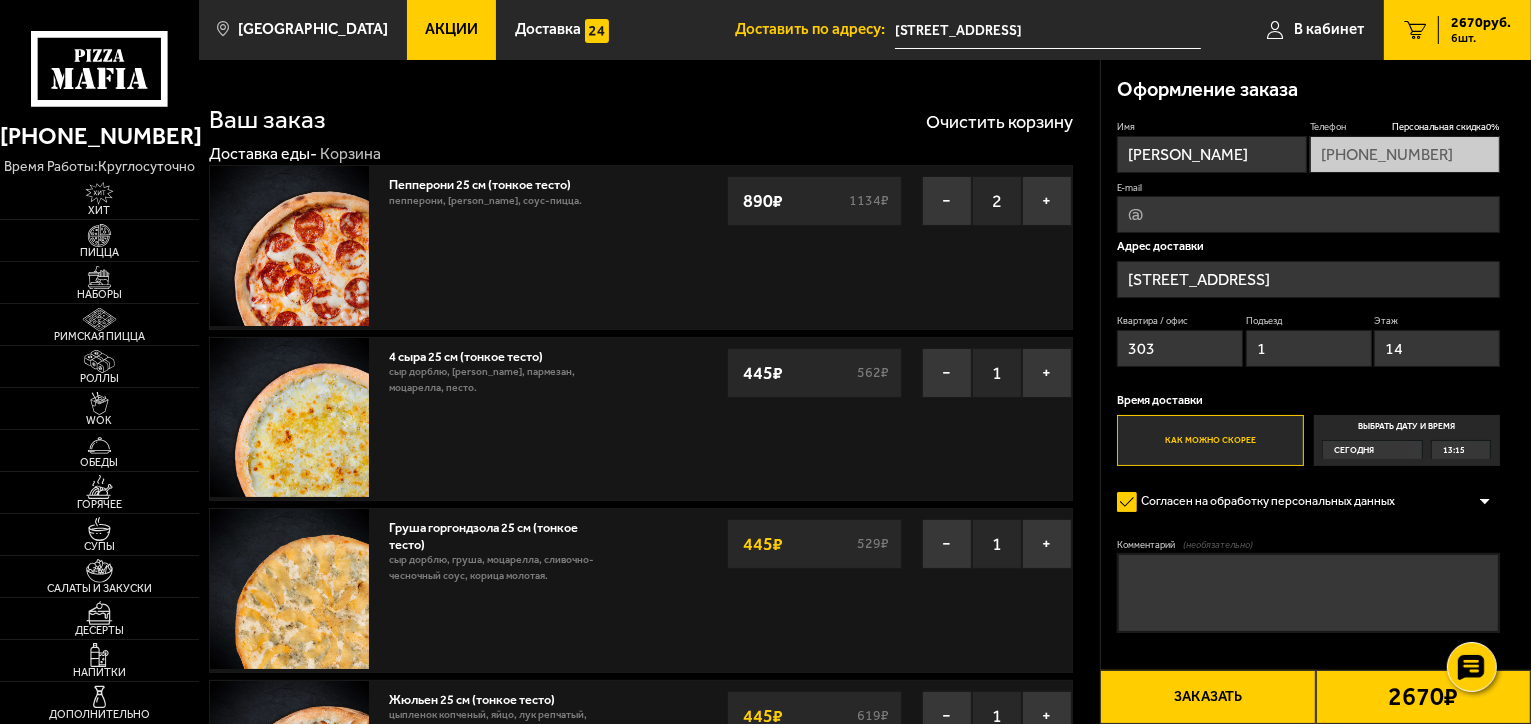type on "1" 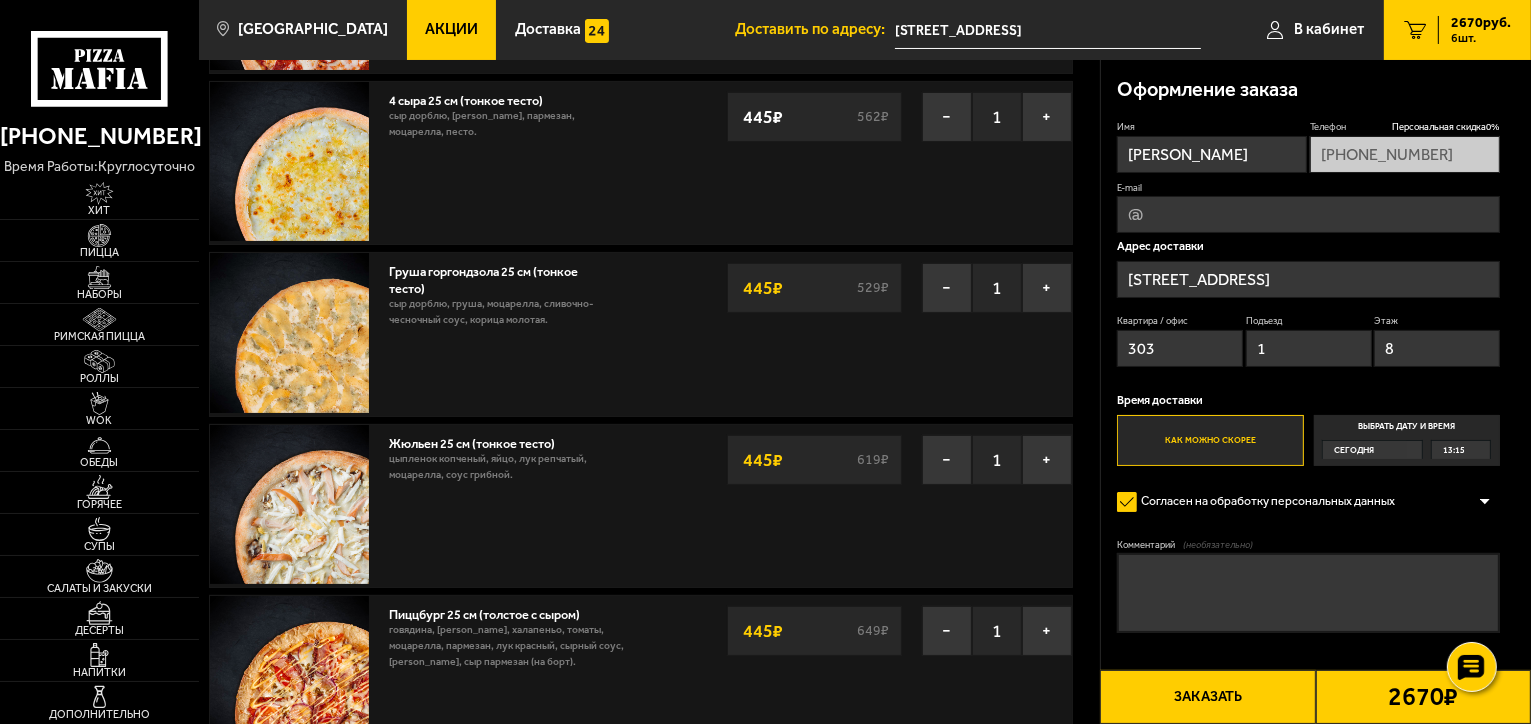 scroll, scrollTop: 300, scrollLeft: 0, axis: vertical 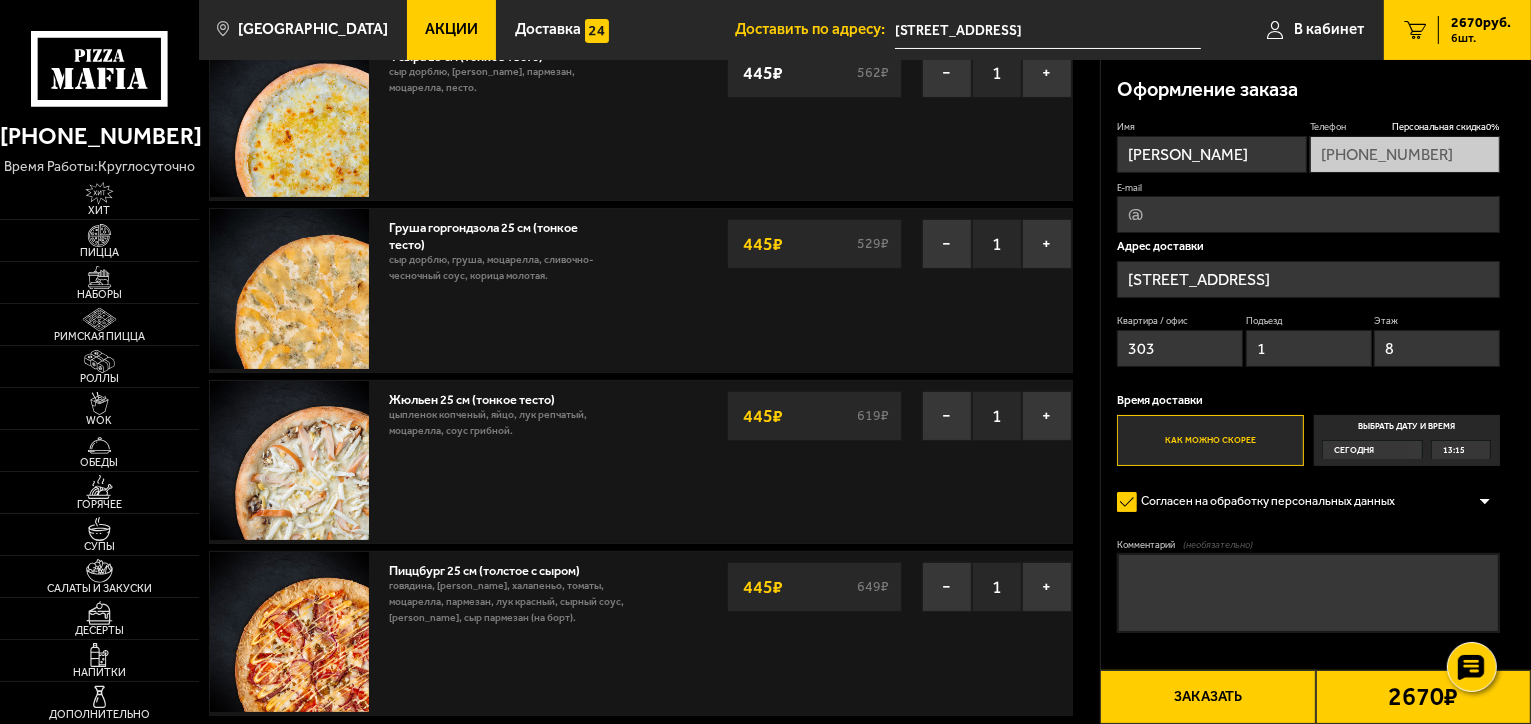 type on "8" 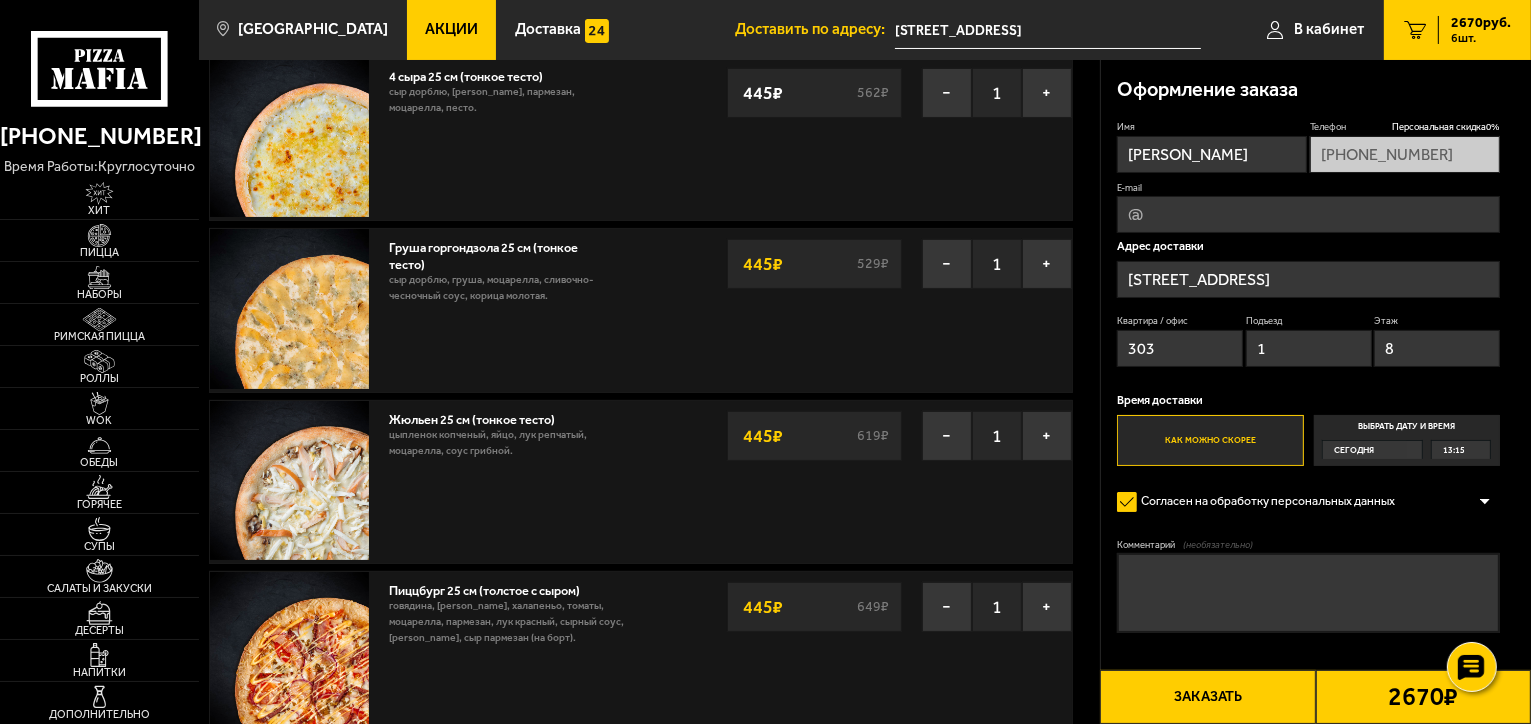scroll, scrollTop: 300, scrollLeft: 0, axis: vertical 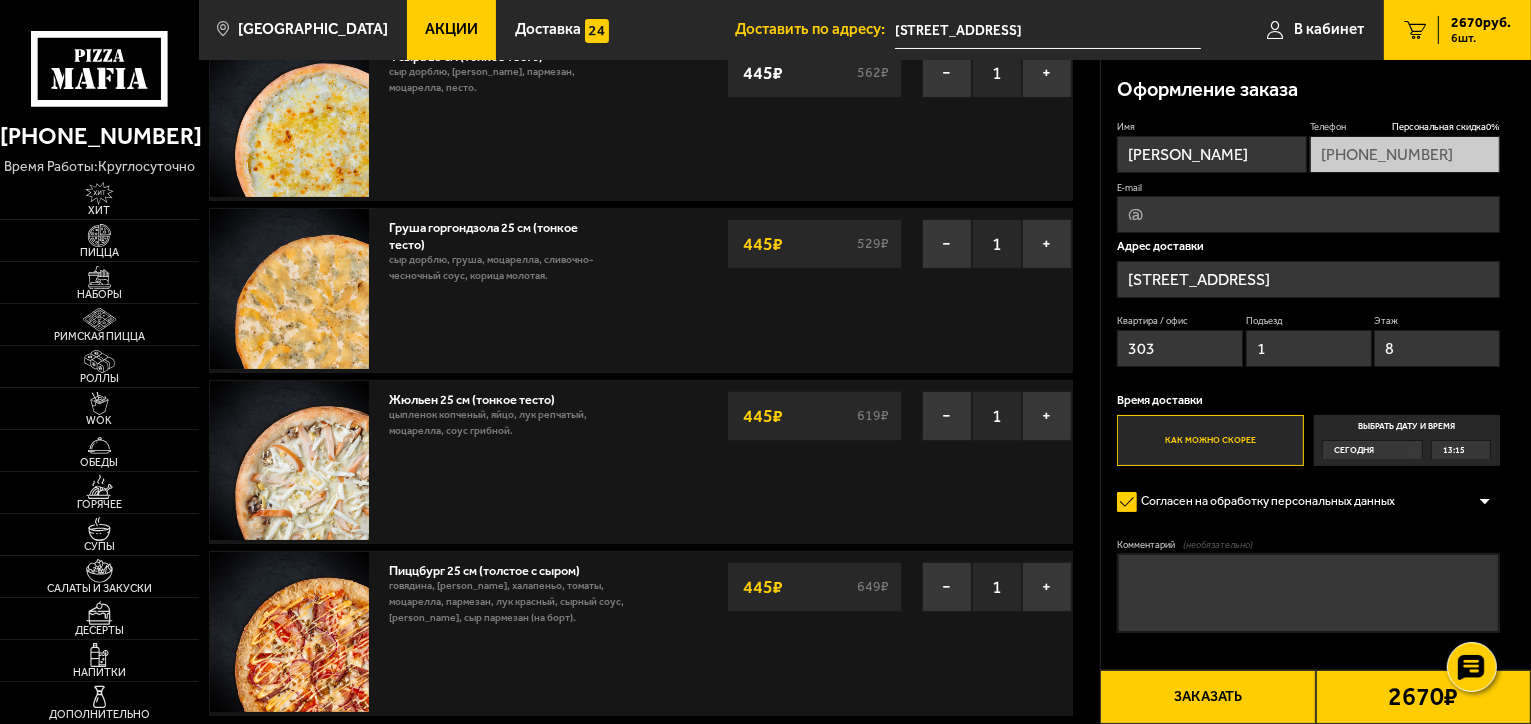 click on "13:15" at bounding box center (1454, 450) 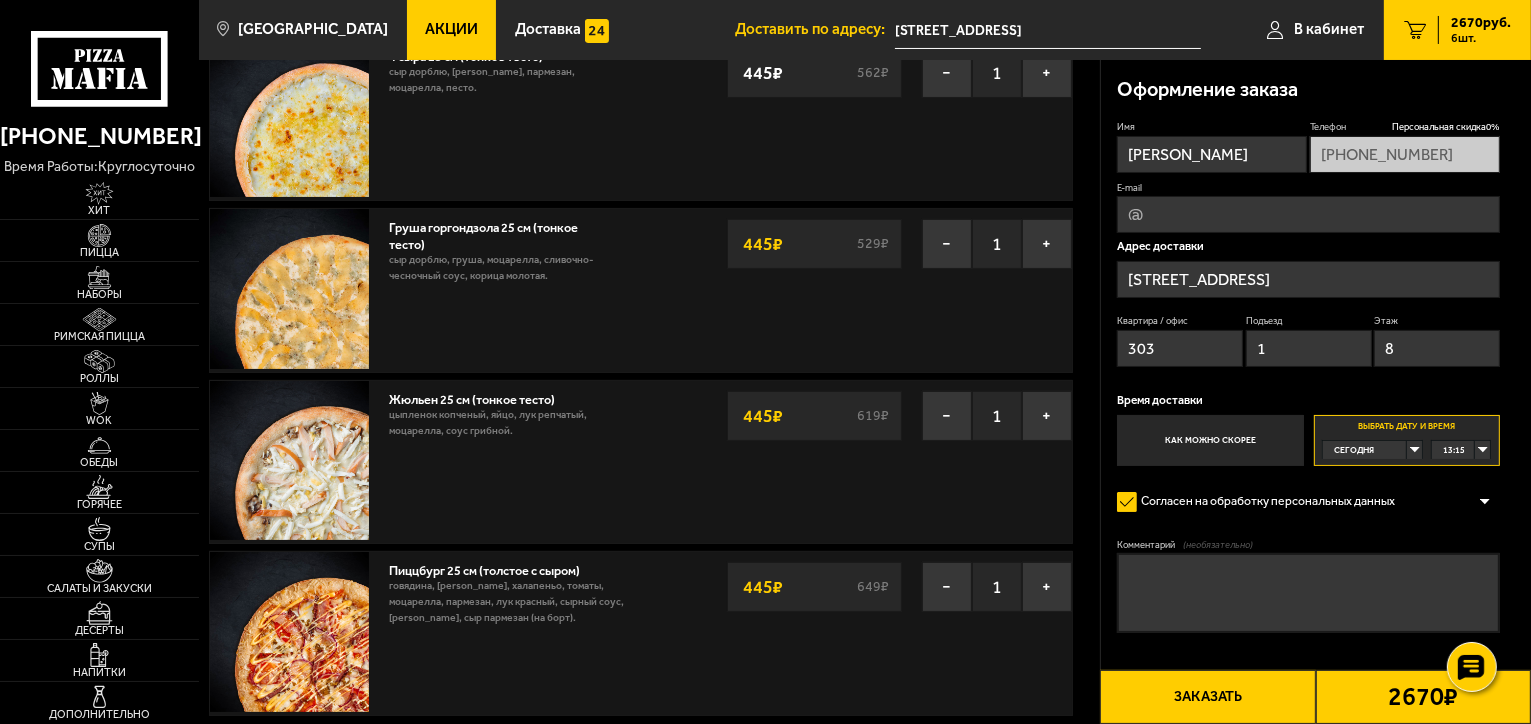 click on "13:15" at bounding box center (1454, 450) 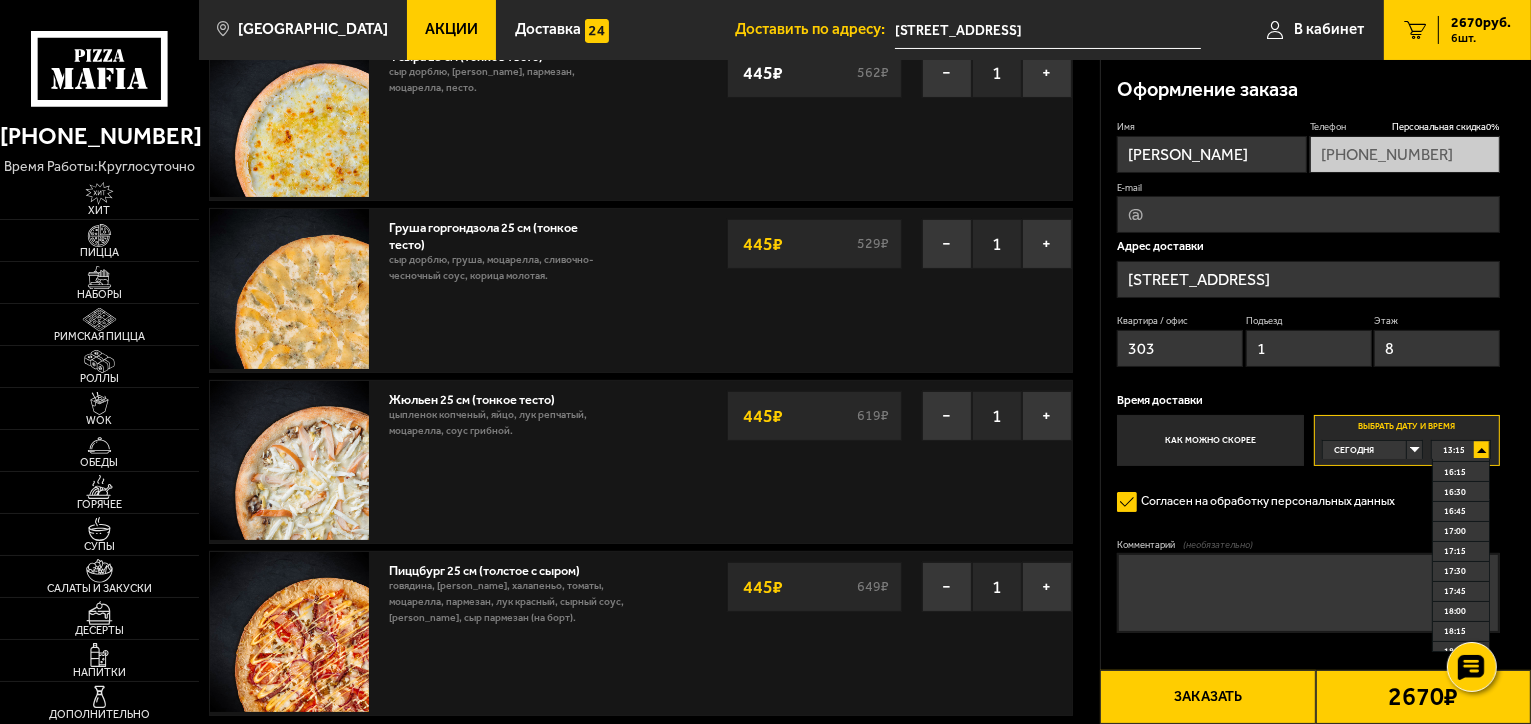 scroll, scrollTop: 215, scrollLeft: 0, axis: vertical 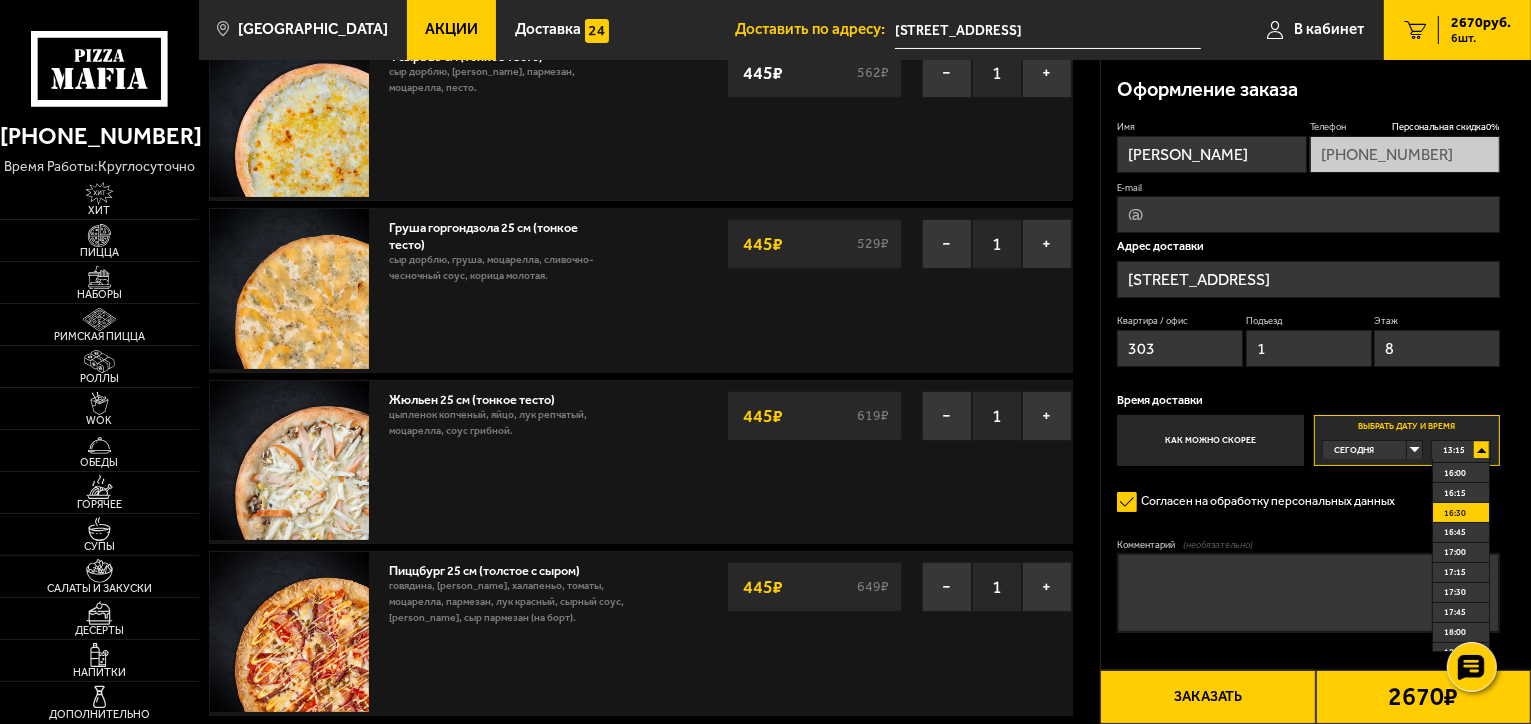 click on "16:30" at bounding box center [1455, 513] 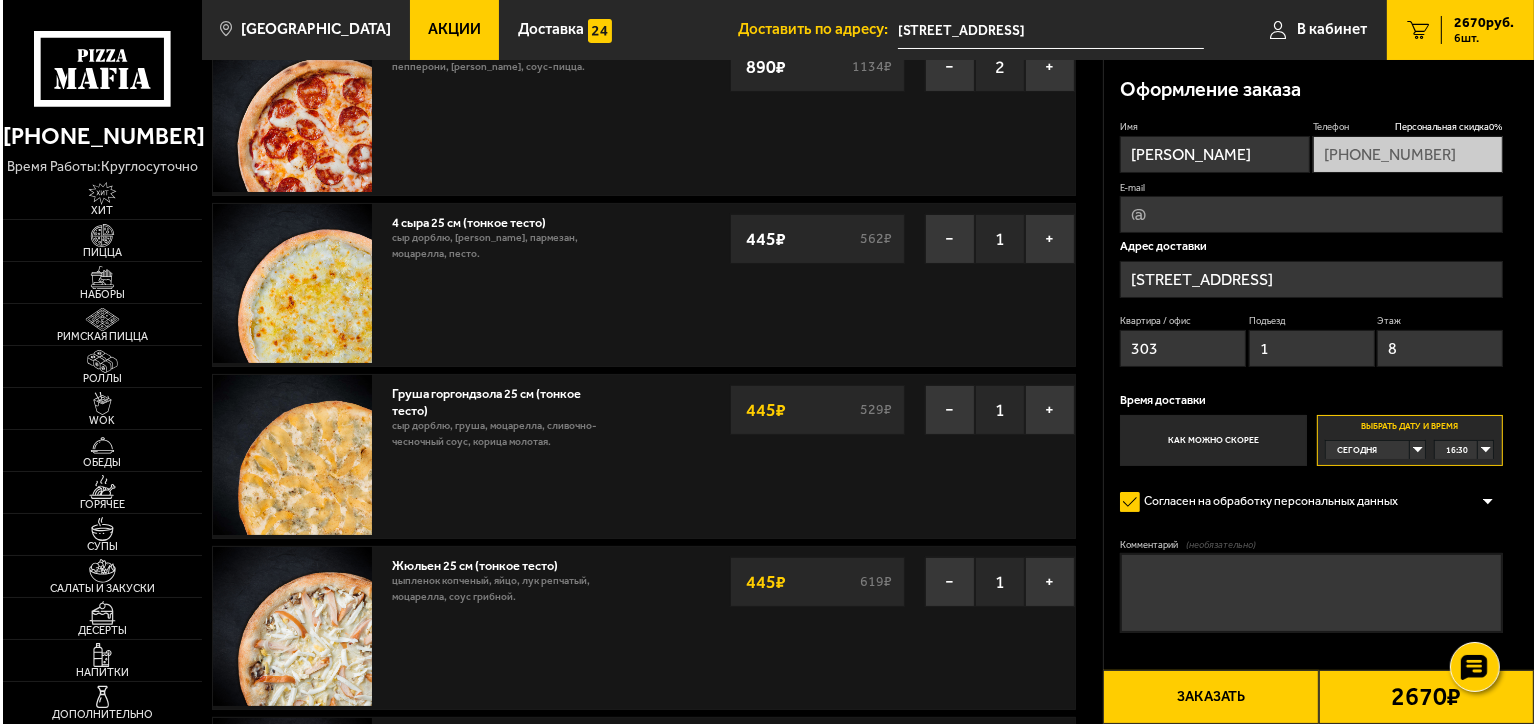 scroll, scrollTop: 100, scrollLeft: 0, axis: vertical 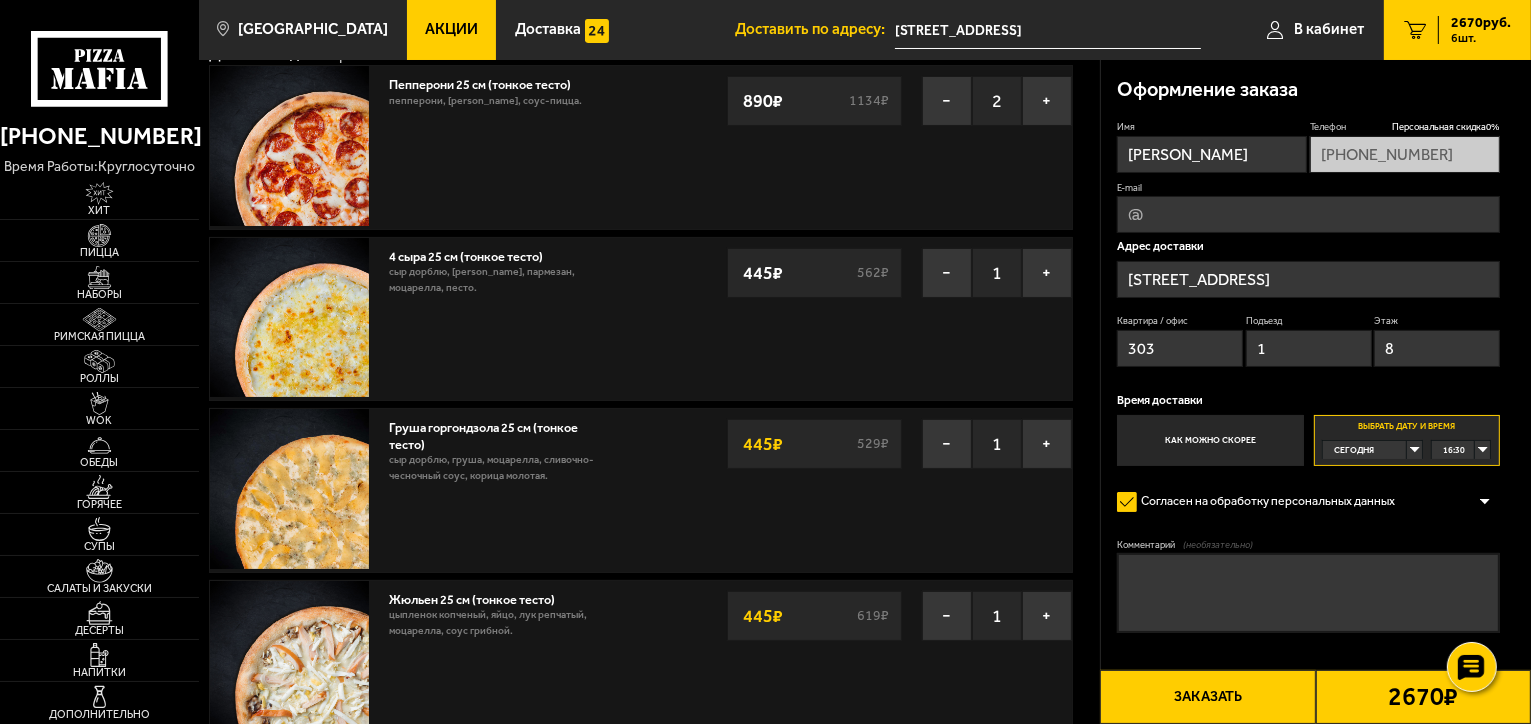 click on "Заказать" at bounding box center [1207, 697] 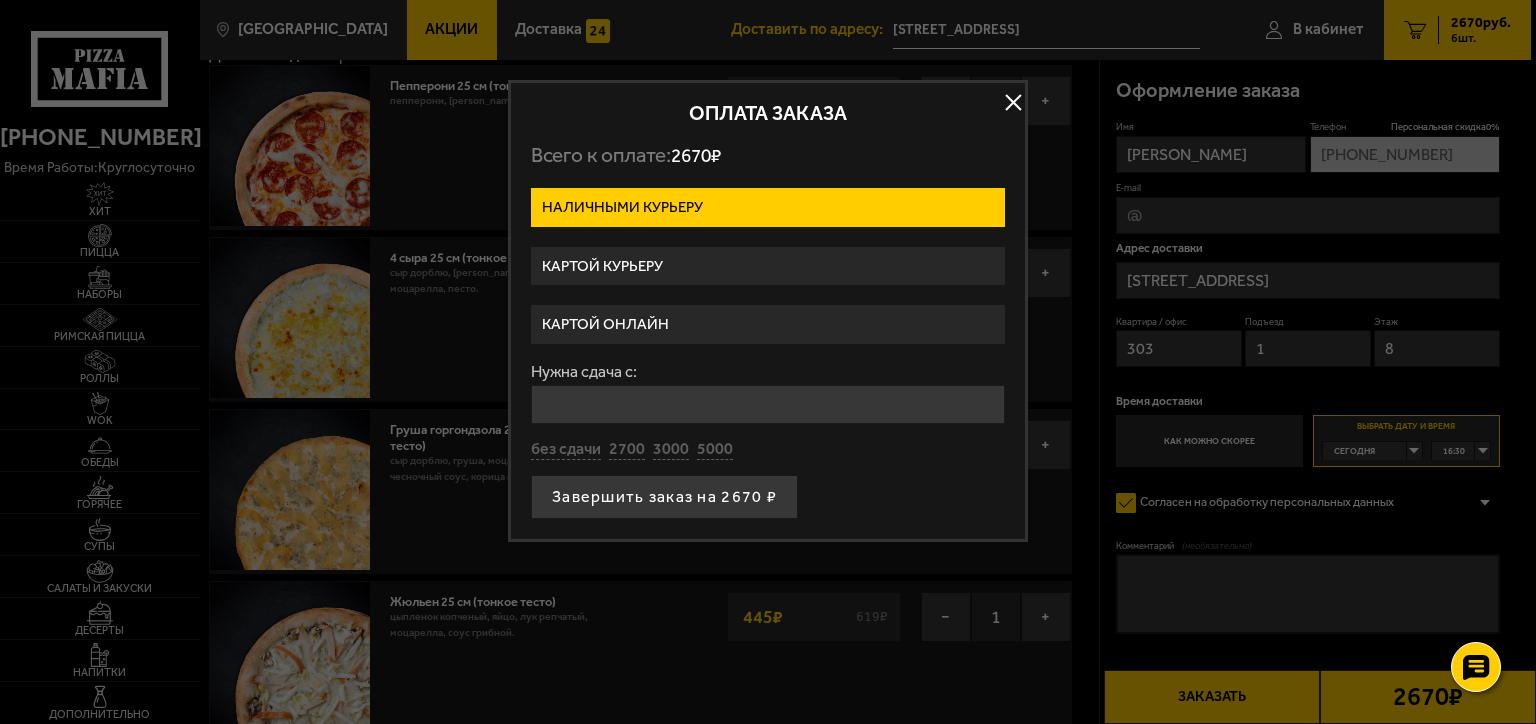 click on "Картой онлайн" at bounding box center (768, 324) 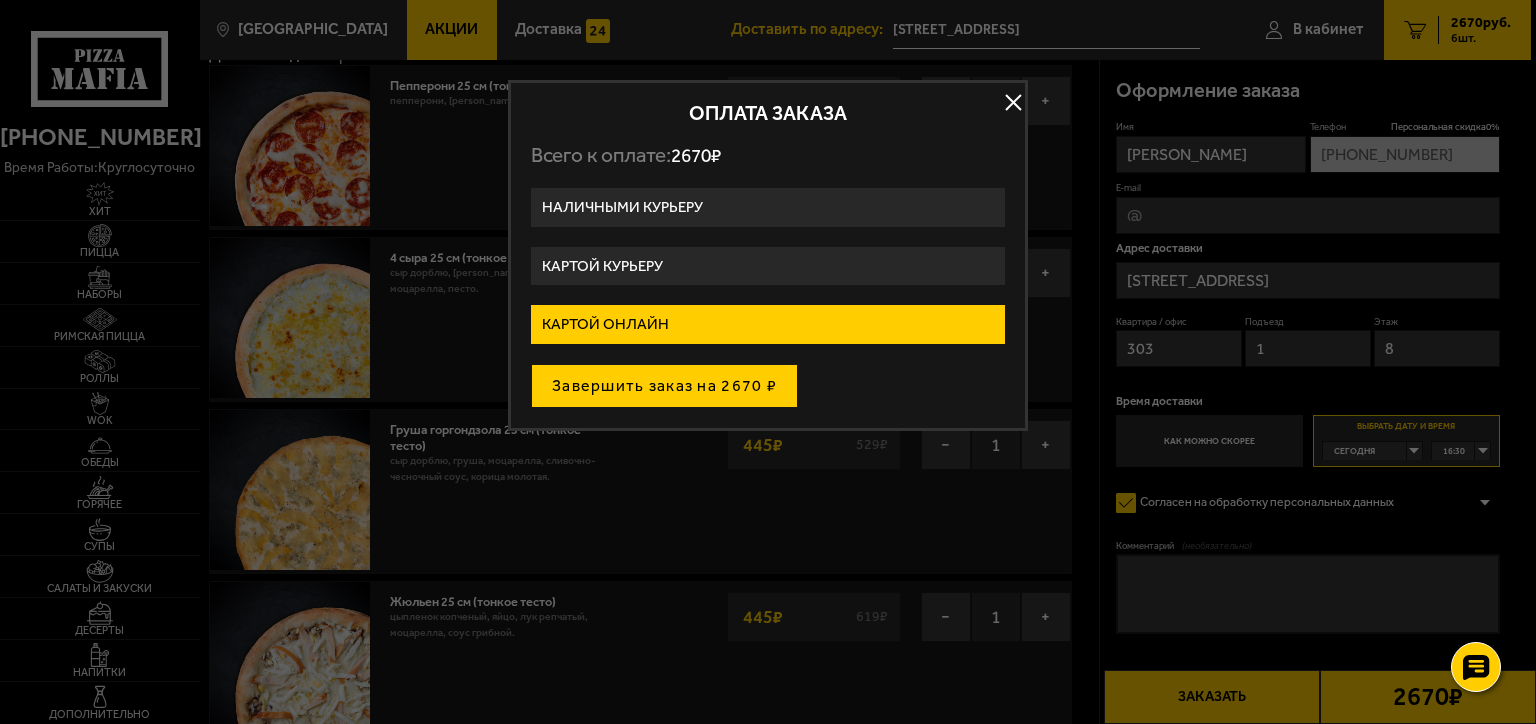 click on "Завершить заказ на 2670 ₽" at bounding box center (664, 386) 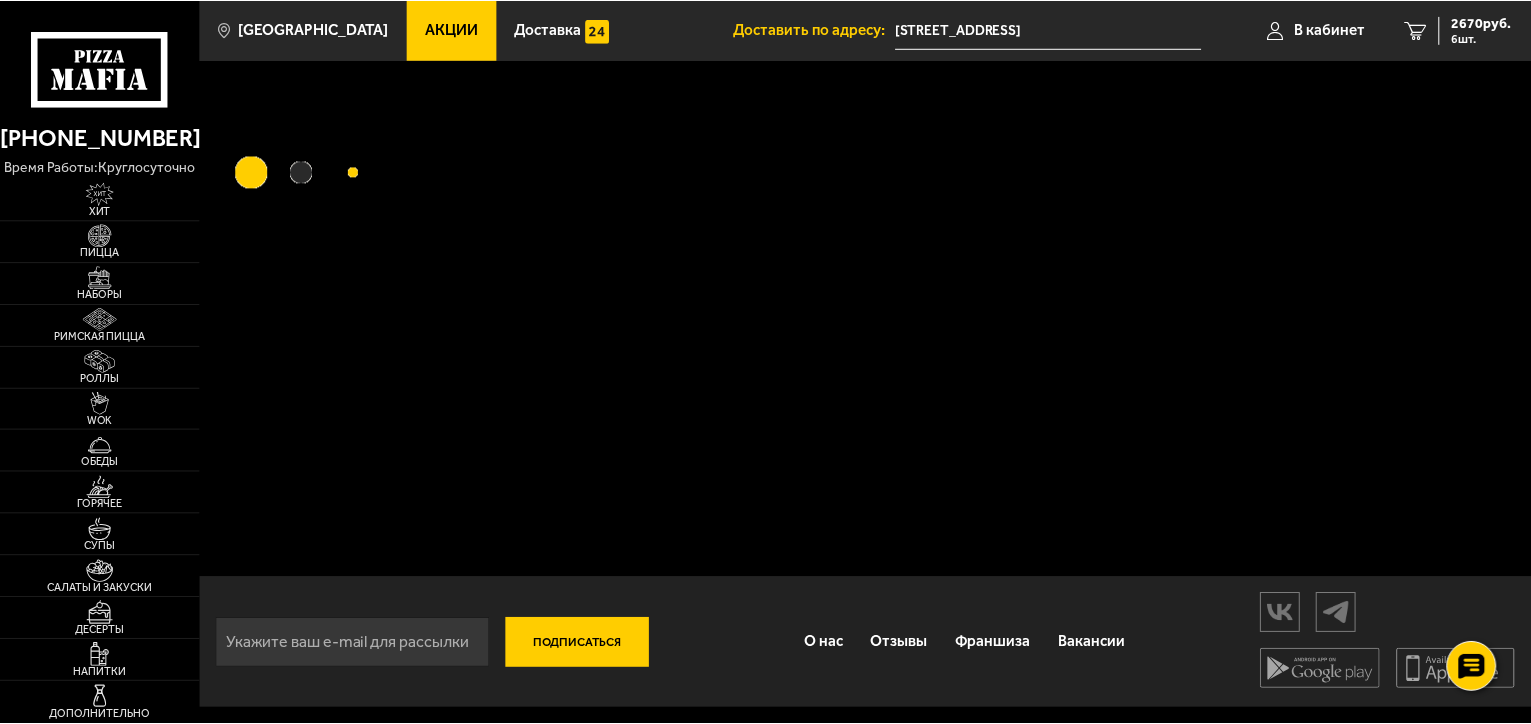 scroll, scrollTop: 0, scrollLeft: 0, axis: both 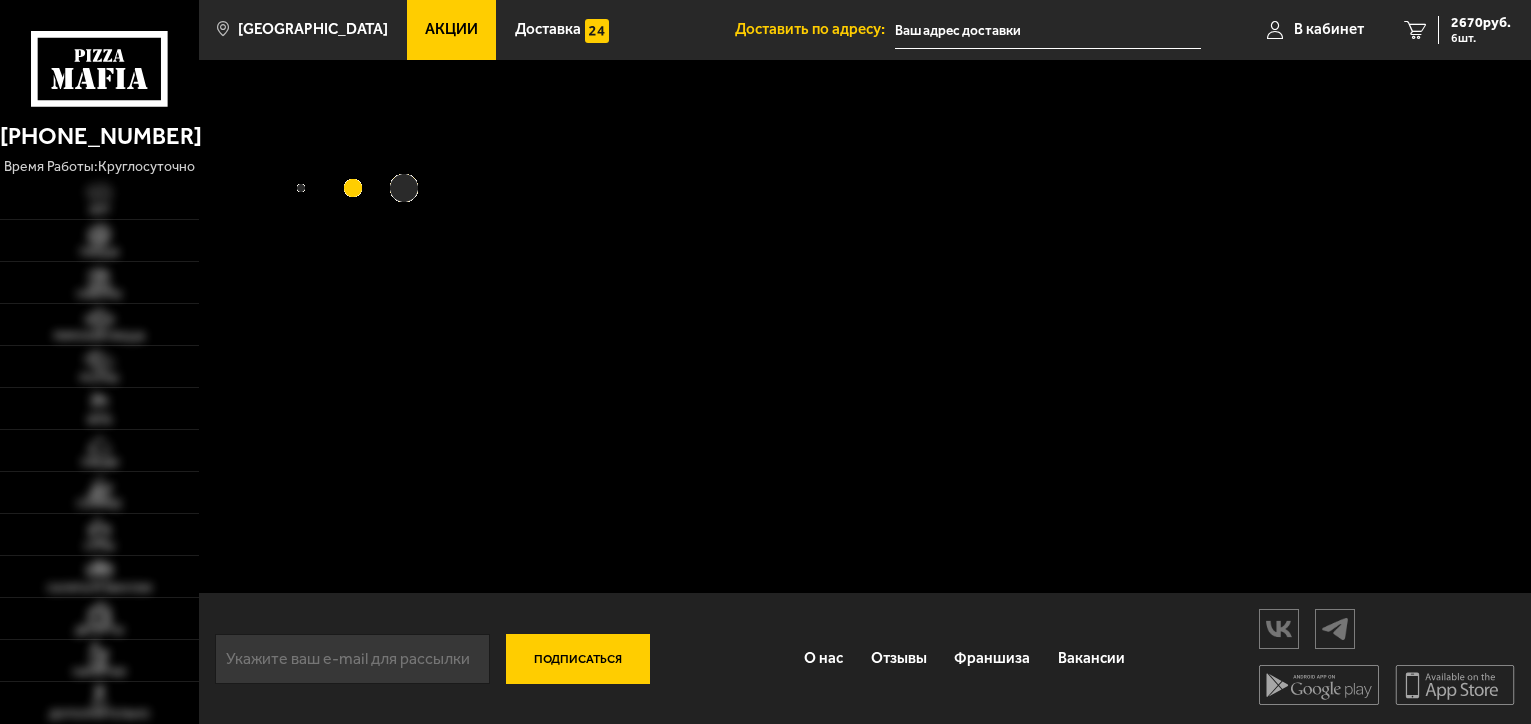 type on "[STREET_ADDRESS]" 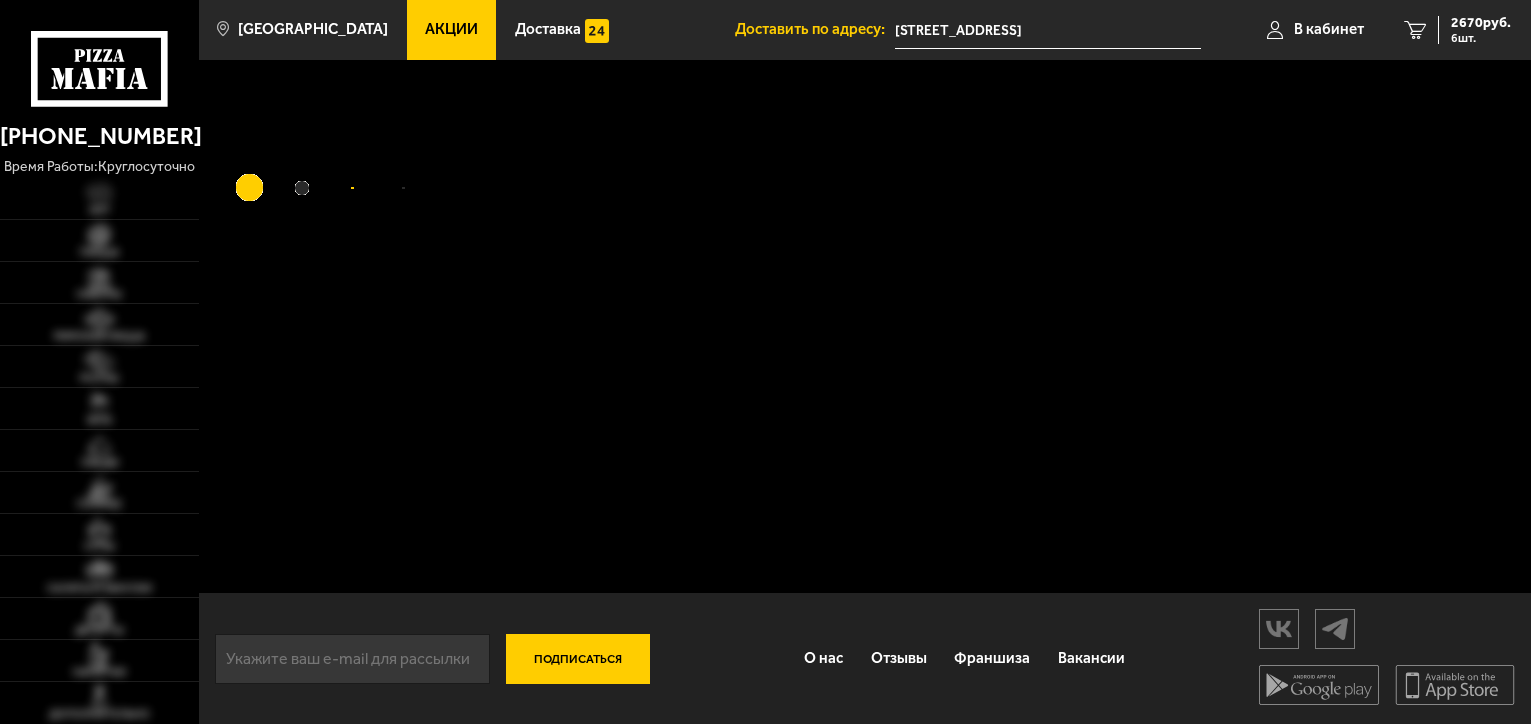scroll, scrollTop: 0, scrollLeft: 0, axis: both 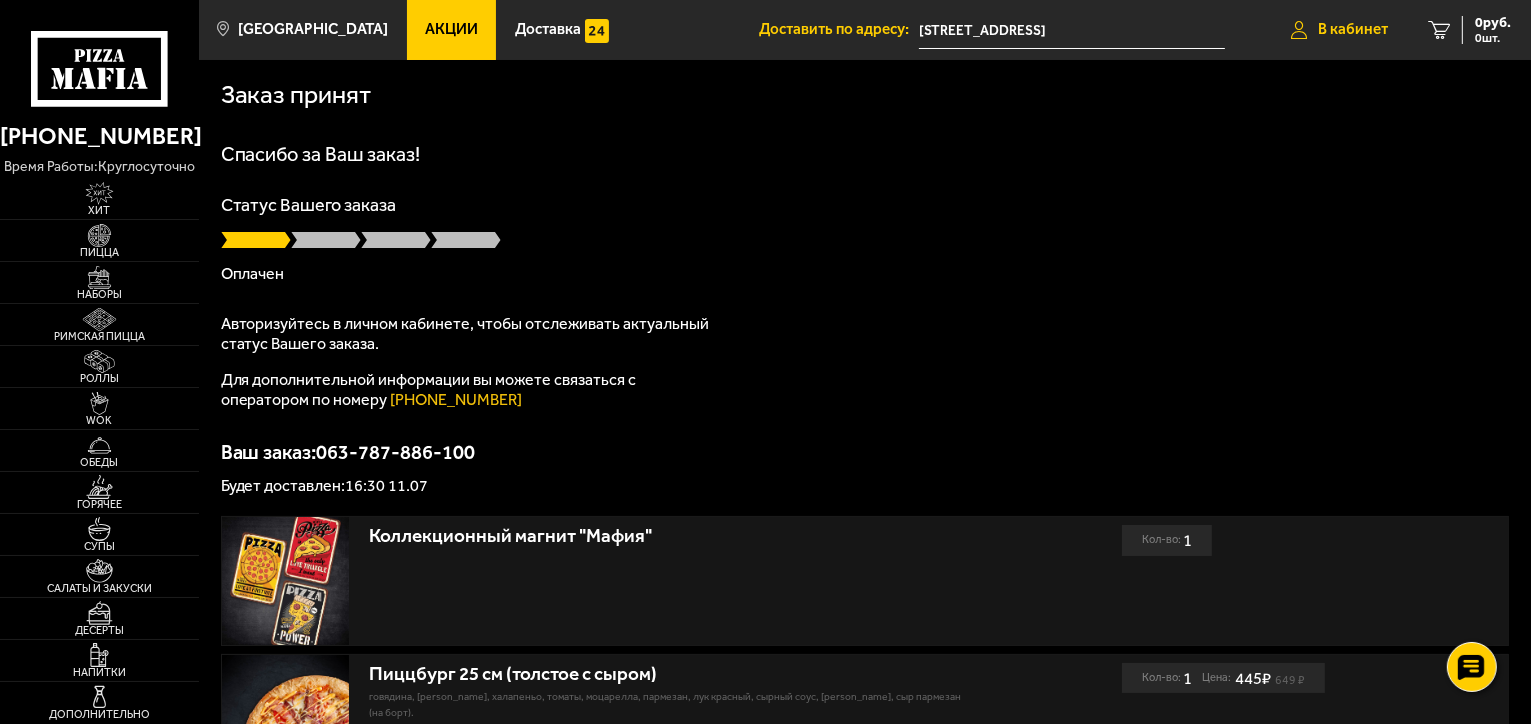 click on "В кабинет" at bounding box center (1353, 29) 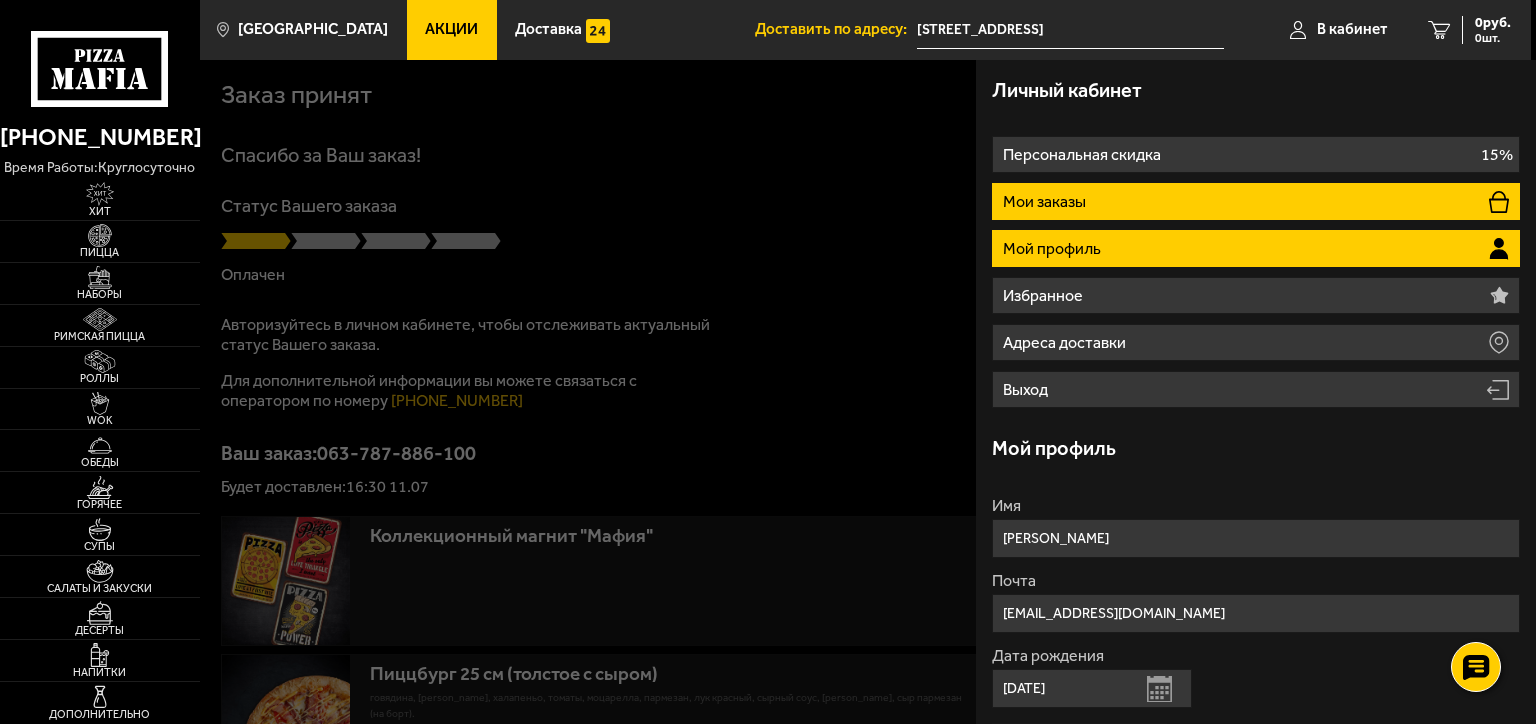 click on "Мои заказы" at bounding box center [1256, 201] 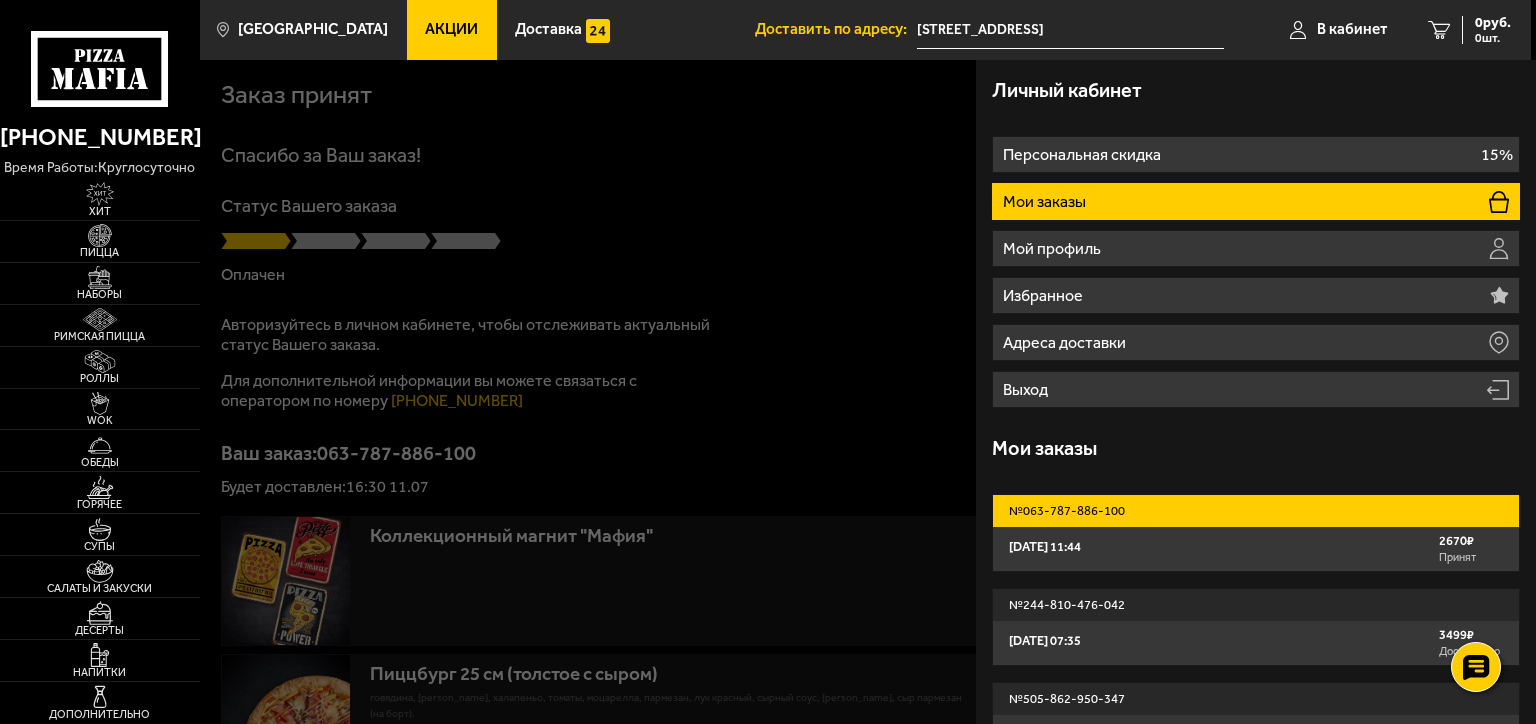 click on "11 июля 2025 г. 11:44 2670  ₽ Принят" at bounding box center (1256, 549) 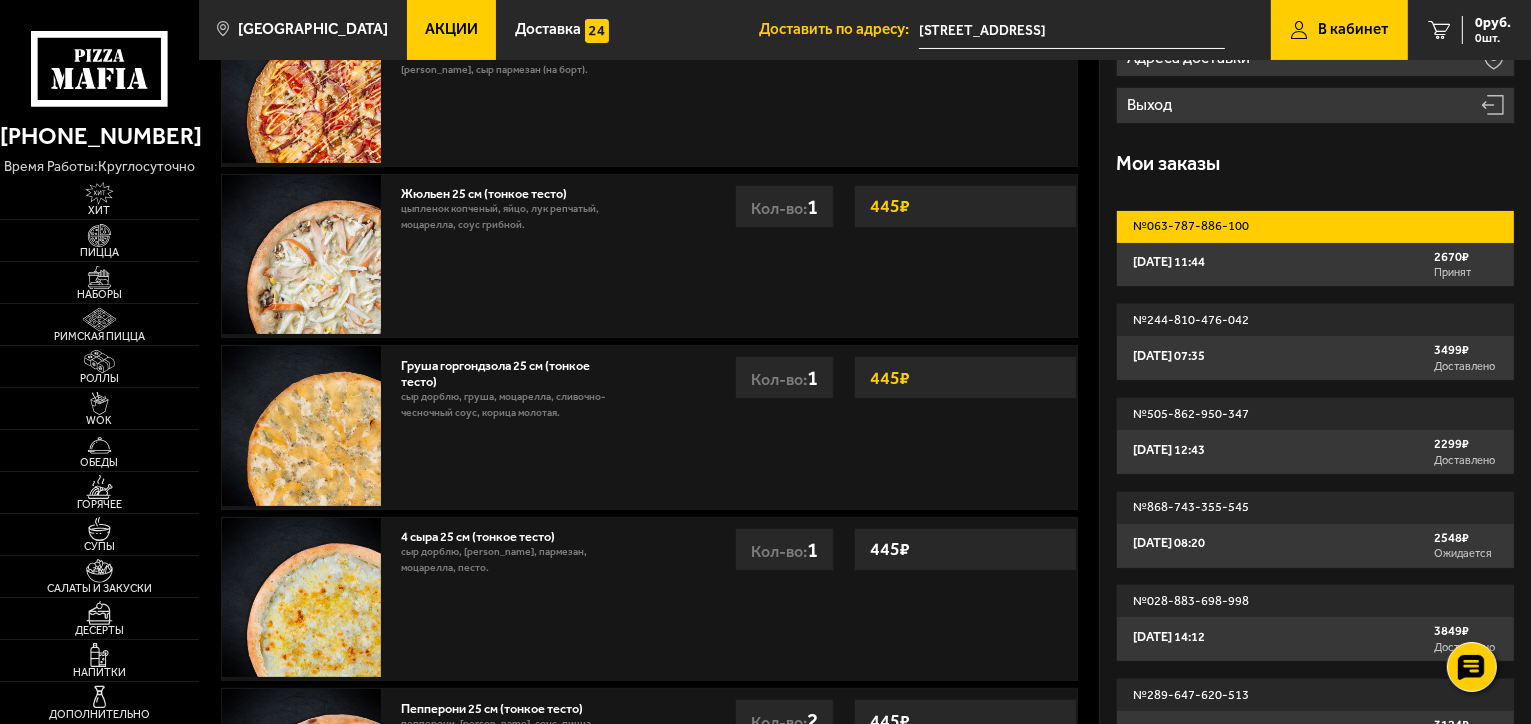 scroll, scrollTop: 500, scrollLeft: 0, axis: vertical 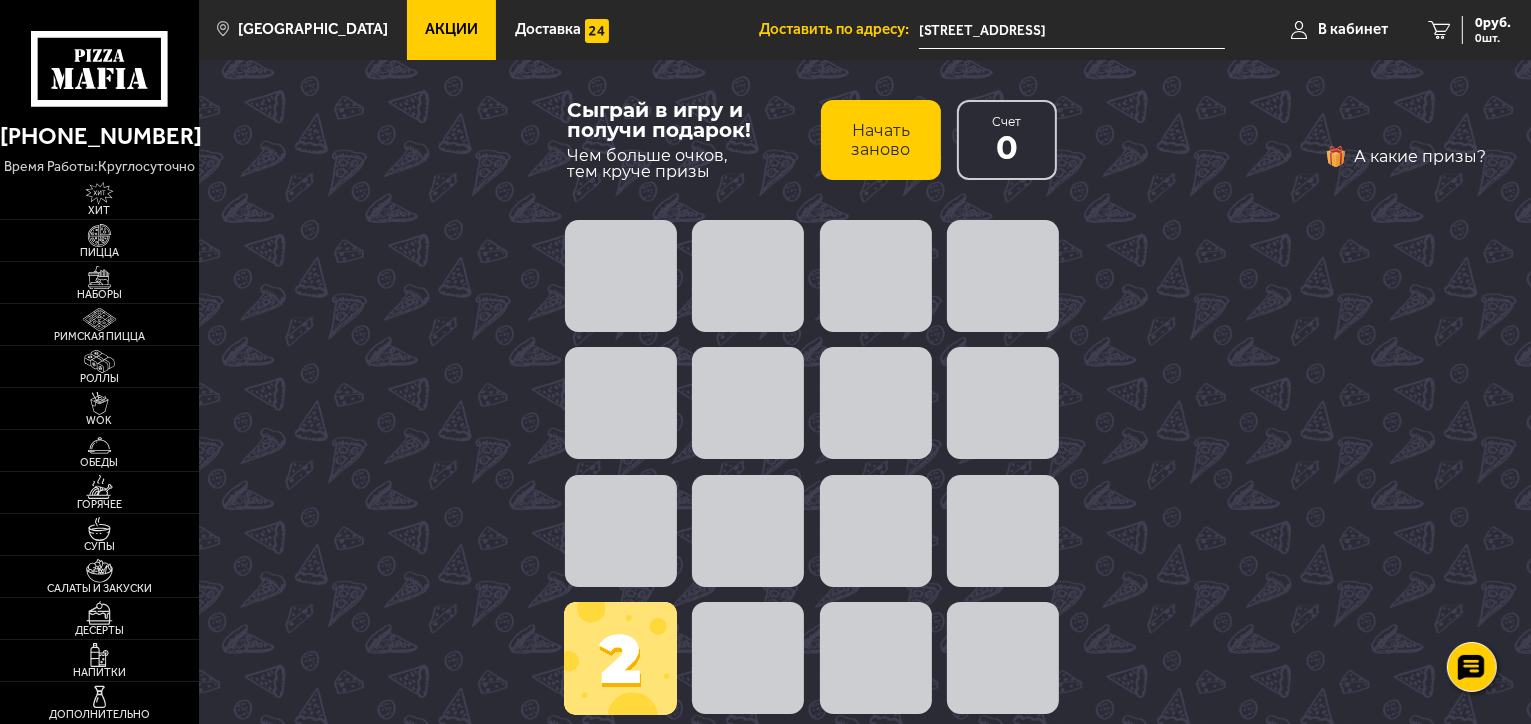 click at bounding box center [748, 531] 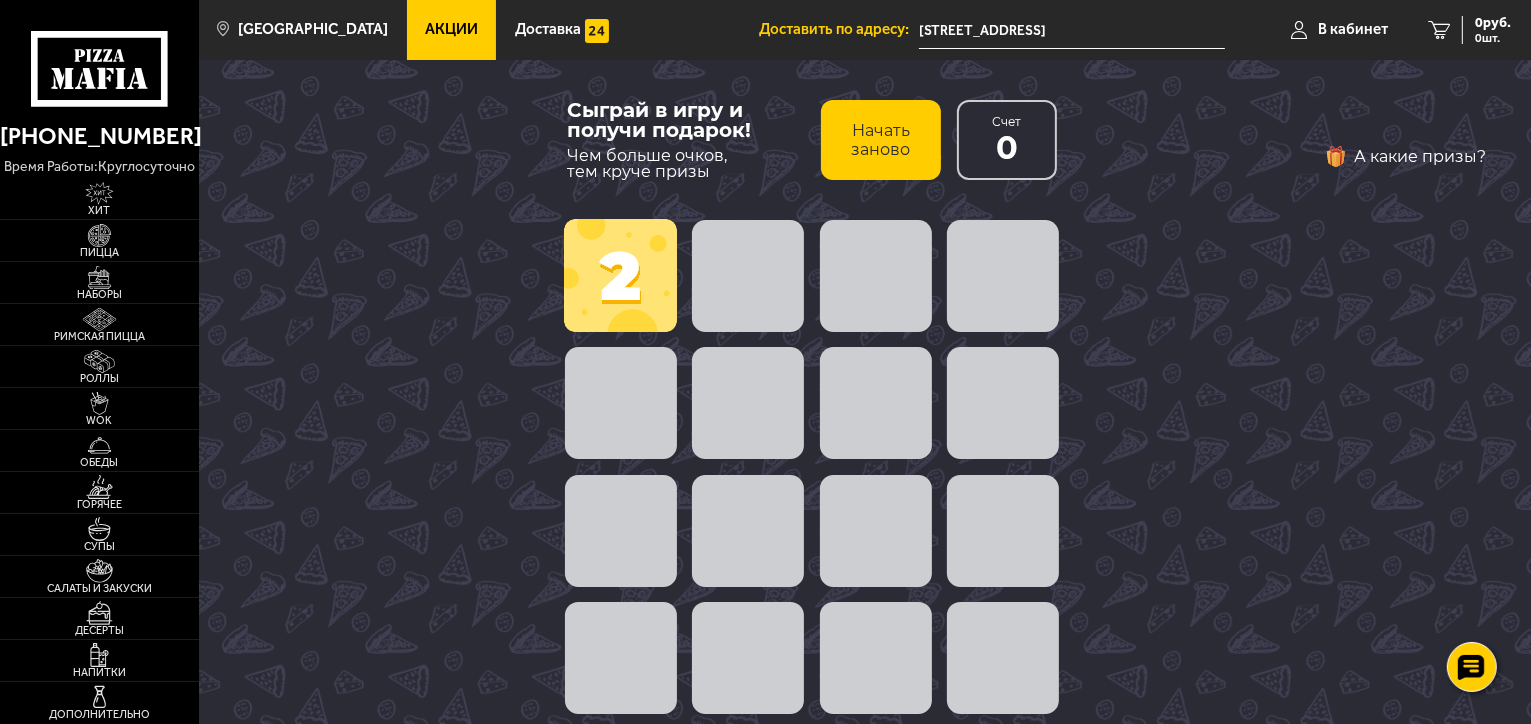 click on "Начать заново" at bounding box center (881, 140) 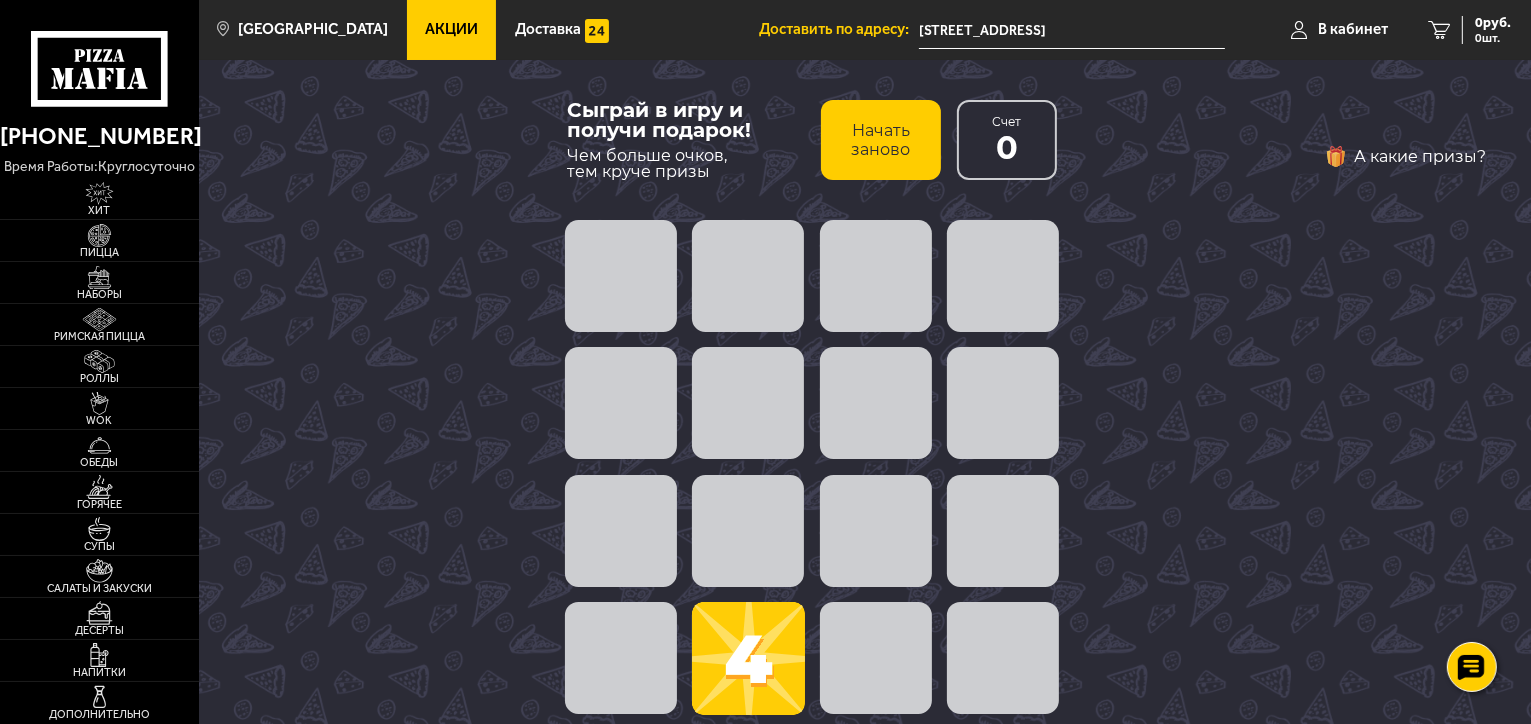 click at bounding box center (748, 658) 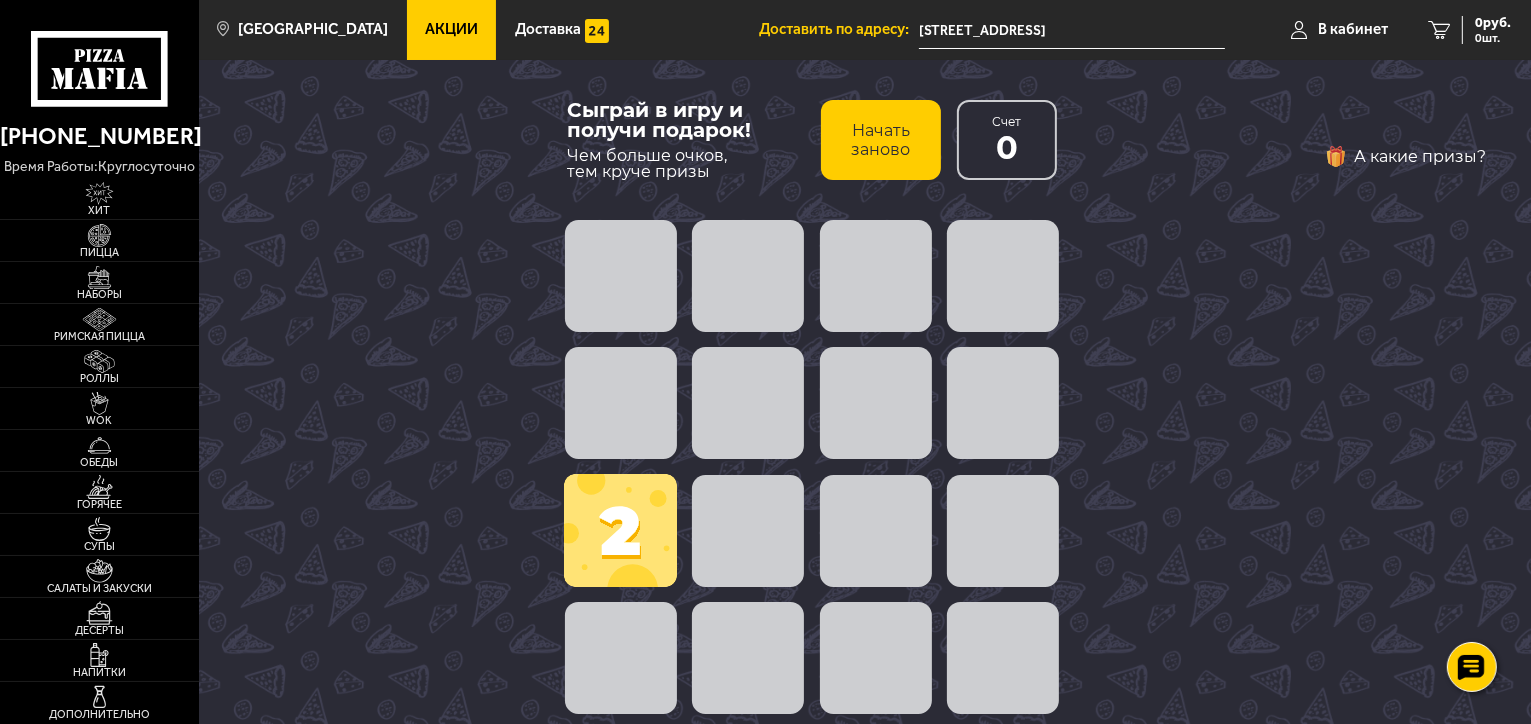 click on "Начать заново" at bounding box center (881, 140) 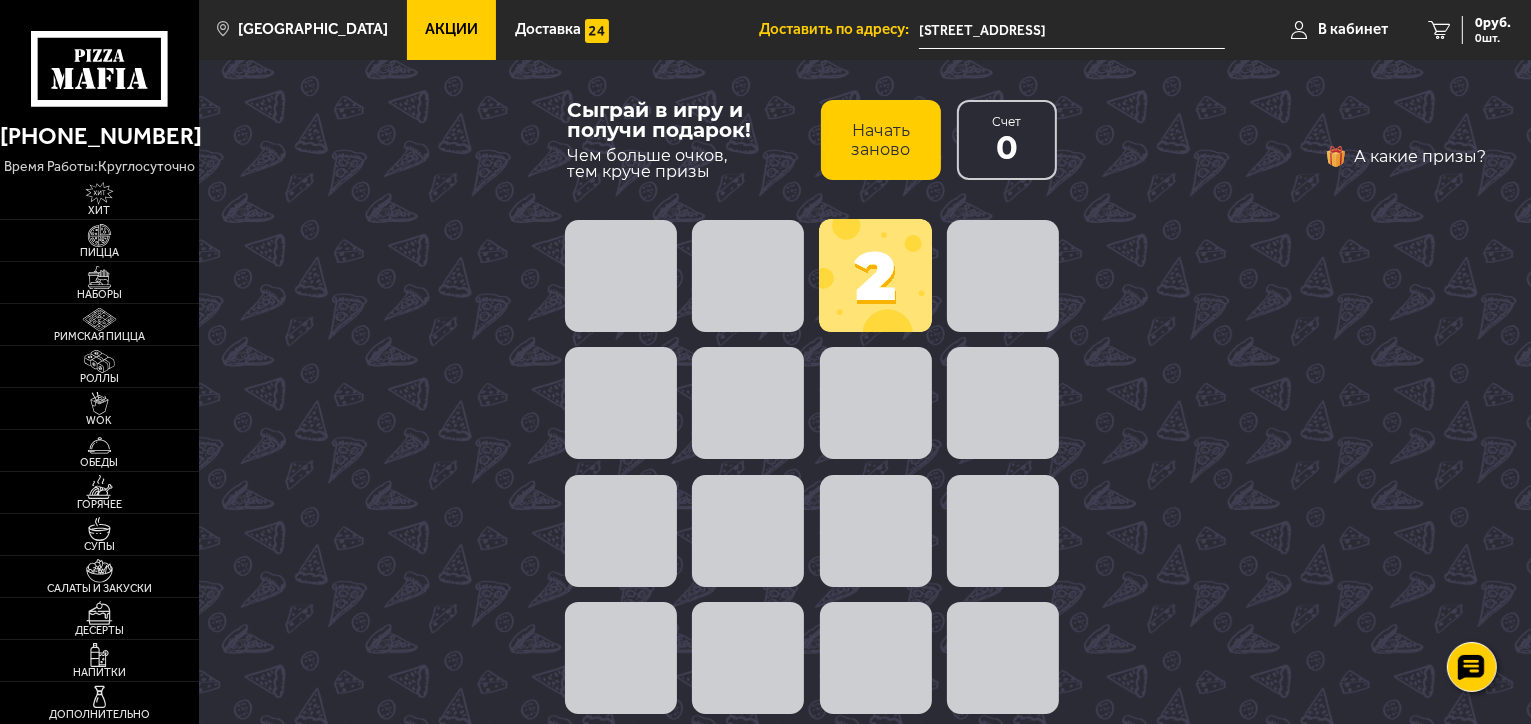 click on "Начать заново" at bounding box center (881, 140) 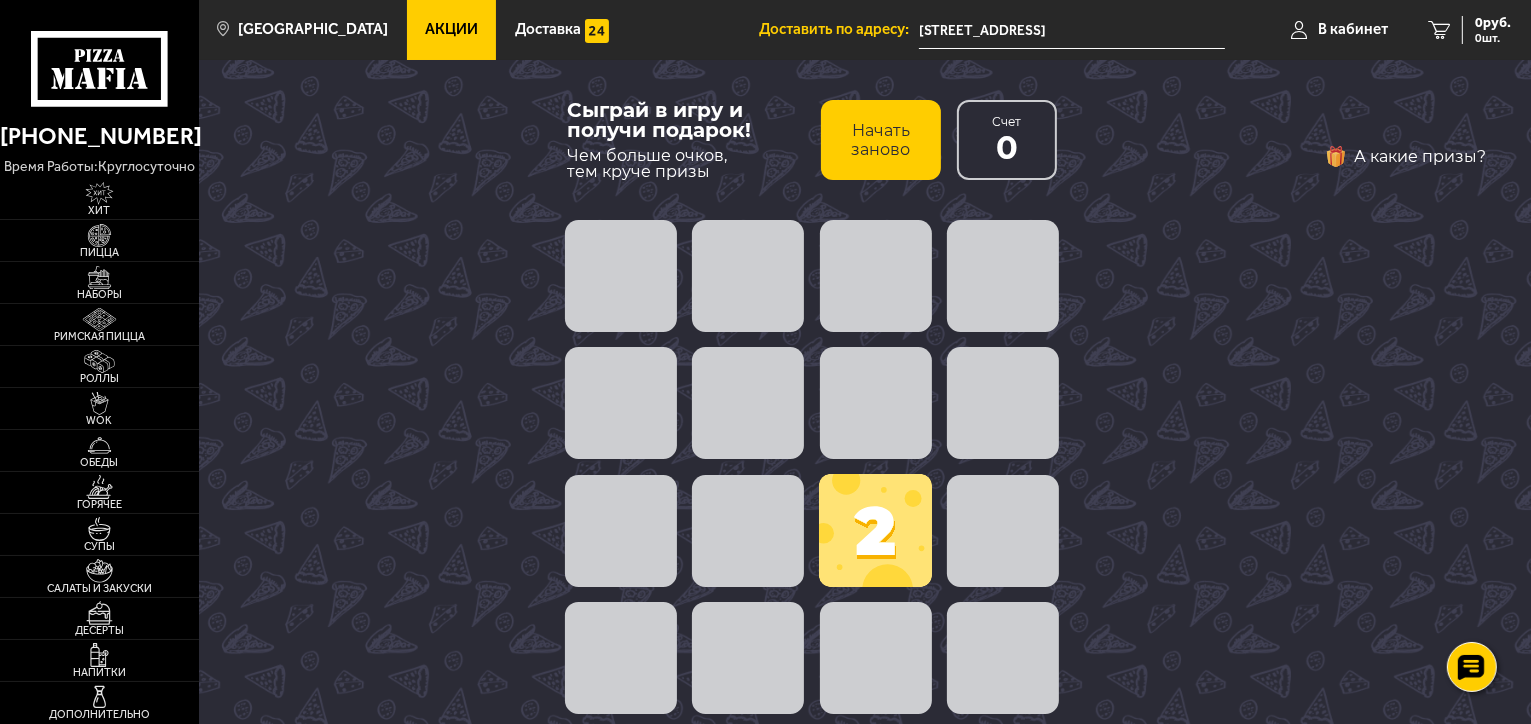 click on "Начать заново" at bounding box center (881, 140) 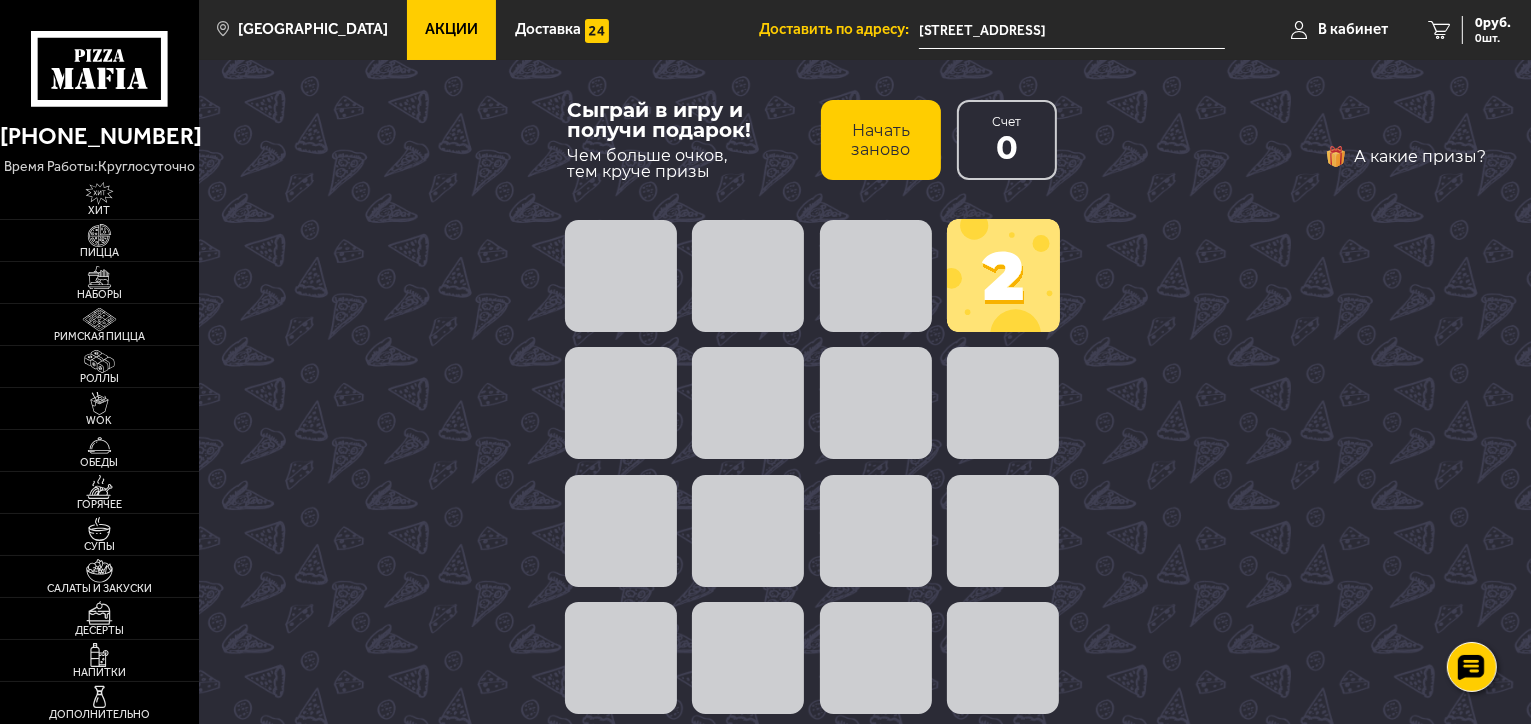 click at bounding box center [1003, 275] 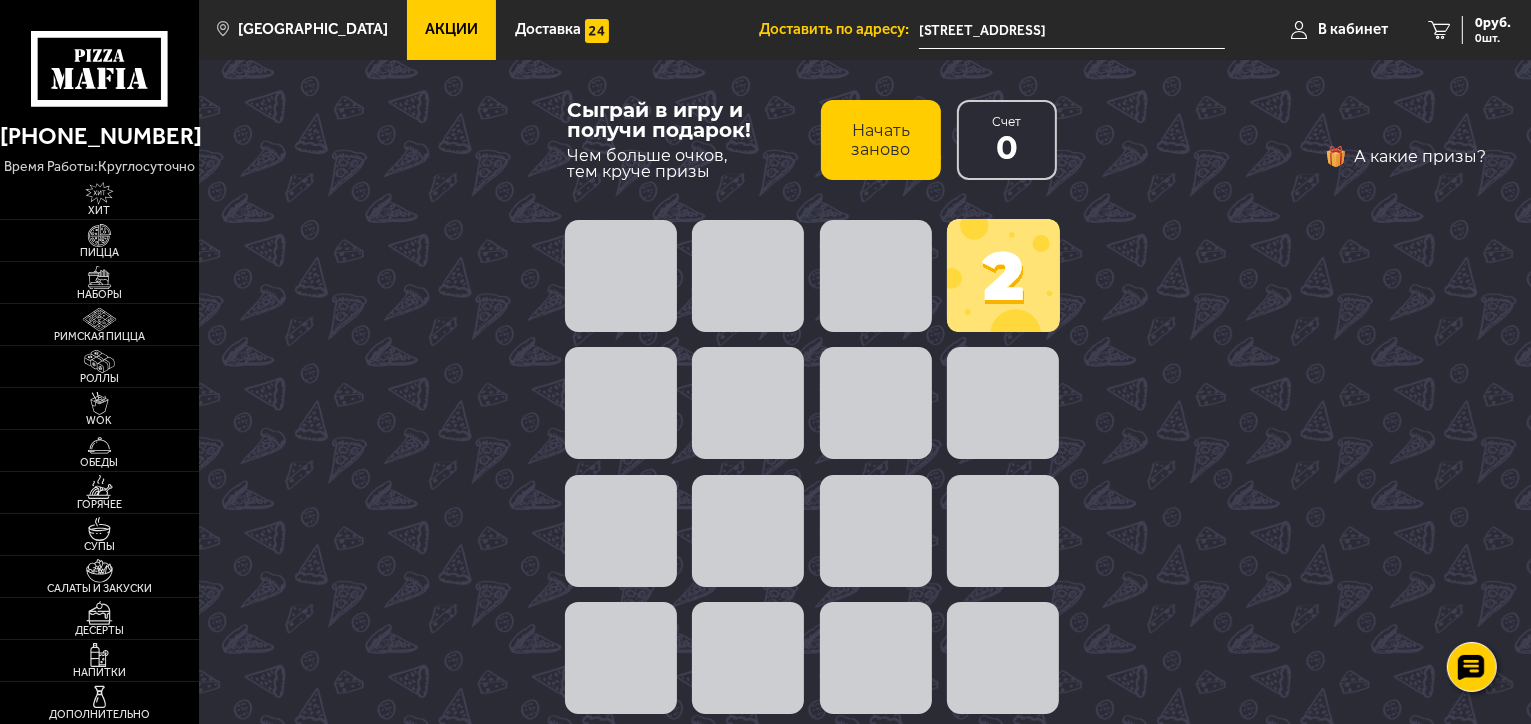drag, startPoint x: 1008, startPoint y: 112, endPoint x: 1003, endPoint y: 122, distance: 11.18034 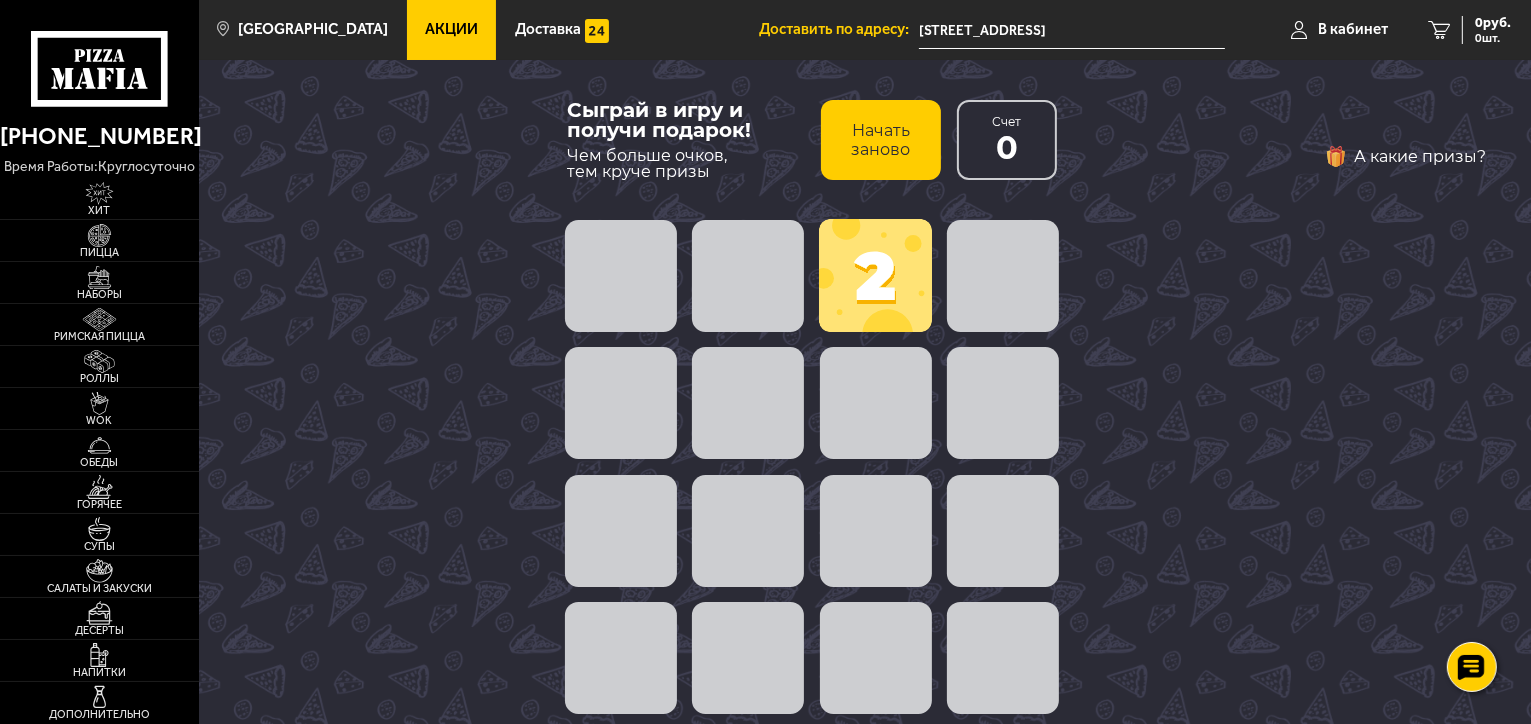click on "Начать заново" at bounding box center (881, 140) 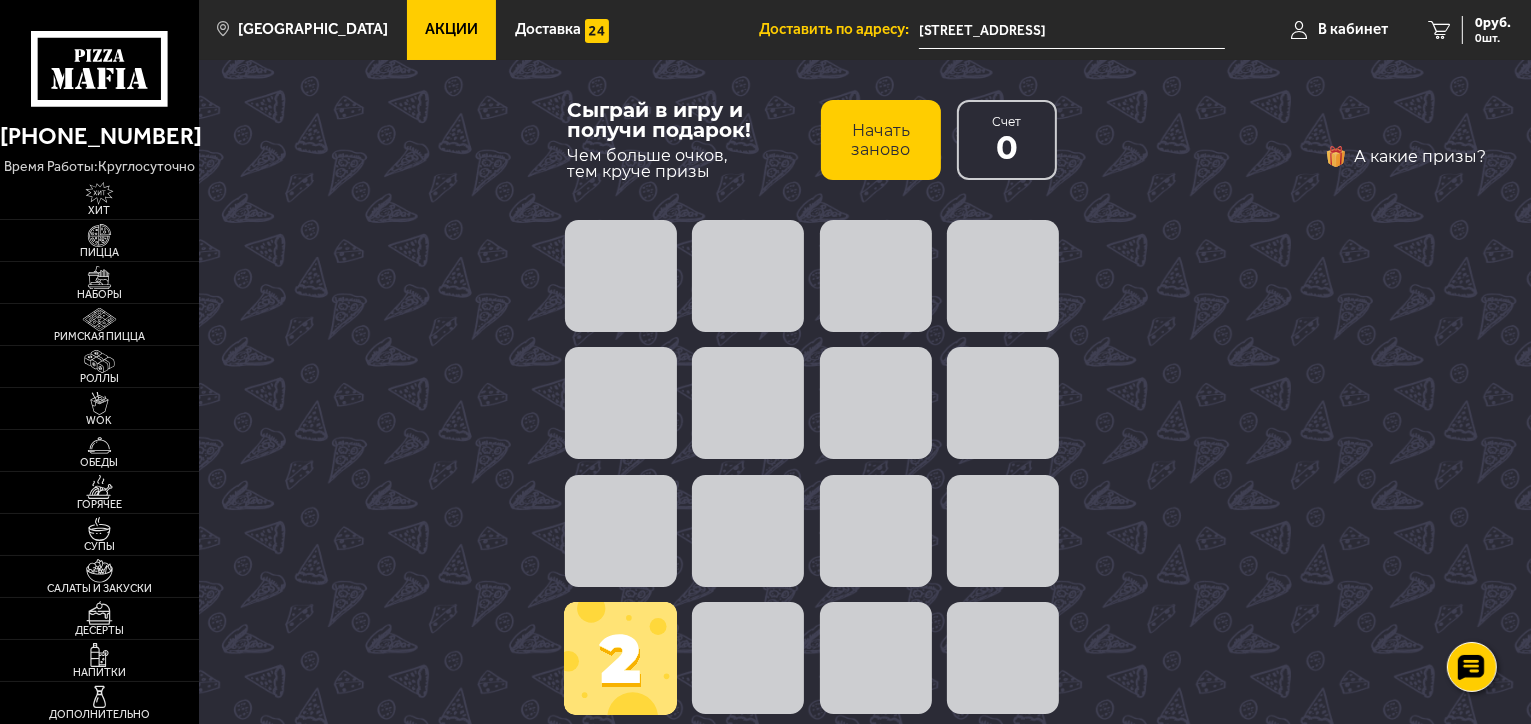 click on "Начать заново" at bounding box center (881, 140) 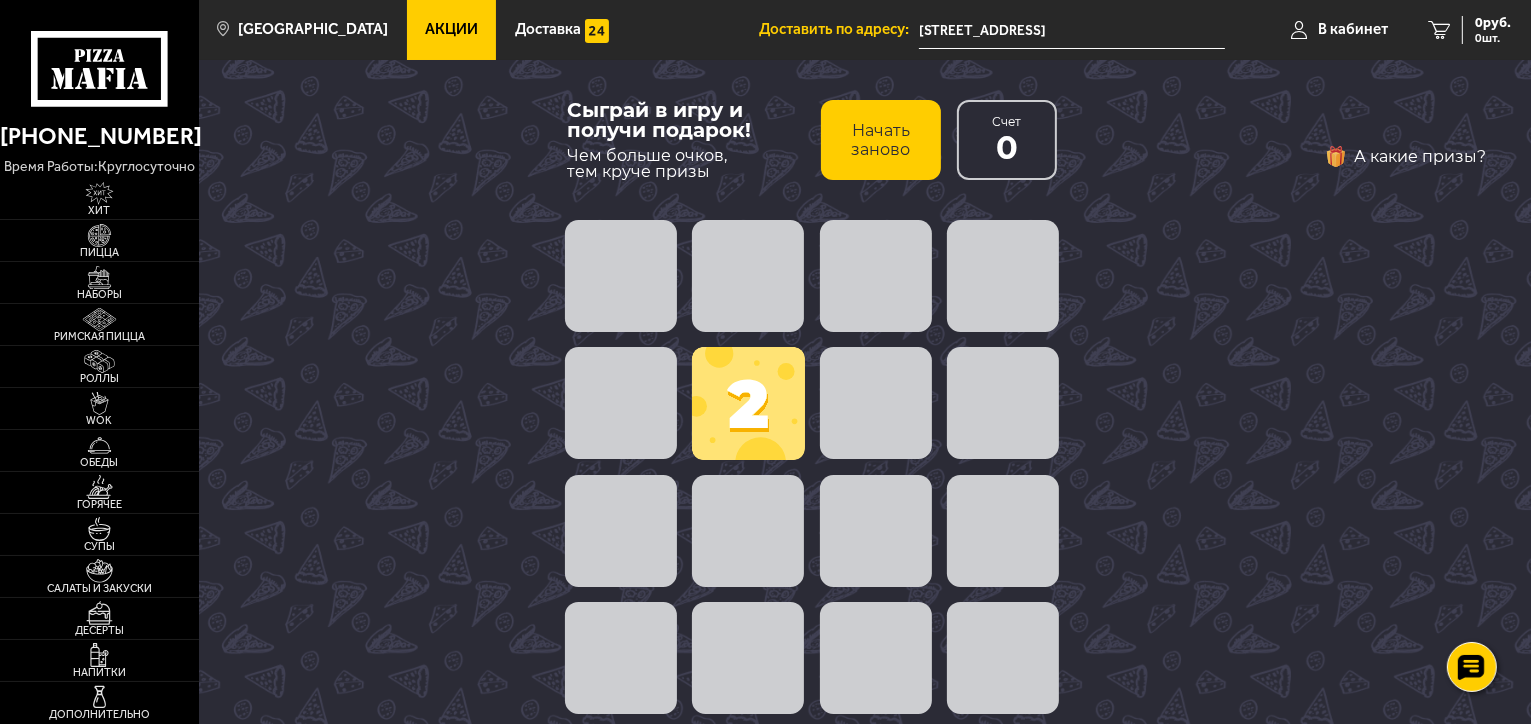 click on "Начать заново" at bounding box center (881, 140) 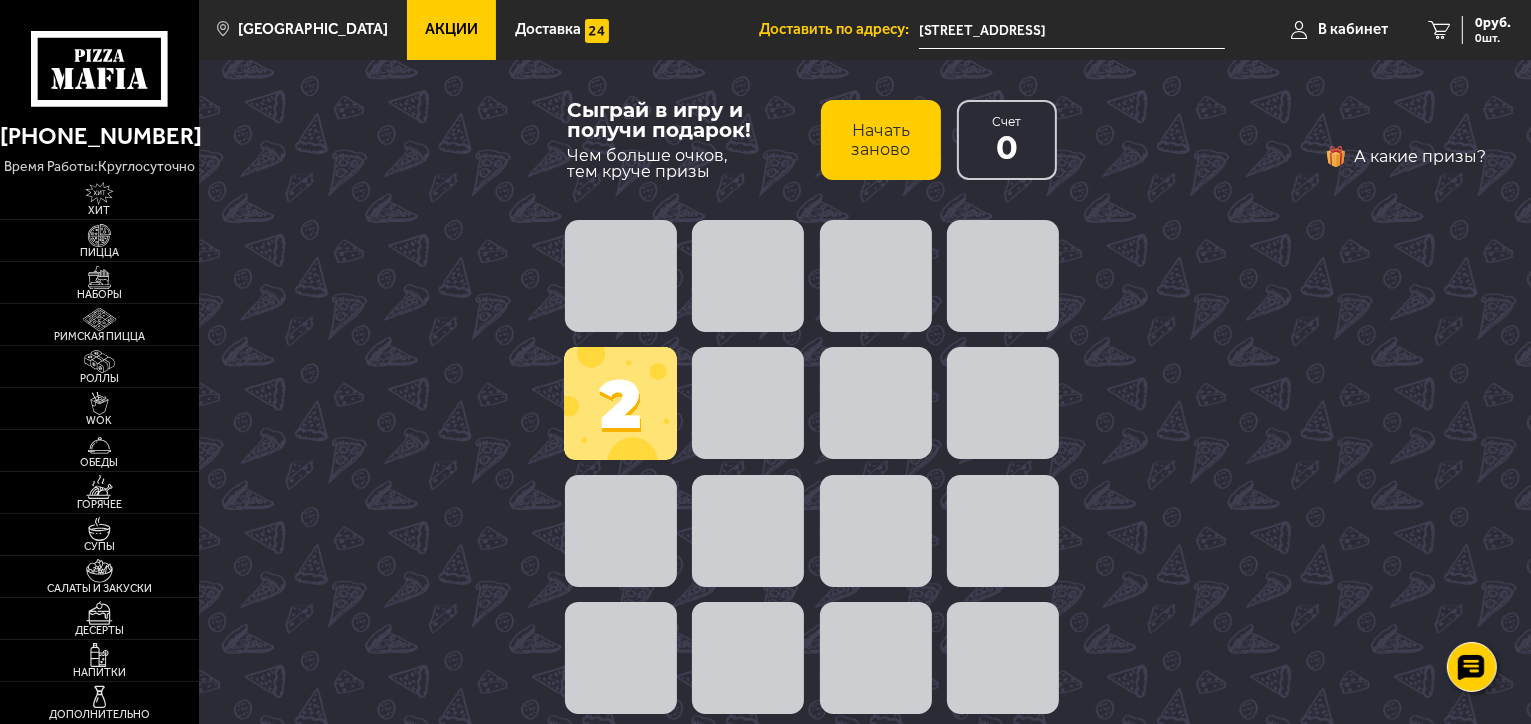 type 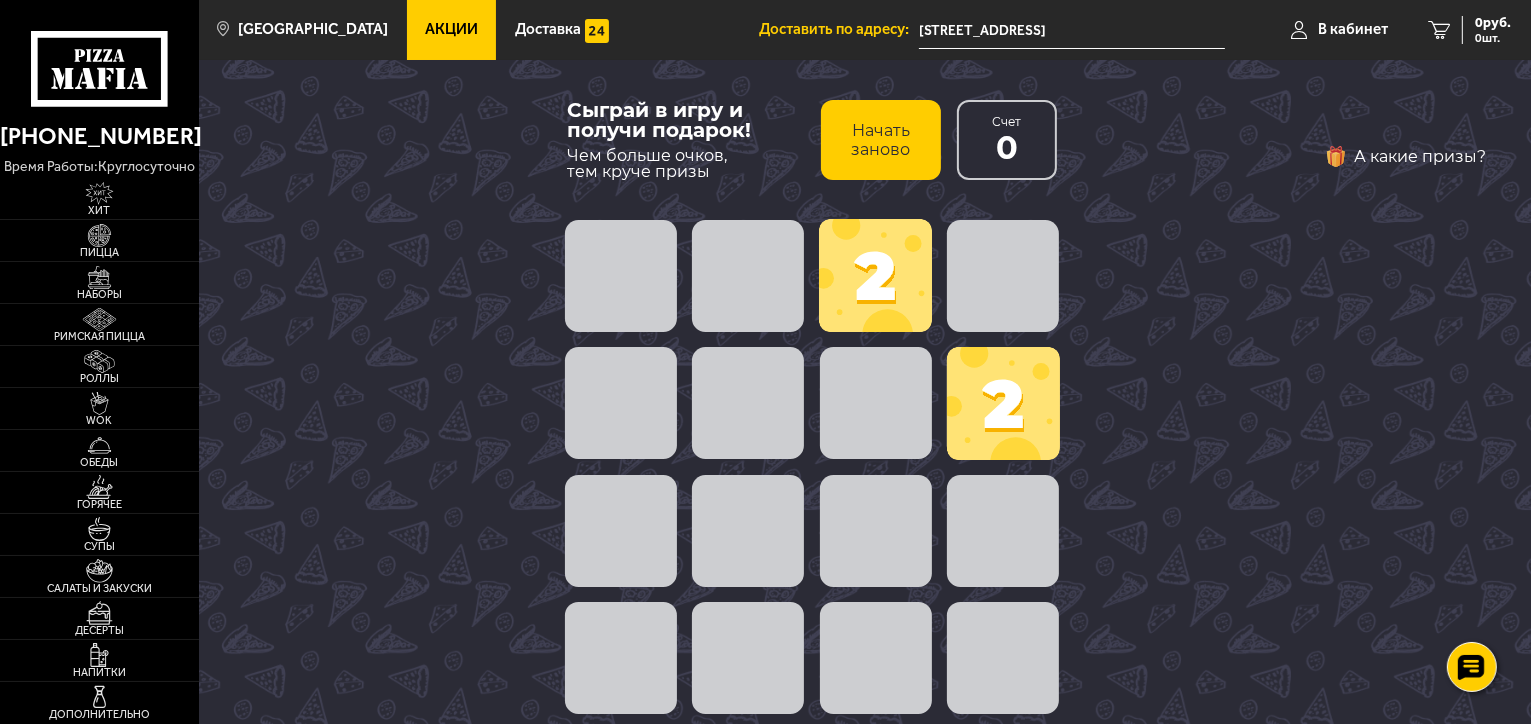 click at bounding box center (621, 658) 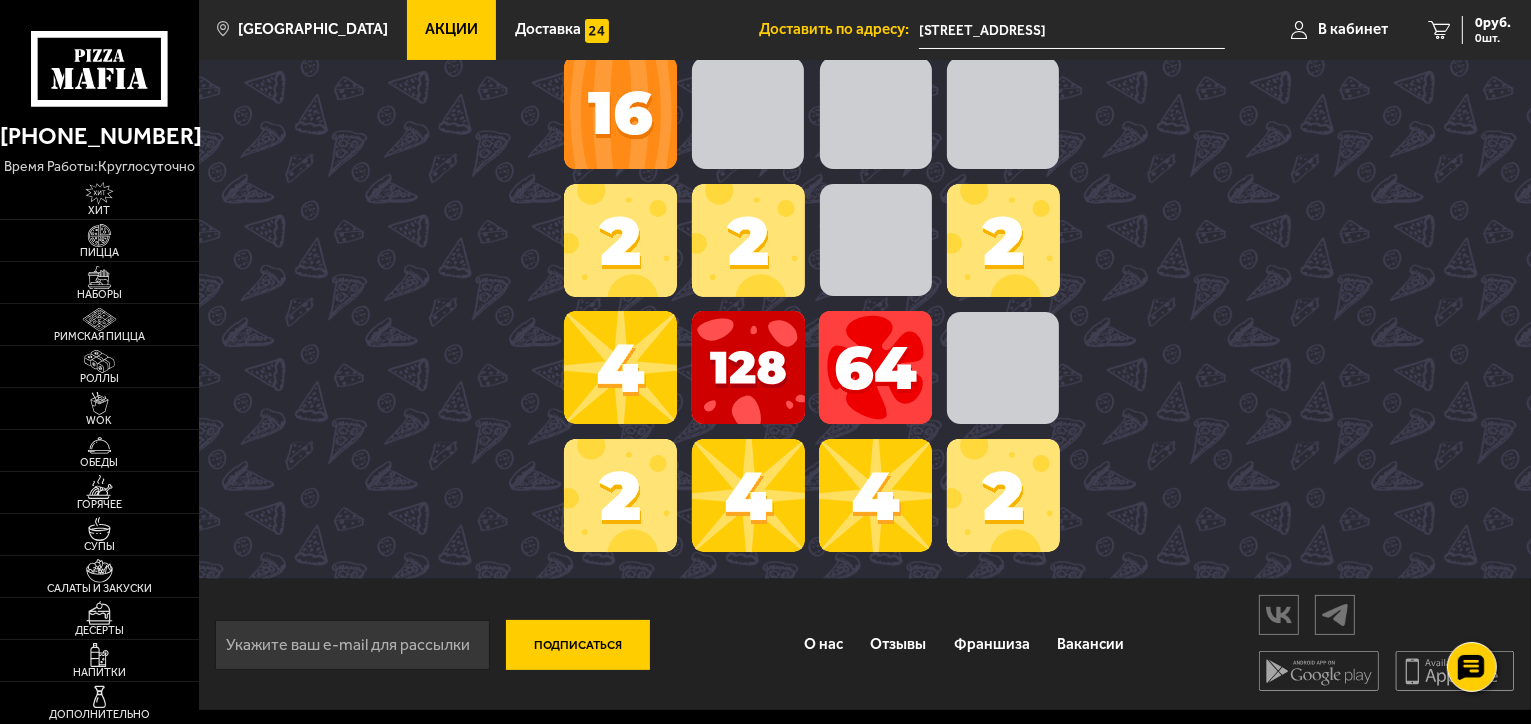 scroll, scrollTop: 164, scrollLeft: 0, axis: vertical 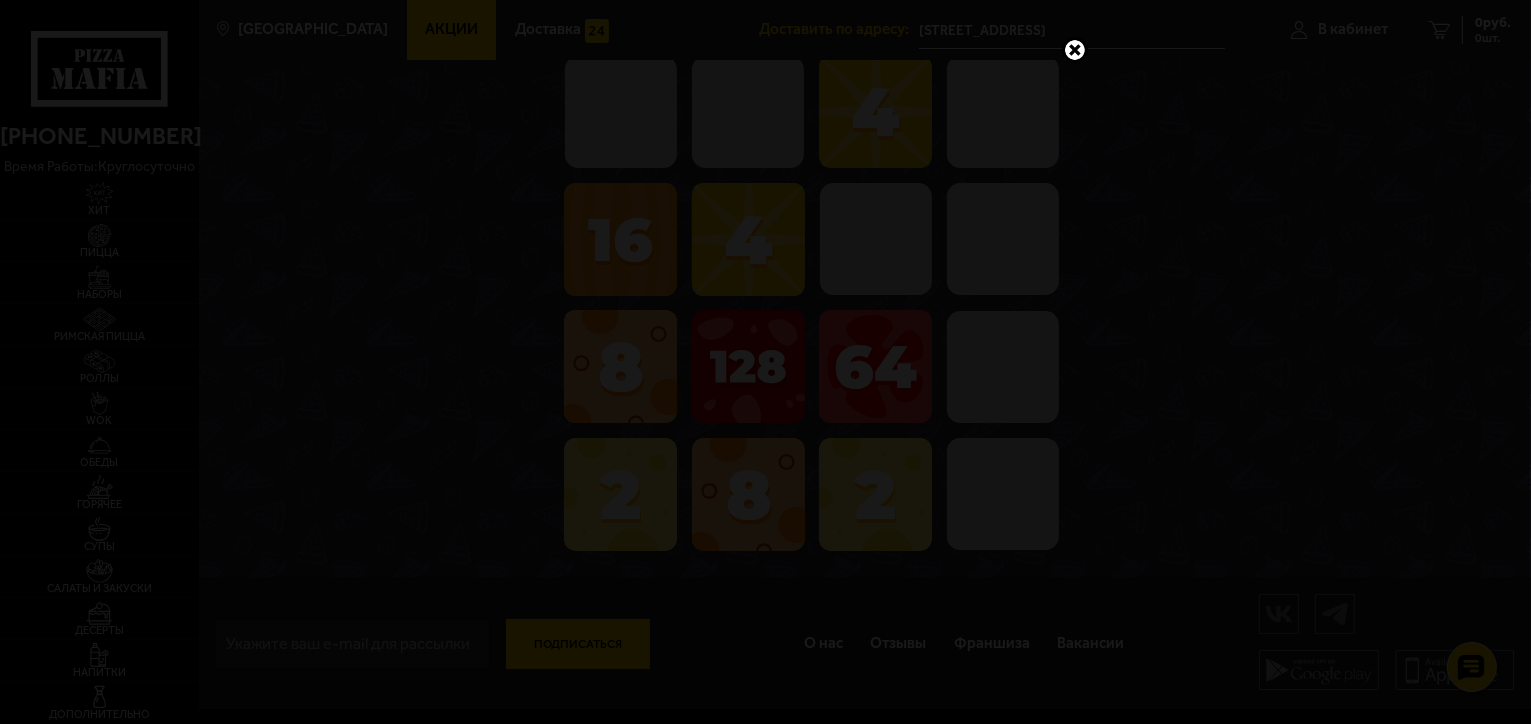 click at bounding box center [1075, 50] 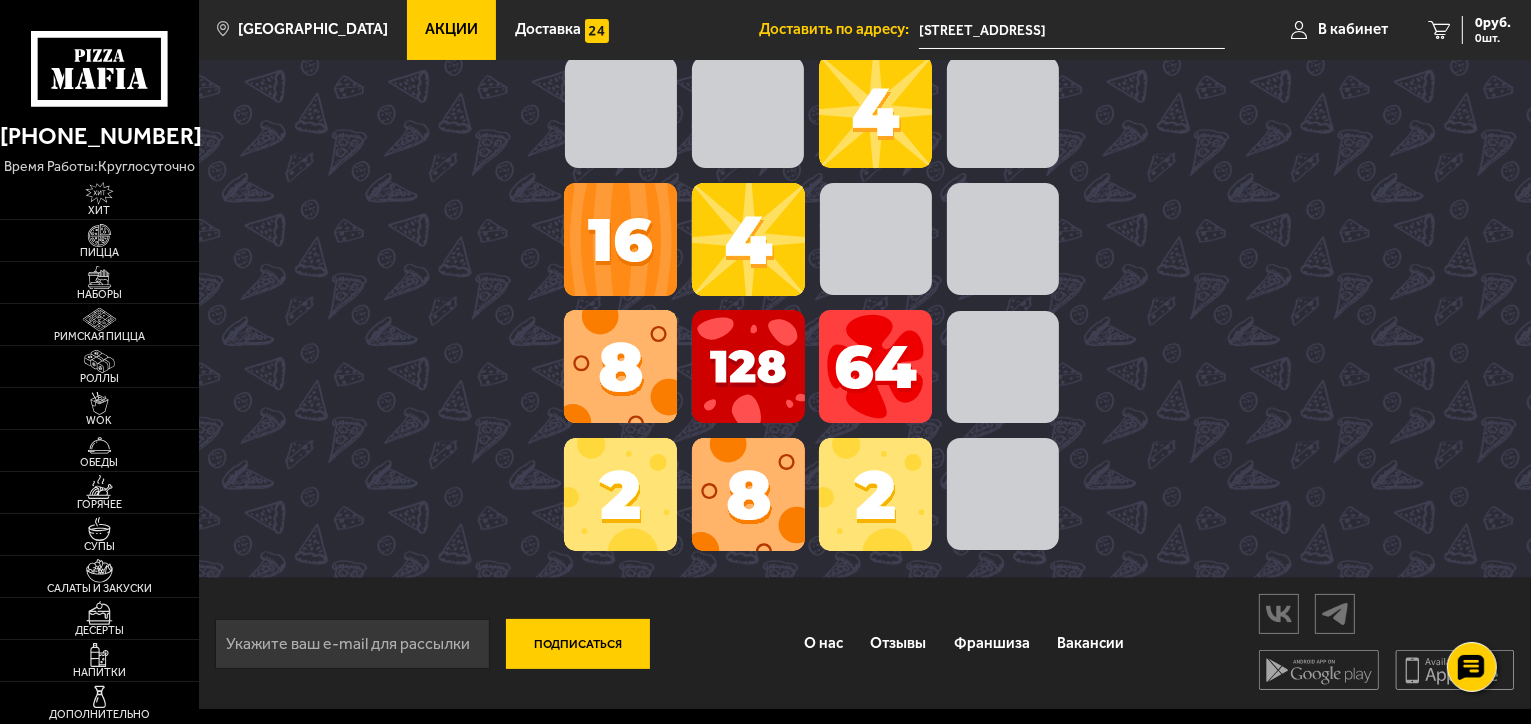 click at bounding box center (875, 366) 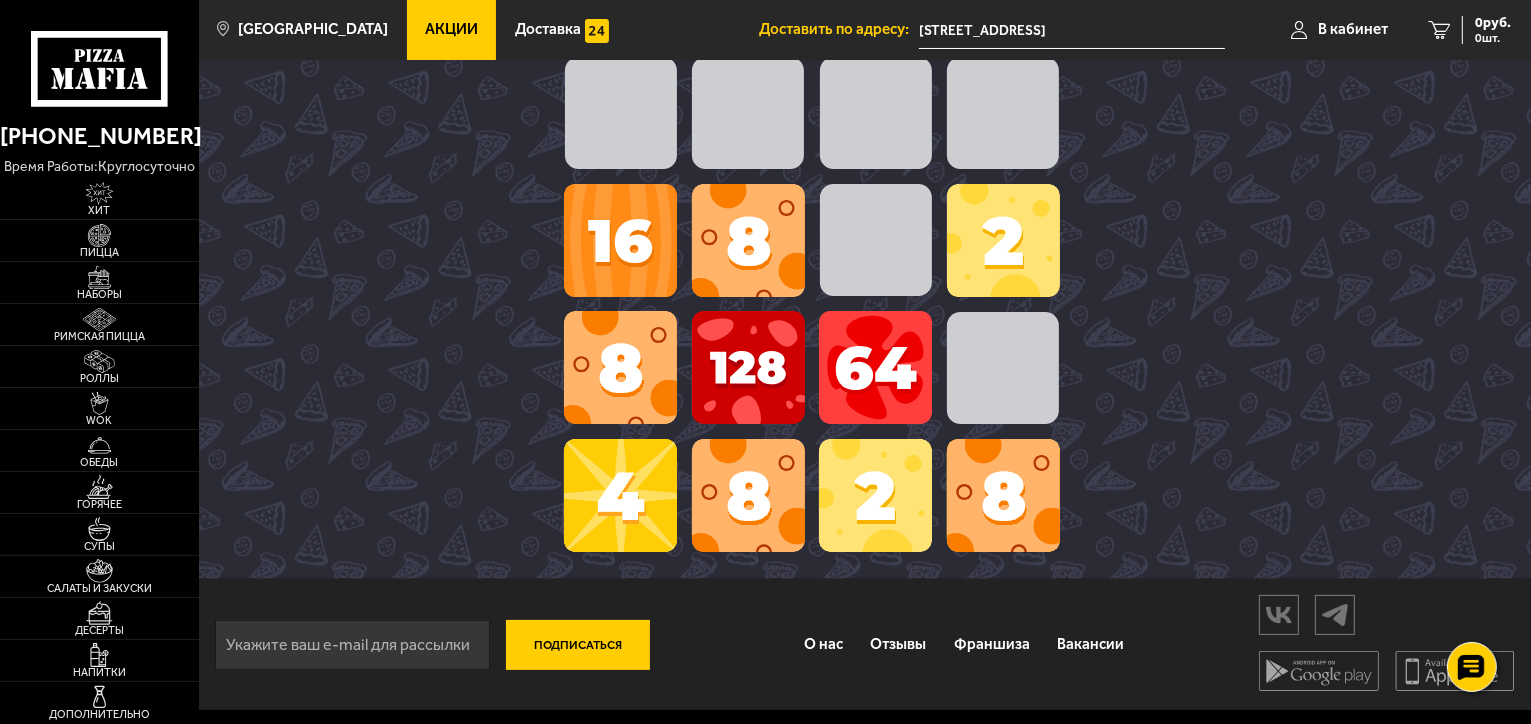 scroll, scrollTop: 164, scrollLeft: 0, axis: vertical 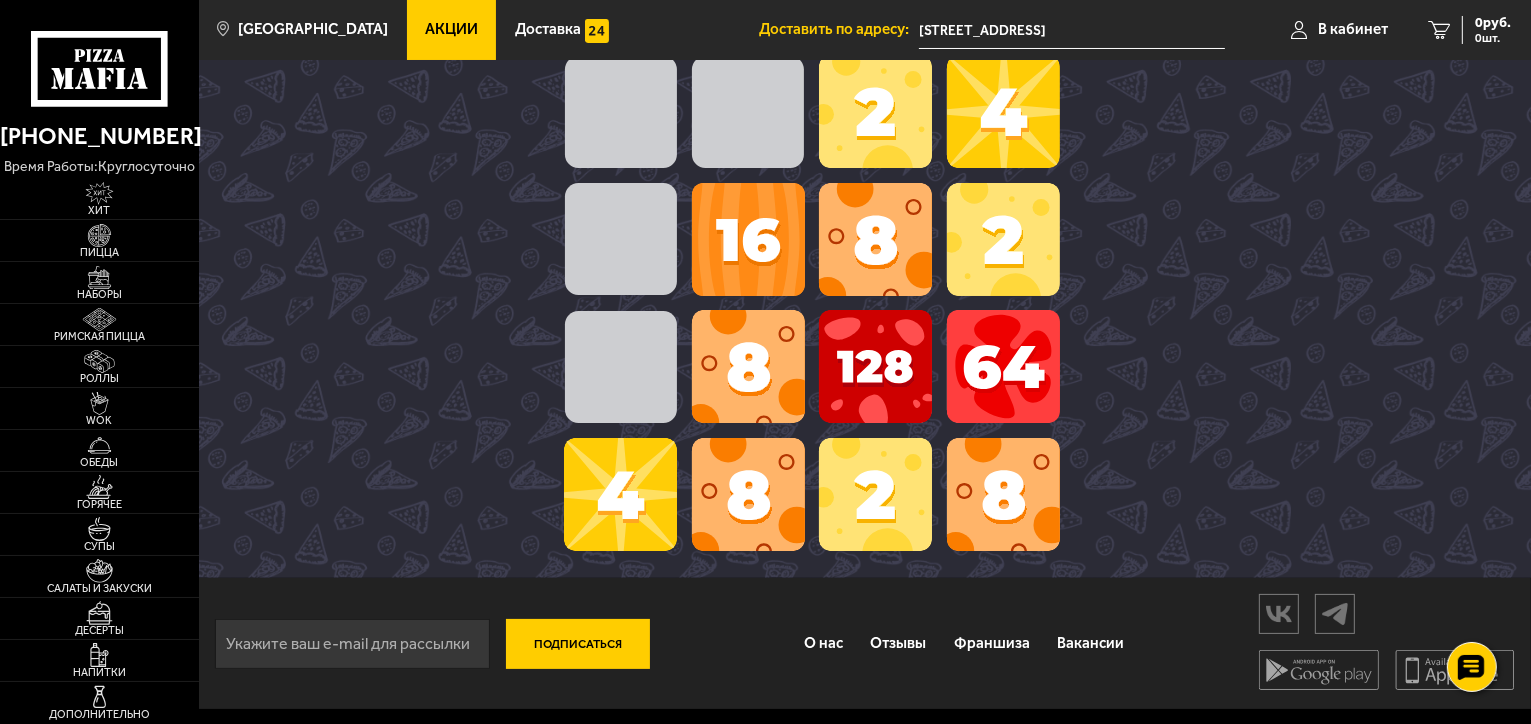 click at bounding box center [875, 239] 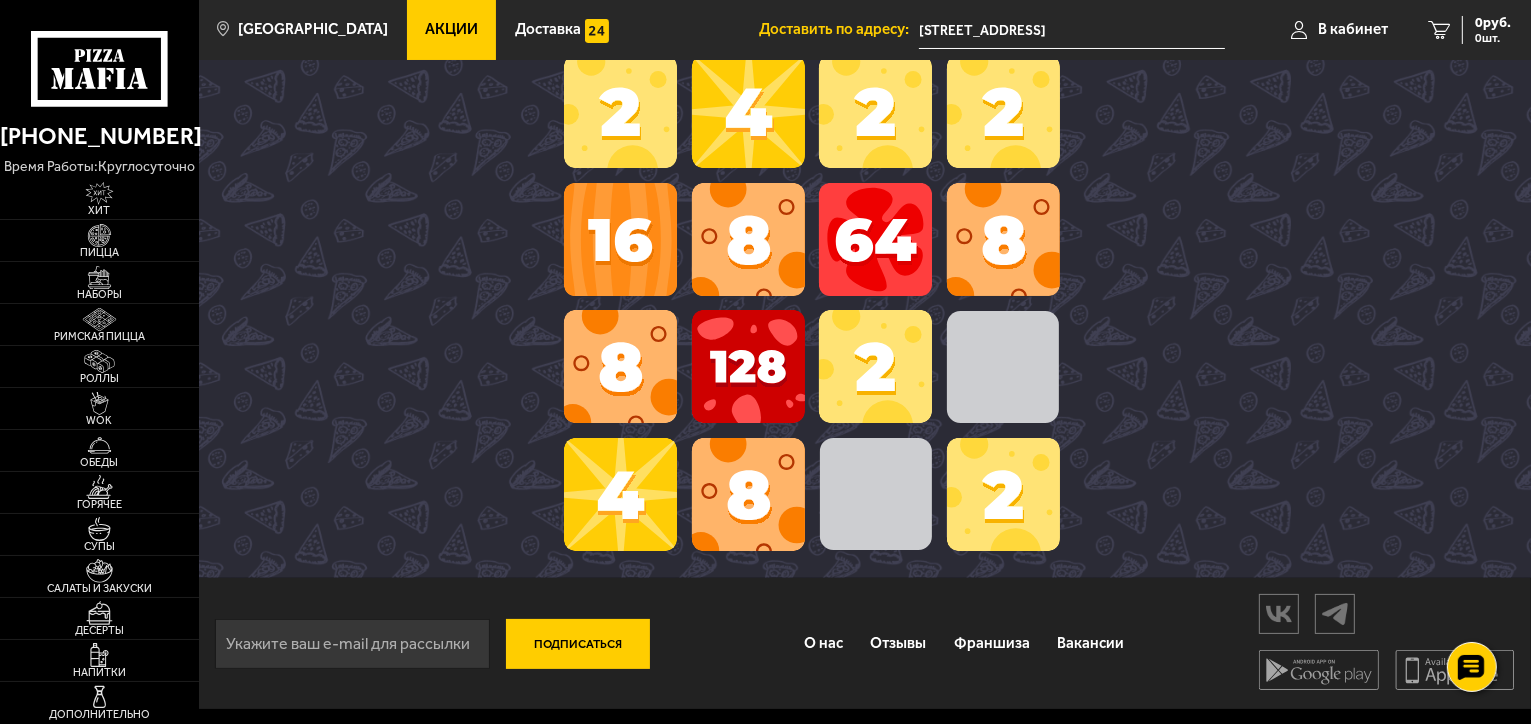 scroll, scrollTop: 124, scrollLeft: 0, axis: vertical 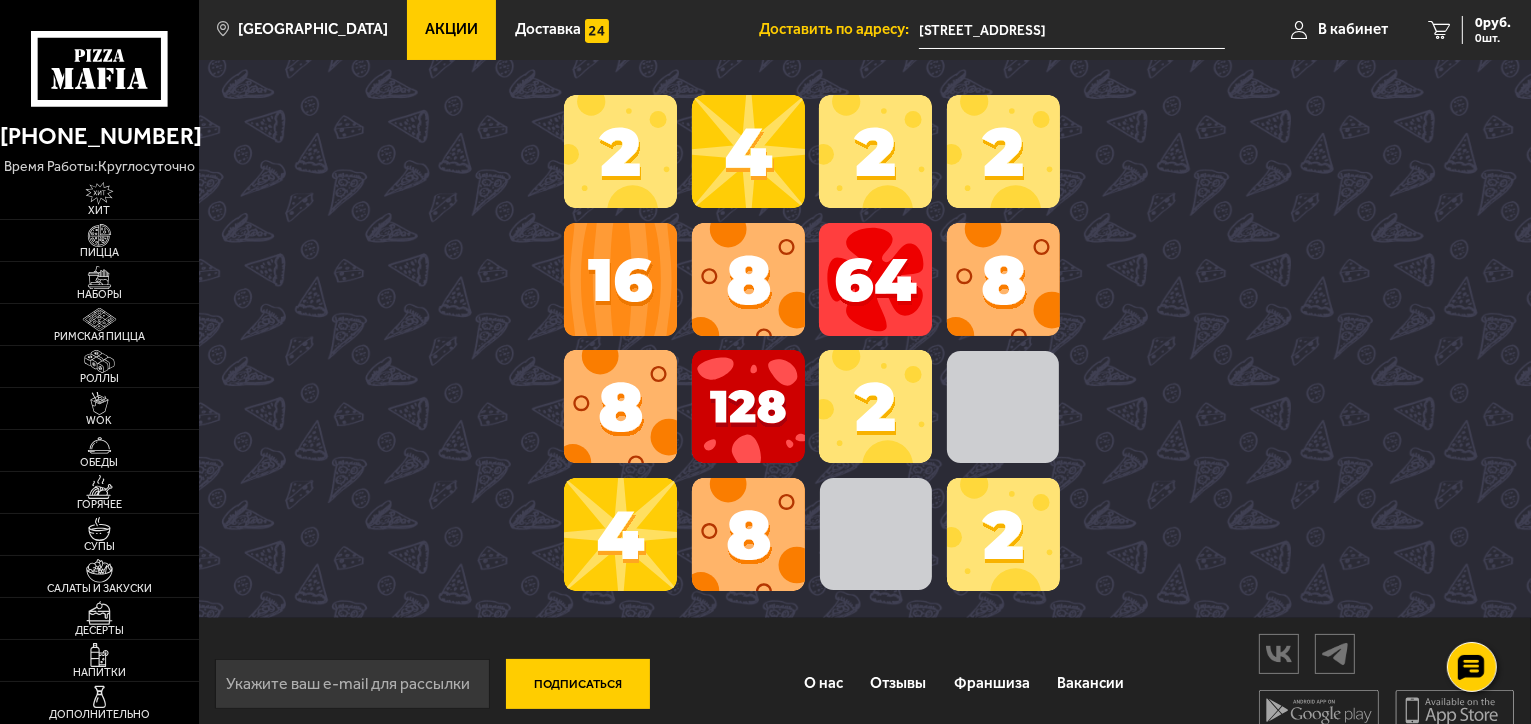 click on "2 16 128 64 8 8 8 4 8 2 4 2 2 2" at bounding box center (812, 343) 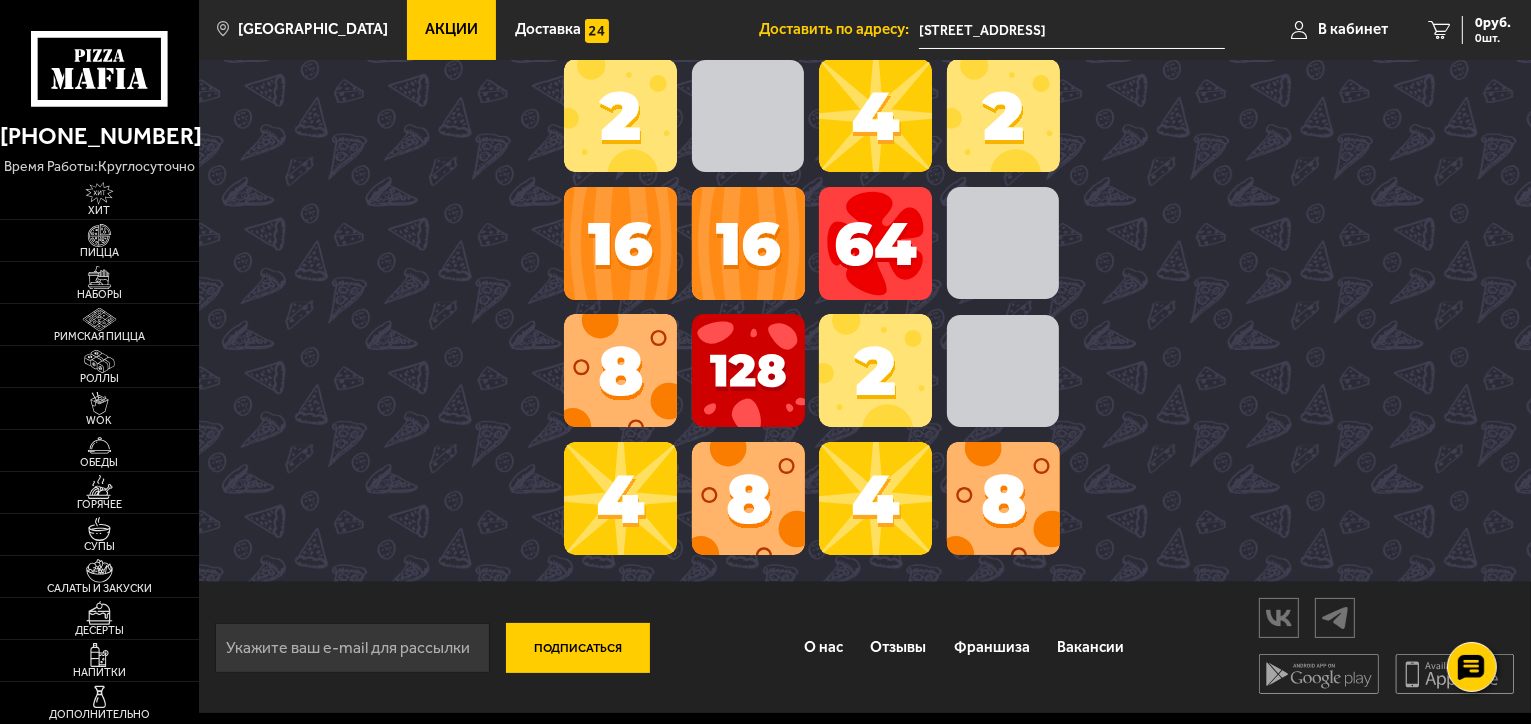 scroll, scrollTop: 164, scrollLeft: 0, axis: vertical 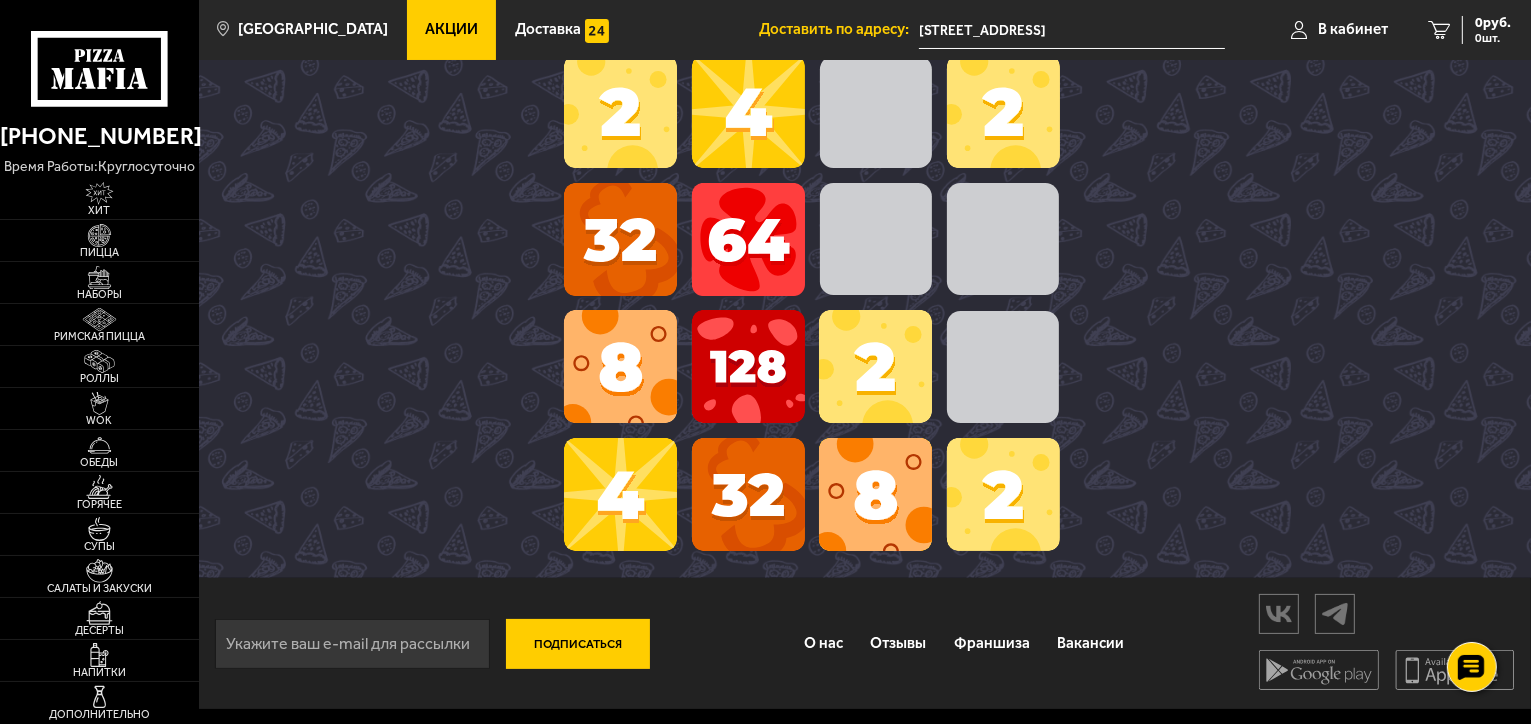 click on "128 64 8 4 2 4 32 4 2 4 32 2 8 2" at bounding box center [812, 303] 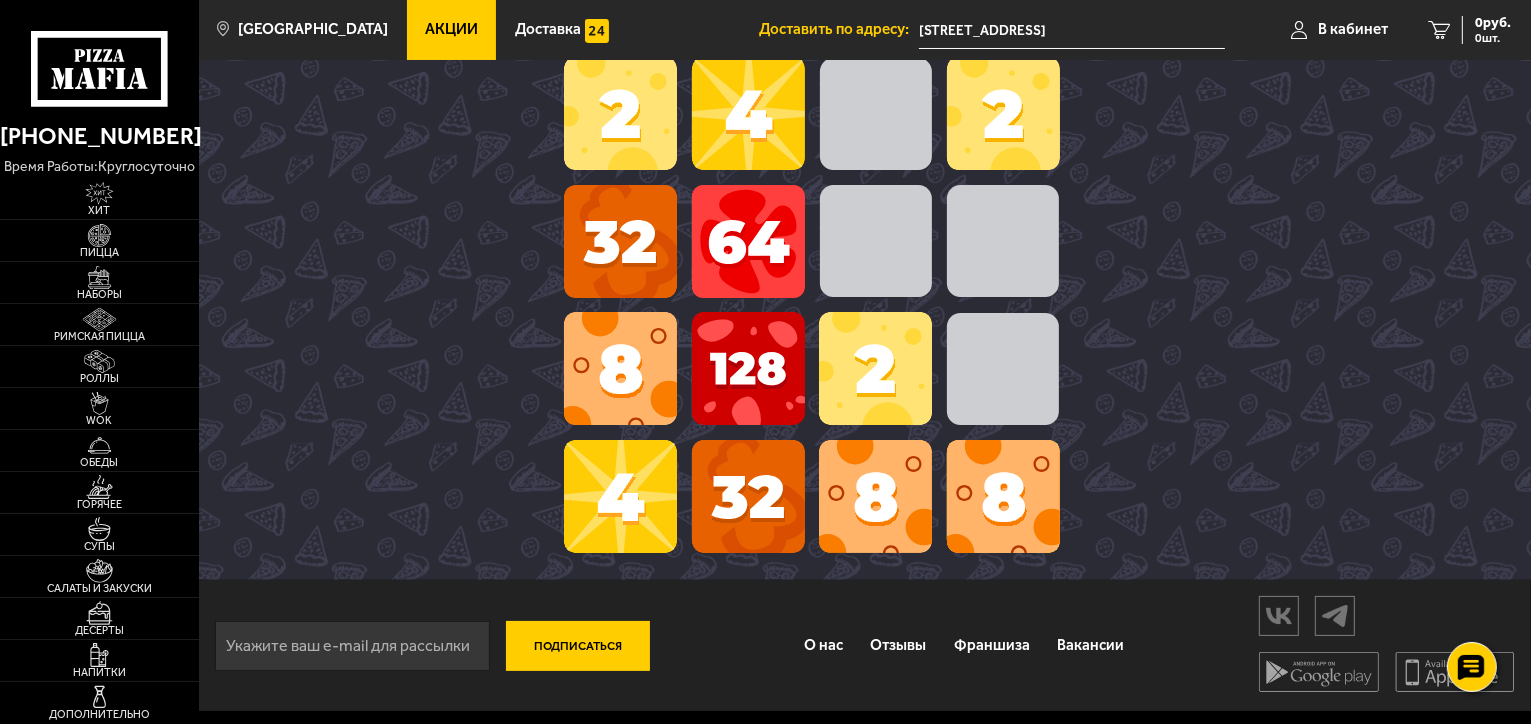 scroll, scrollTop: 164, scrollLeft: 0, axis: vertical 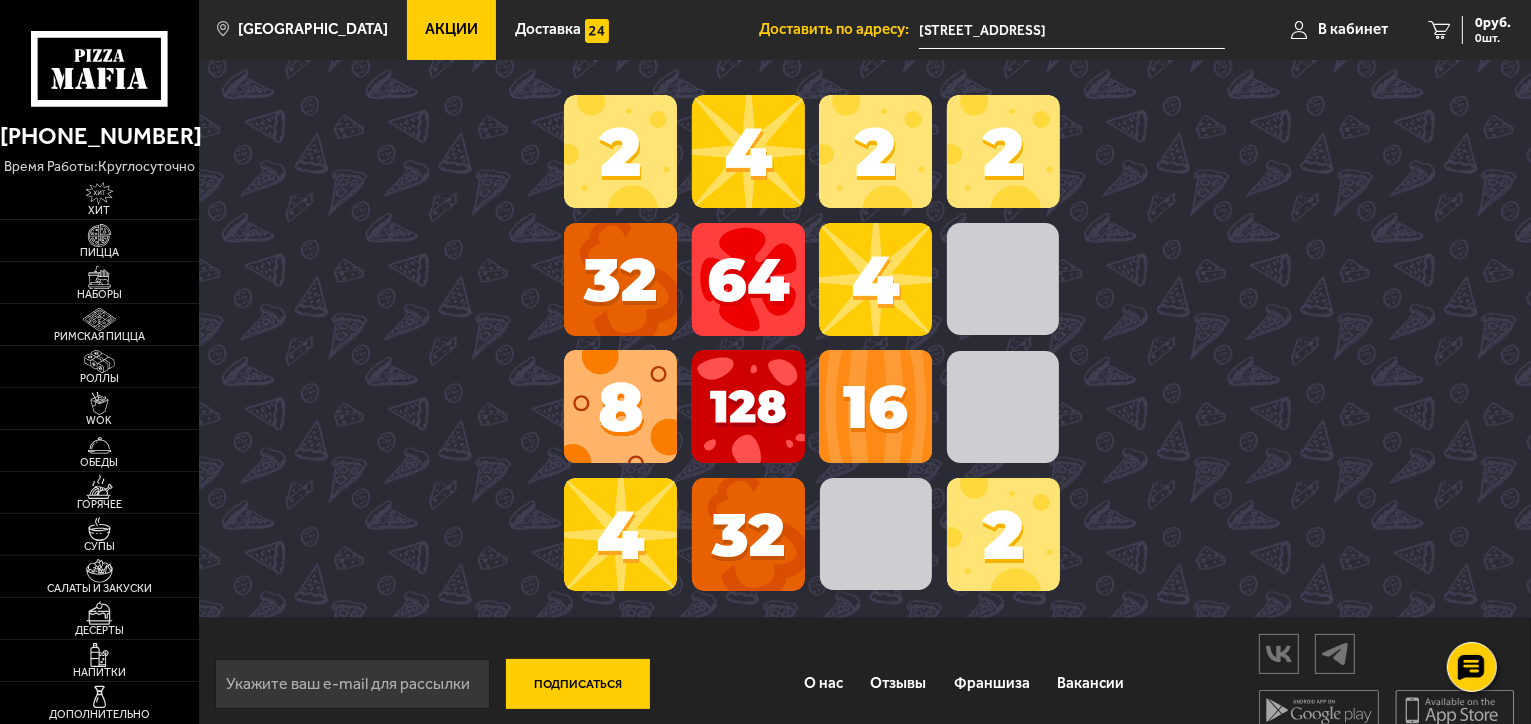 click on "128 64 8 4 2 4 32 32 16 2 4 2 2" at bounding box center [812, 343] 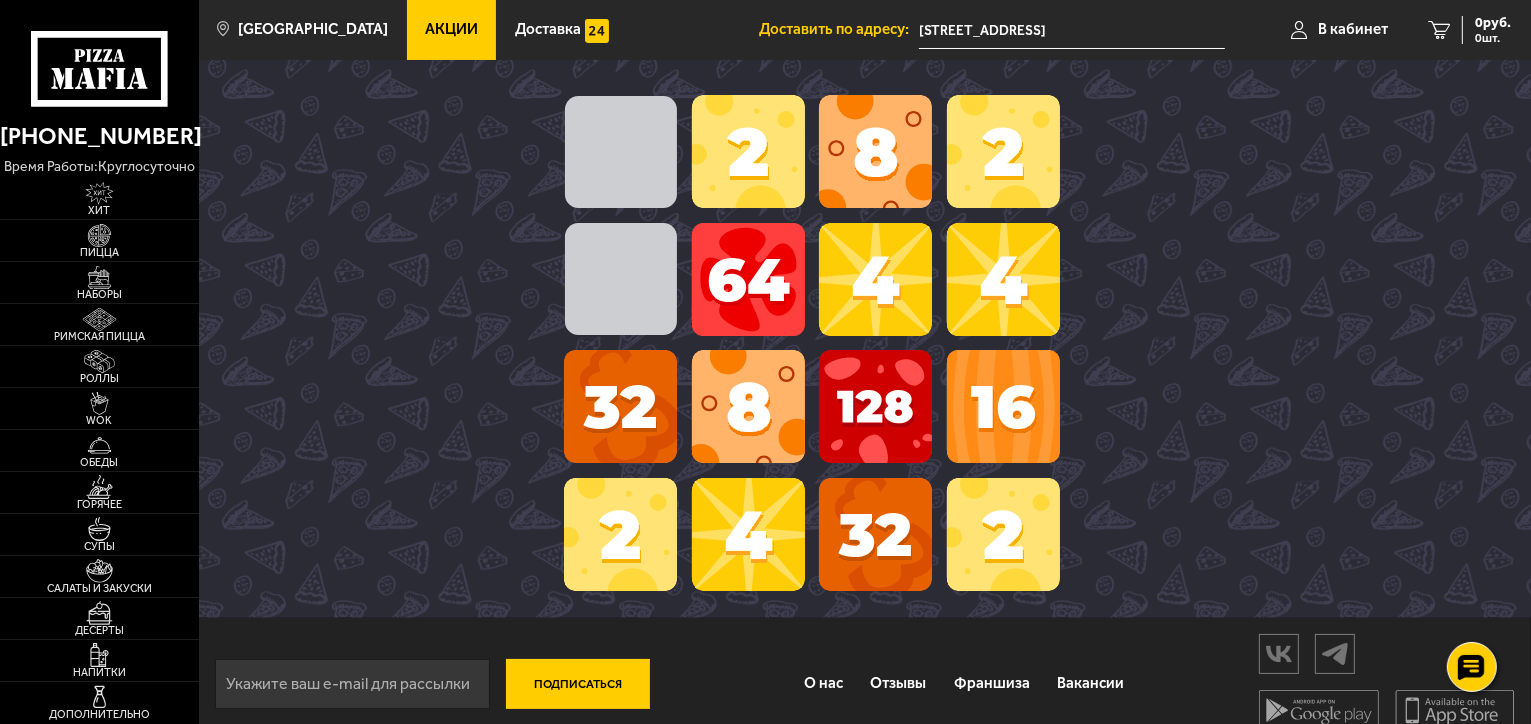 scroll, scrollTop: 164, scrollLeft: 0, axis: vertical 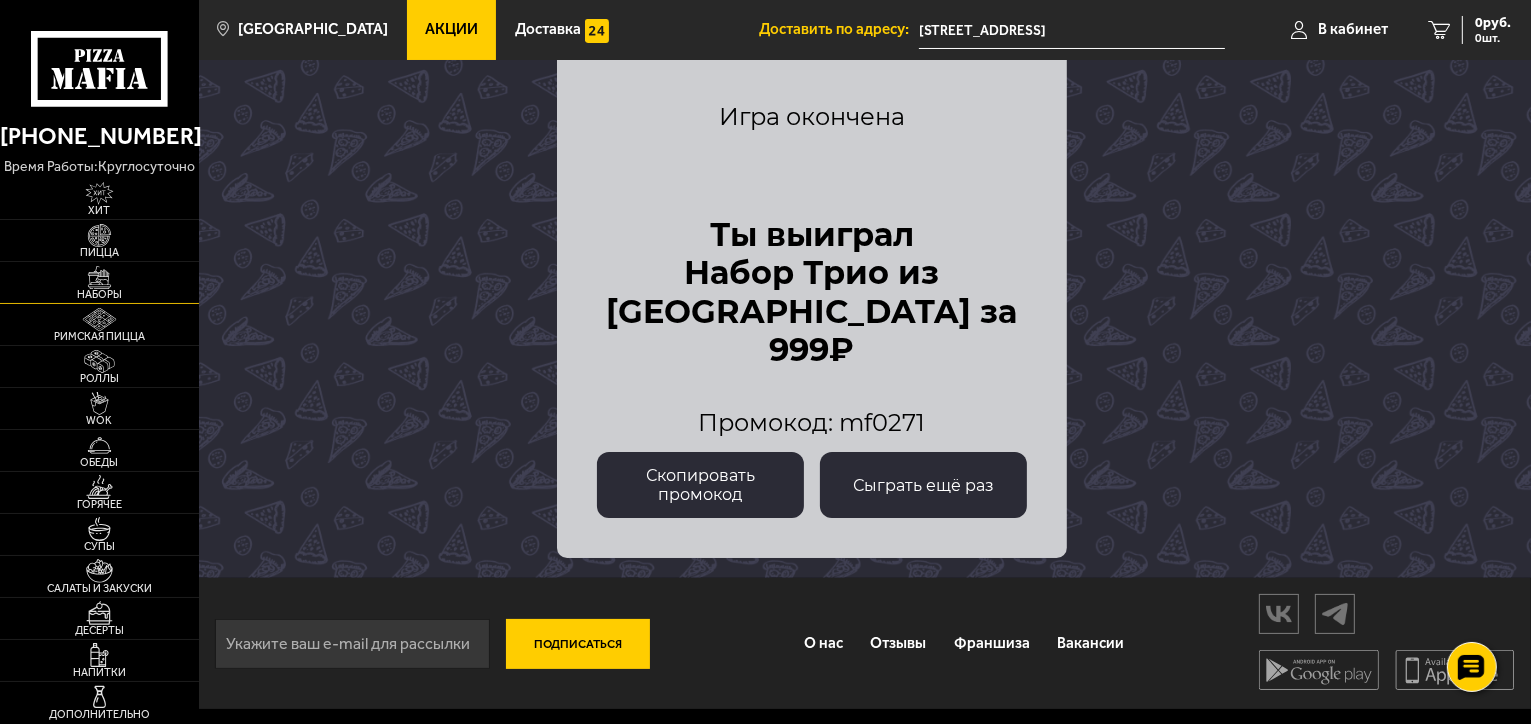 click at bounding box center [99, 277] 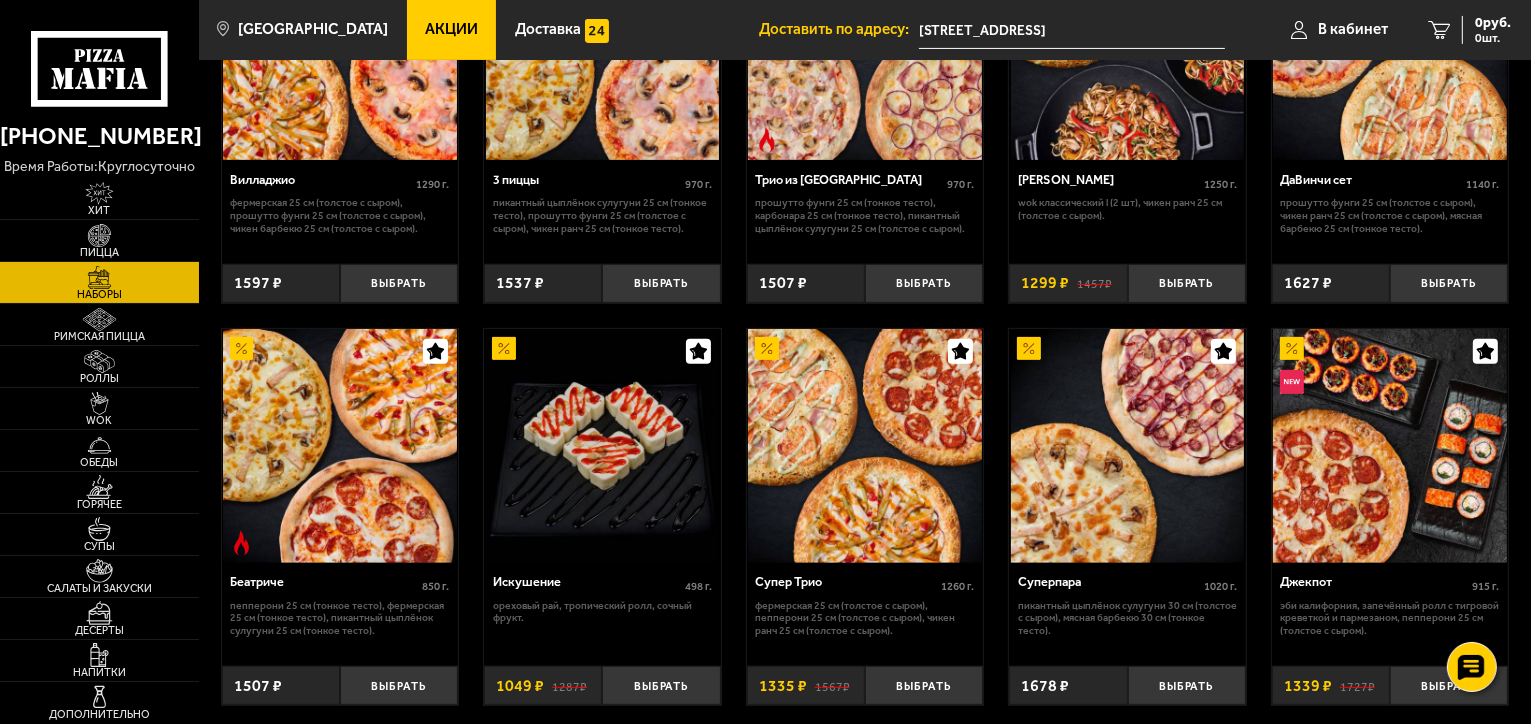scroll, scrollTop: 600, scrollLeft: 0, axis: vertical 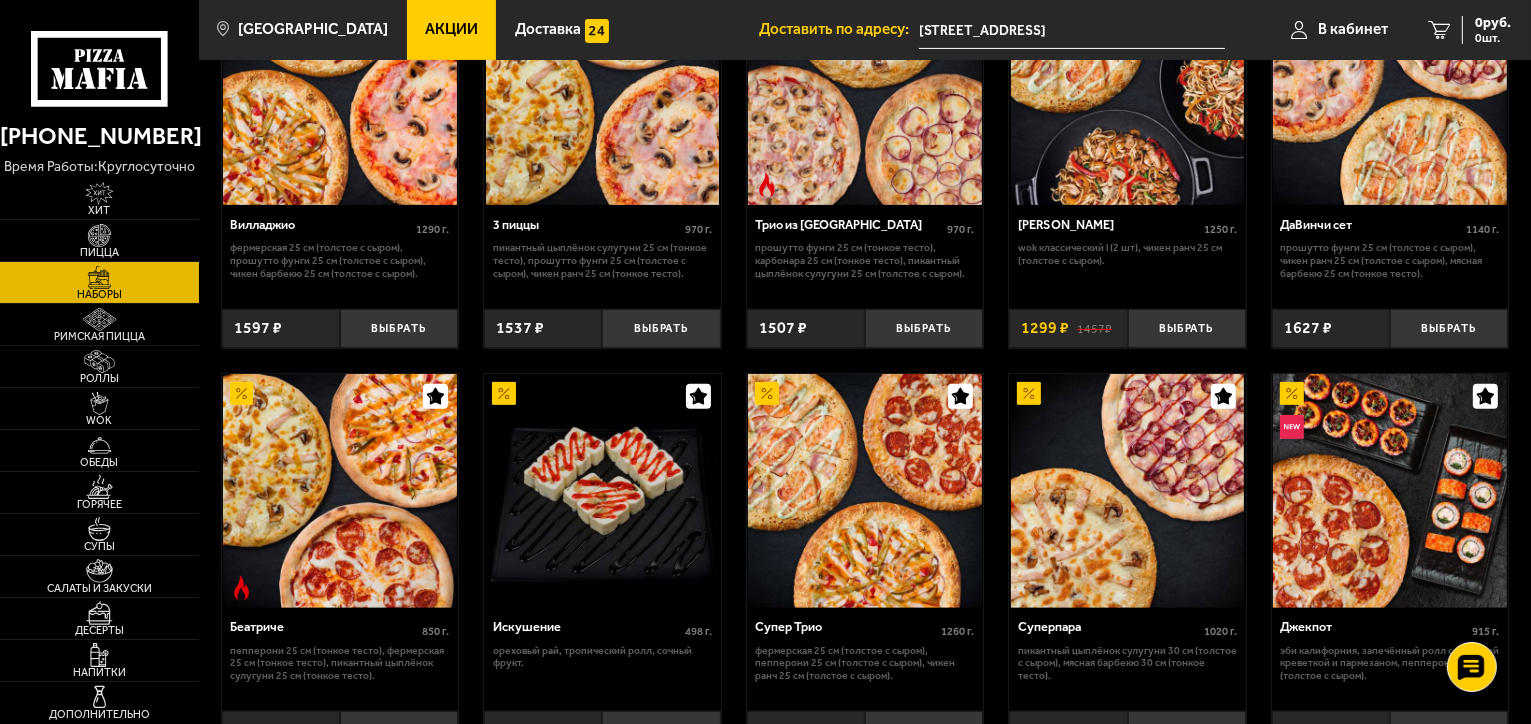 click at bounding box center [865, 89] 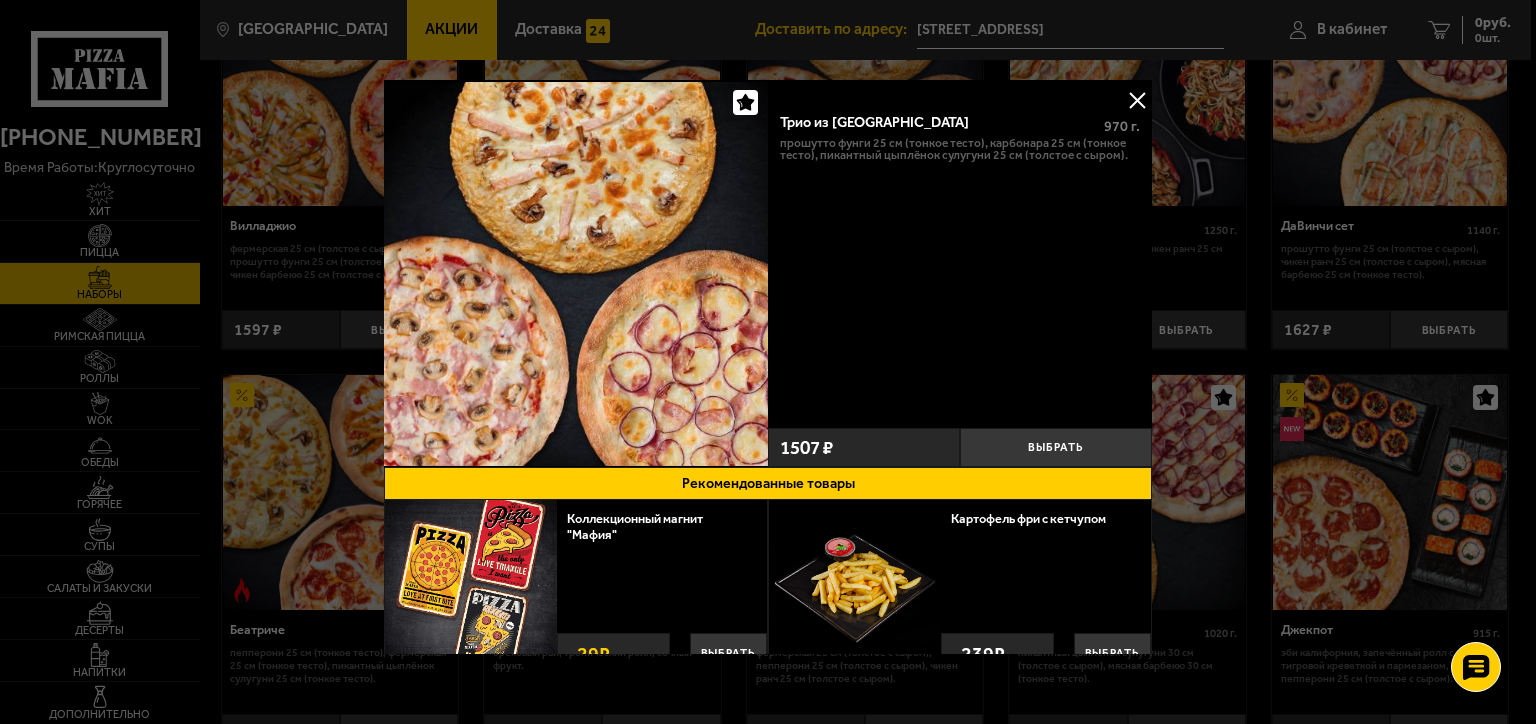 click at bounding box center (1137, 100) 